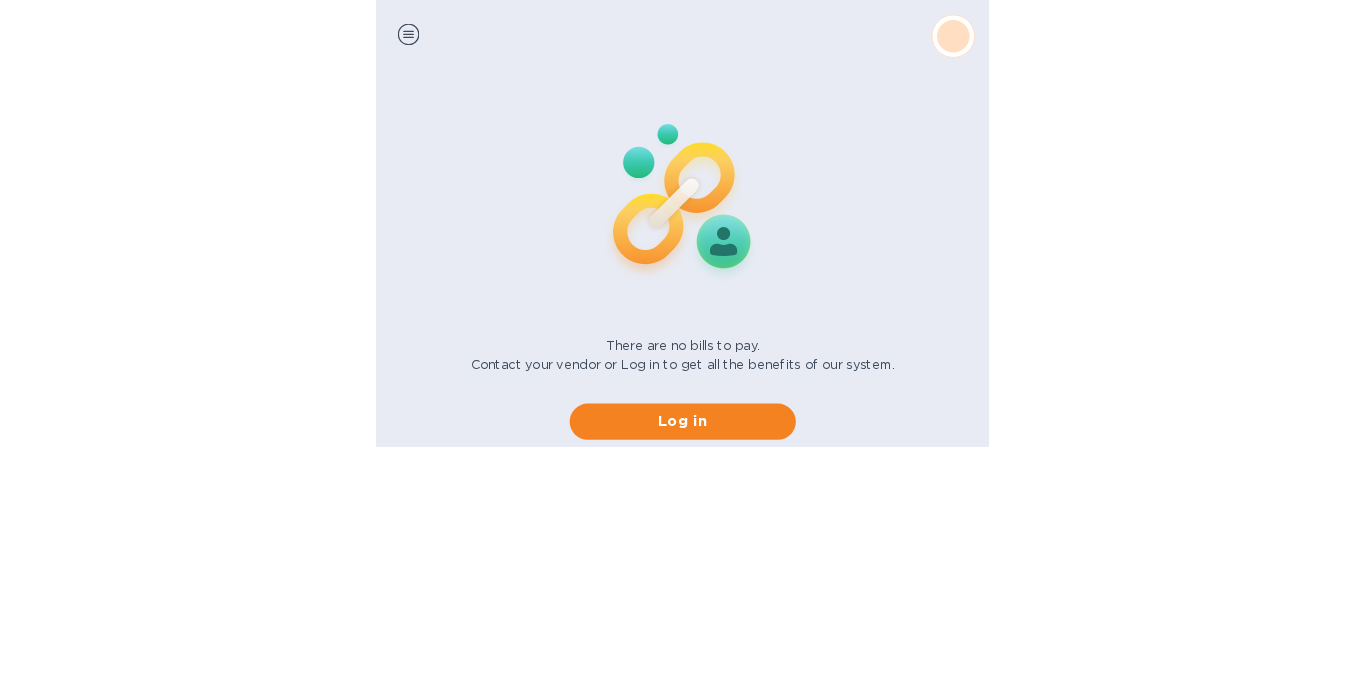 scroll, scrollTop: 0, scrollLeft: 0, axis: both 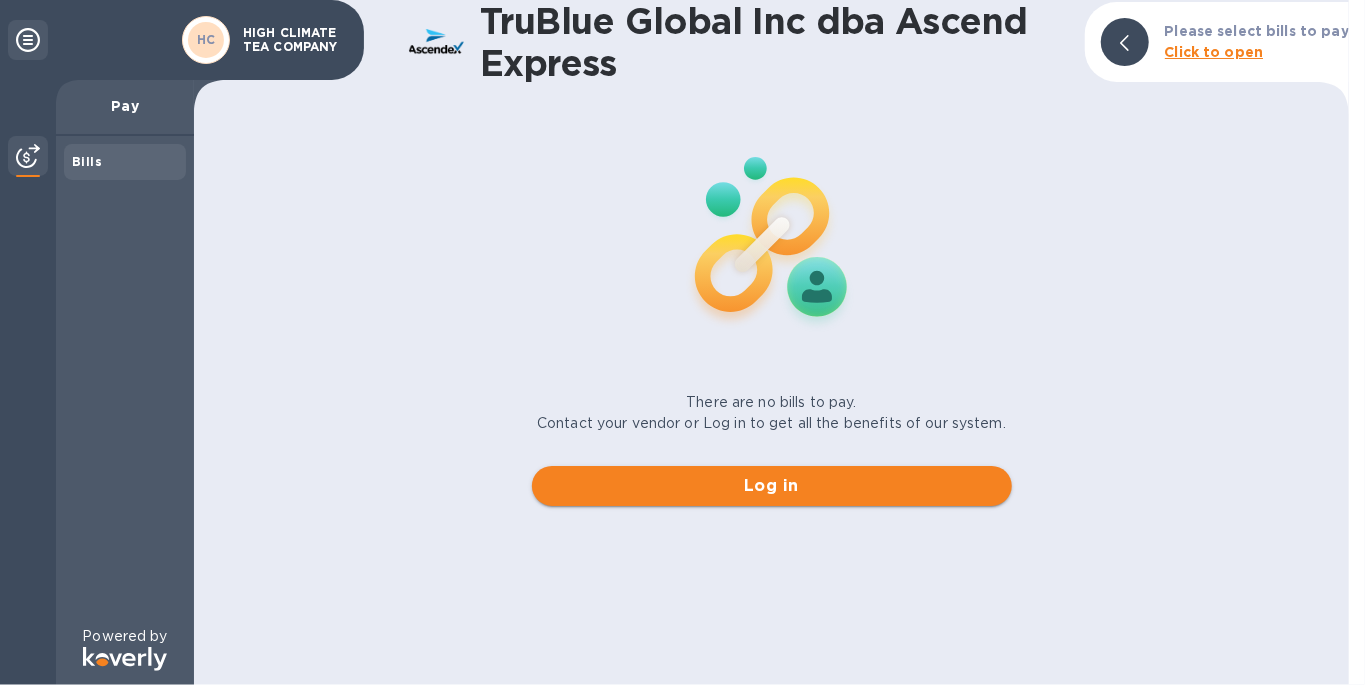 click on "Log in" at bounding box center (772, 486) 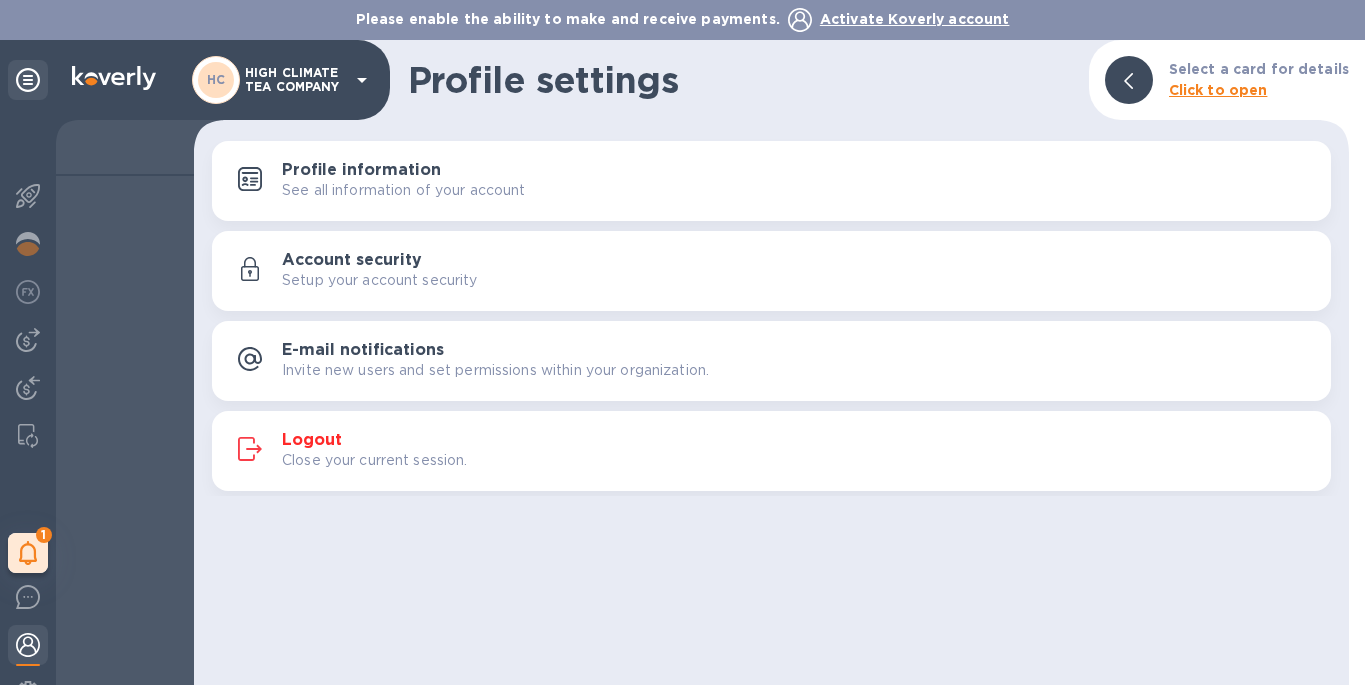 scroll, scrollTop: 0, scrollLeft: 0, axis: both 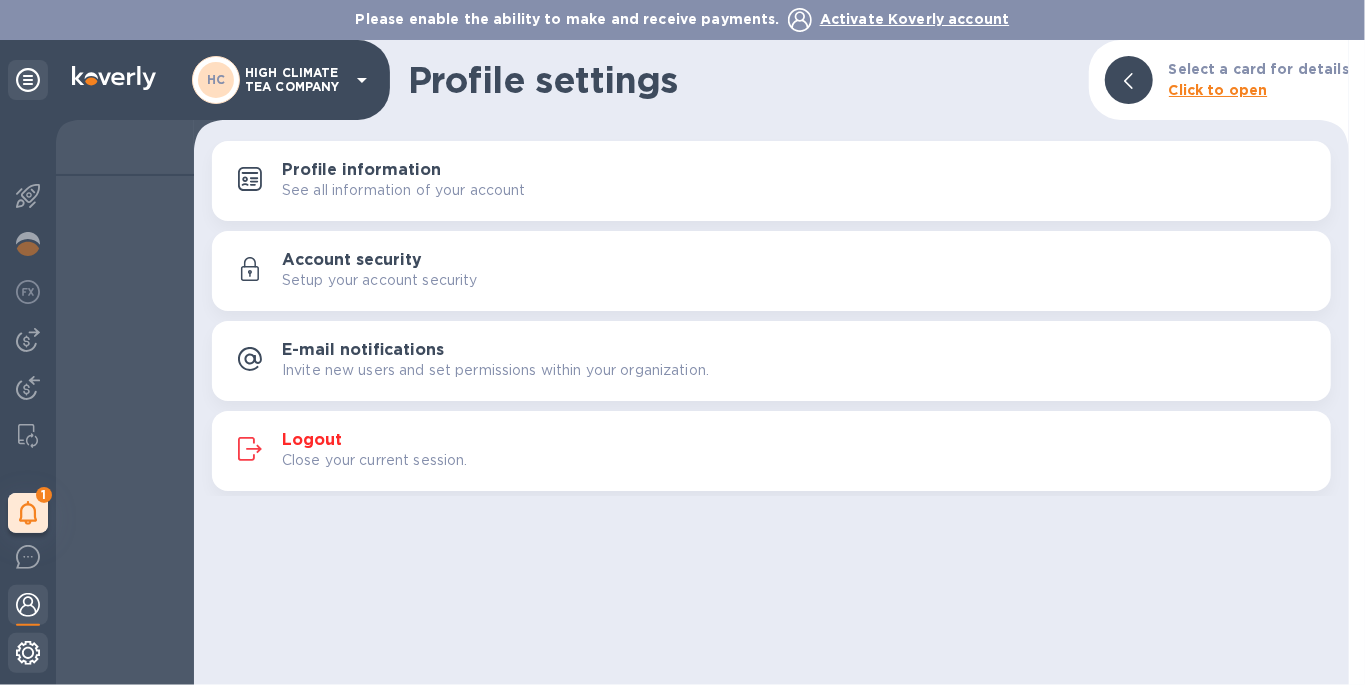 click at bounding box center [28, 653] 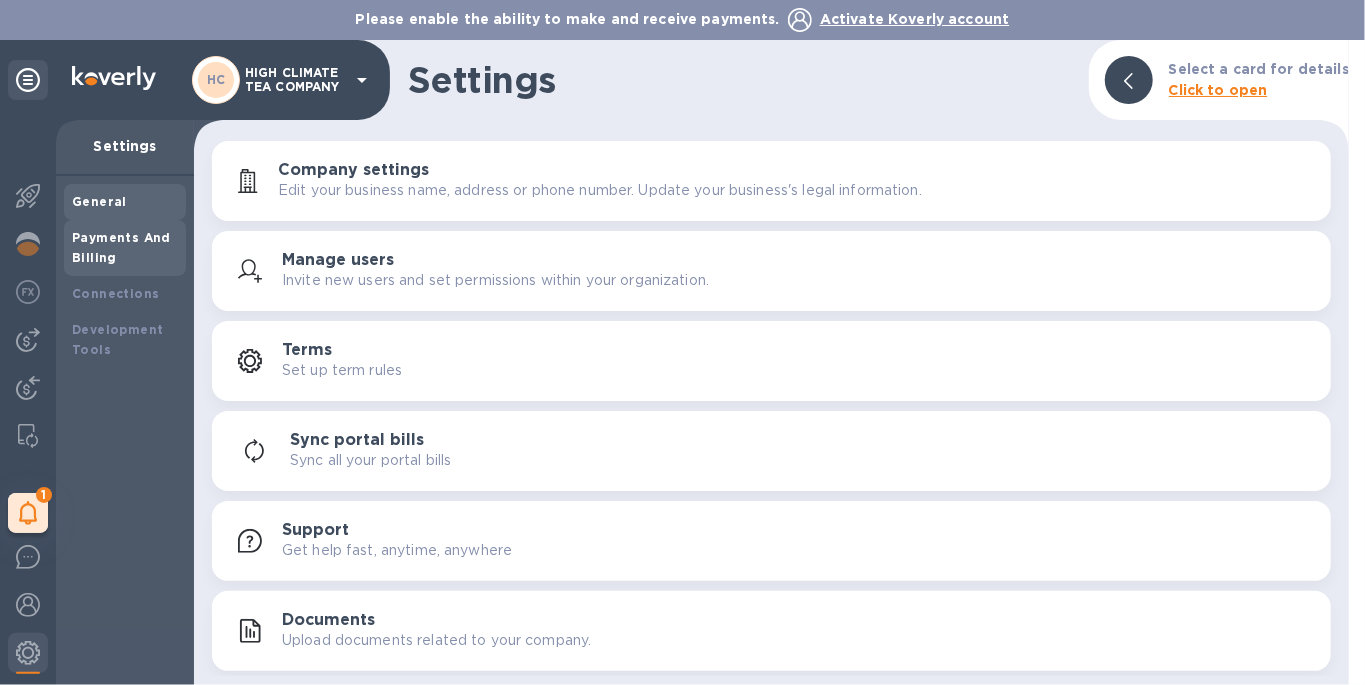 click on "Payments And Billing" at bounding box center [125, 248] 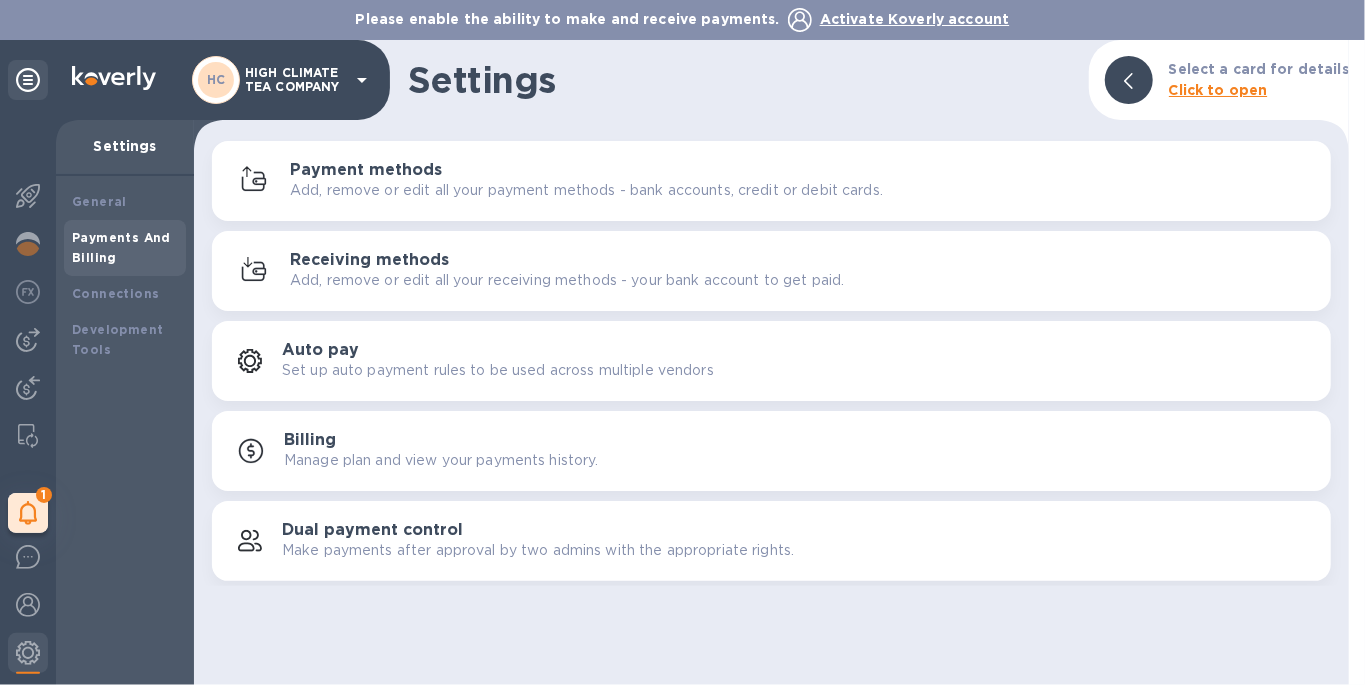 click on "Payment methods Add, remove or edit all your payment methods - bank accounts, credit or debit cards." at bounding box center [802, 181] 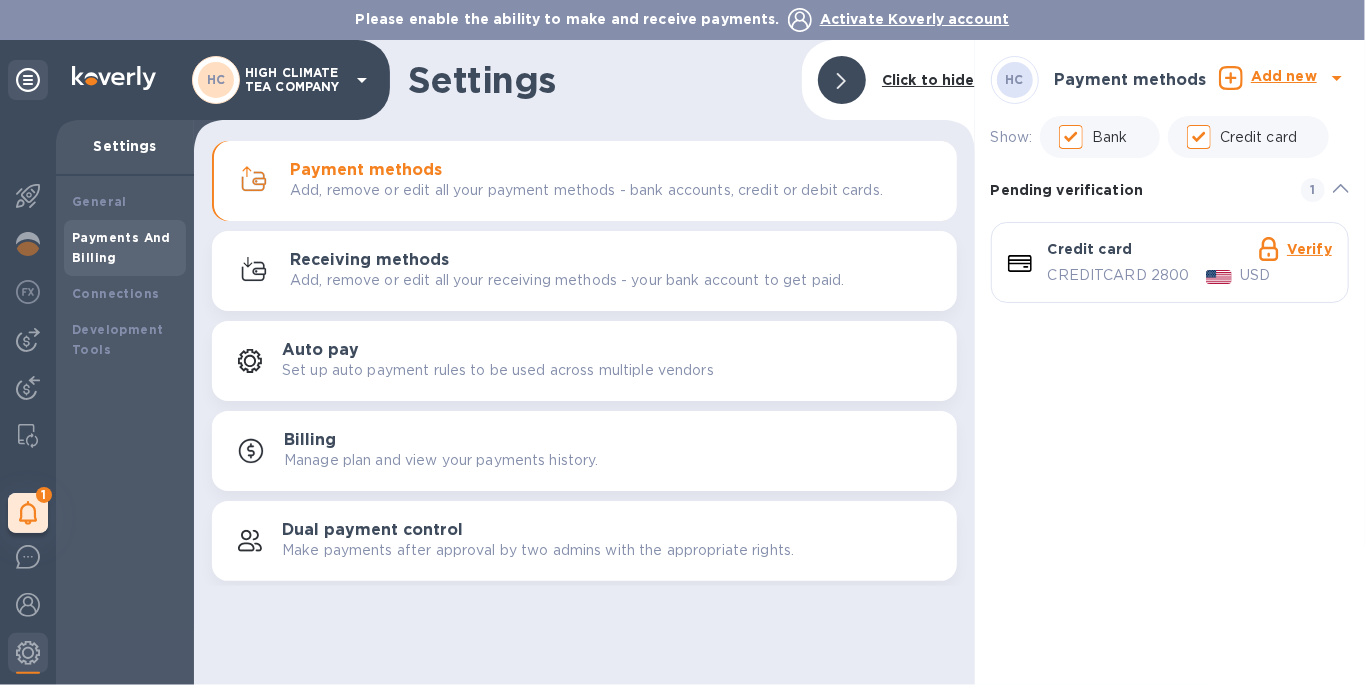 click on "CREDITCARD 2800" at bounding box center (1119, 275) 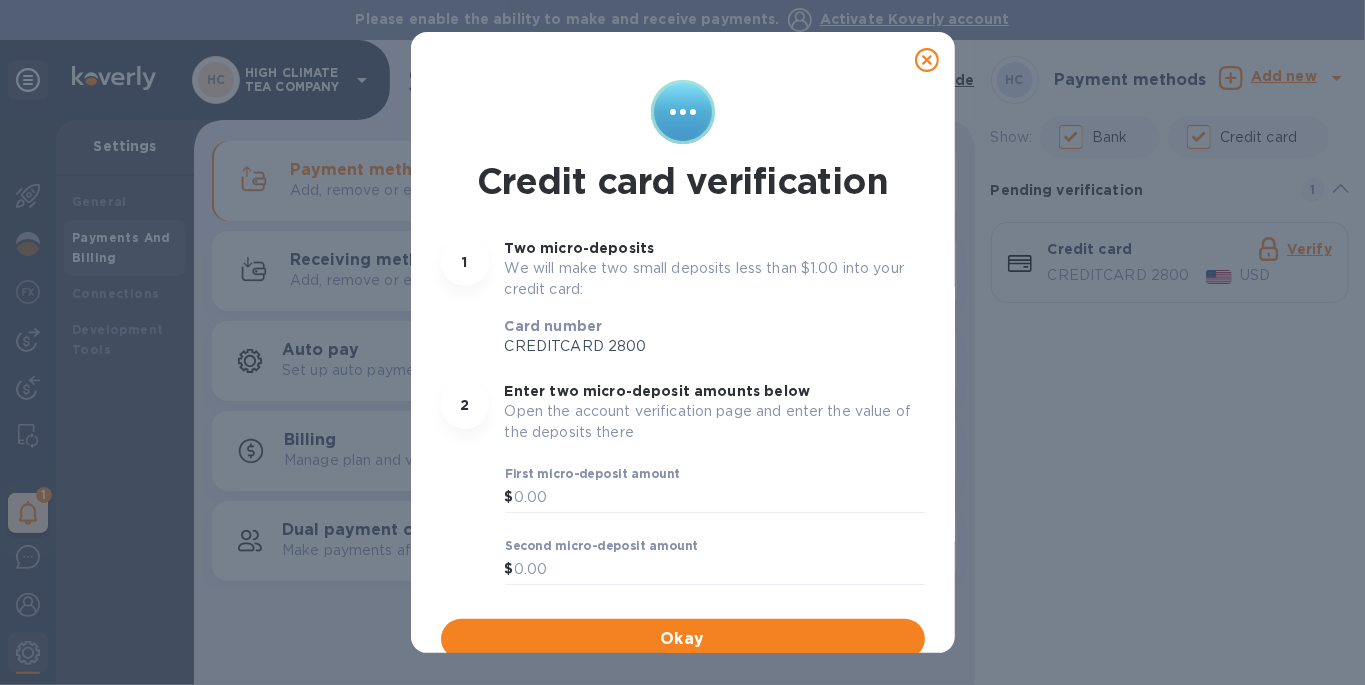 scroll, scrollTop: 57, scrollLeft: 0, axis: vertical 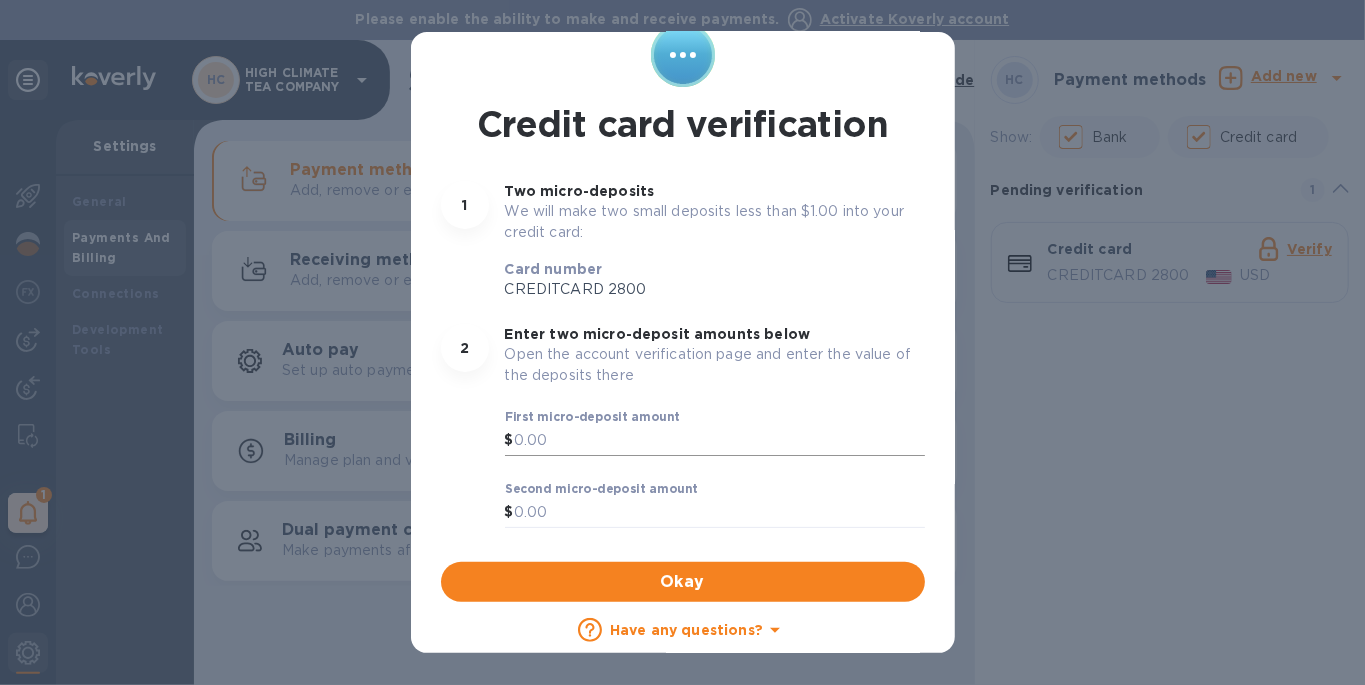 click at bounding box center [719, 441] 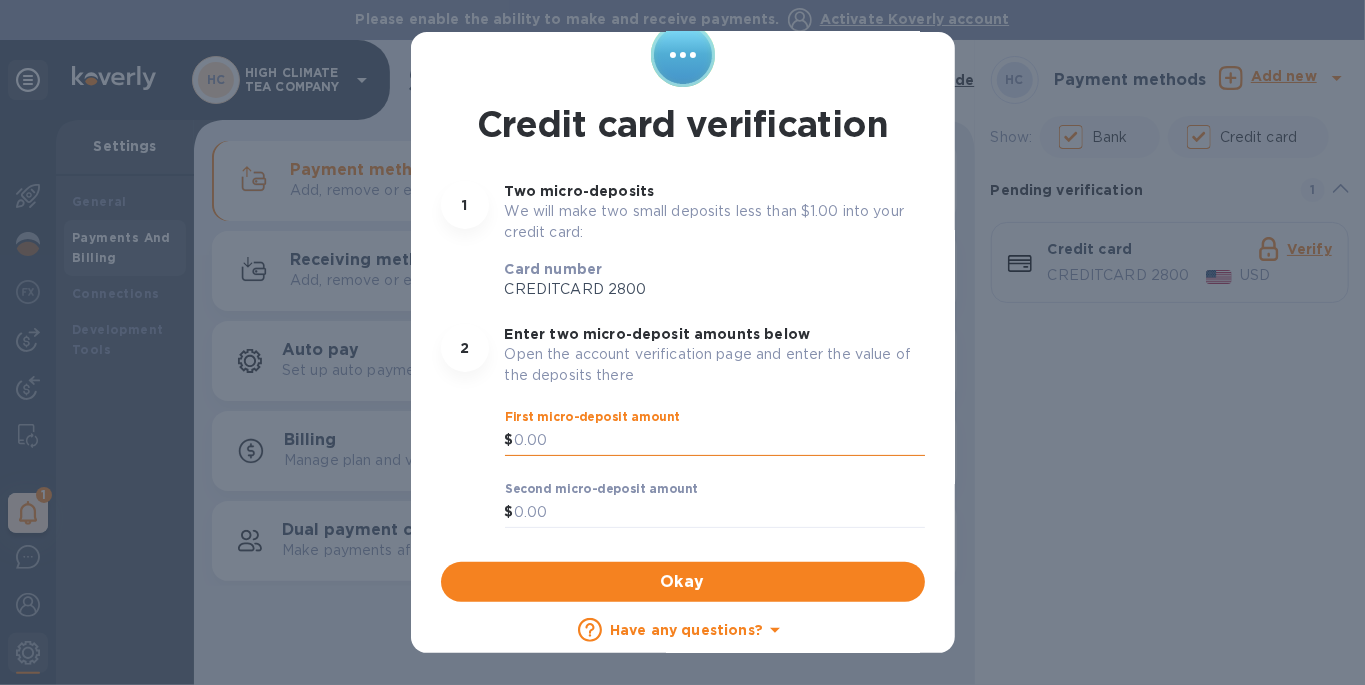 type on "1" 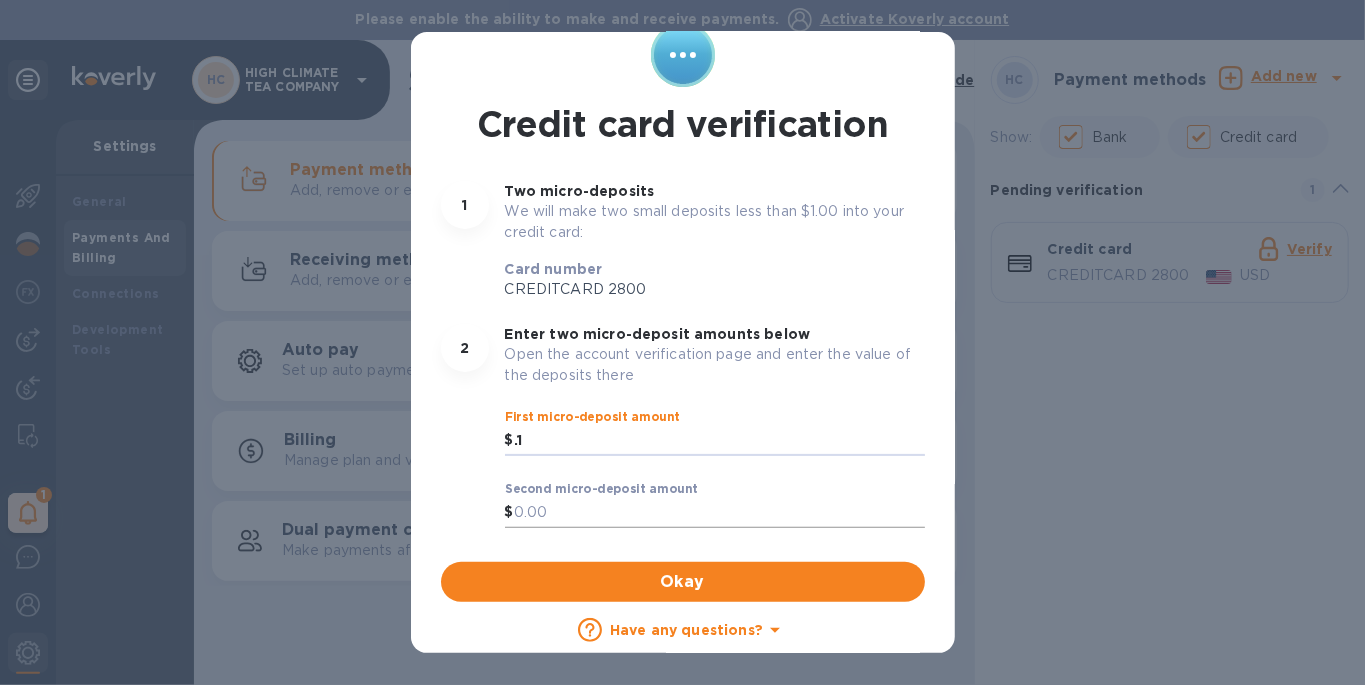 click at bounding box center [719, 513] 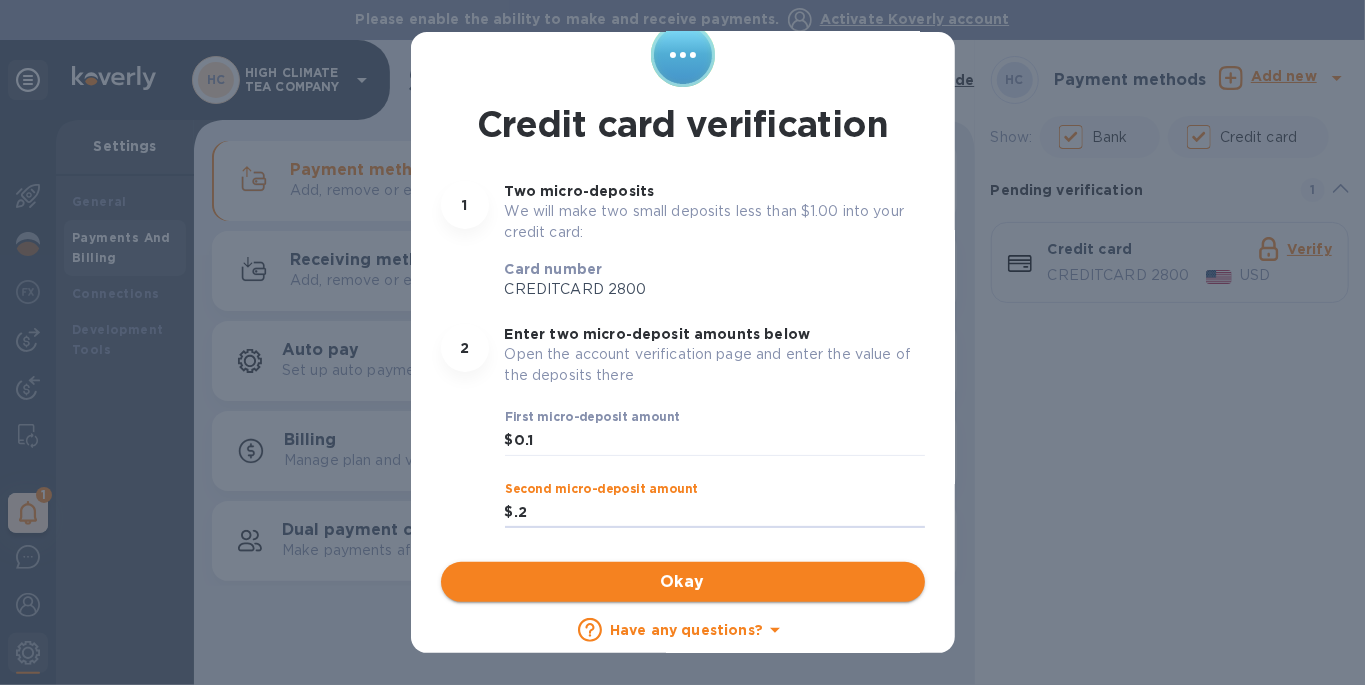 click on "Okay" at bounding box center (683, 582) 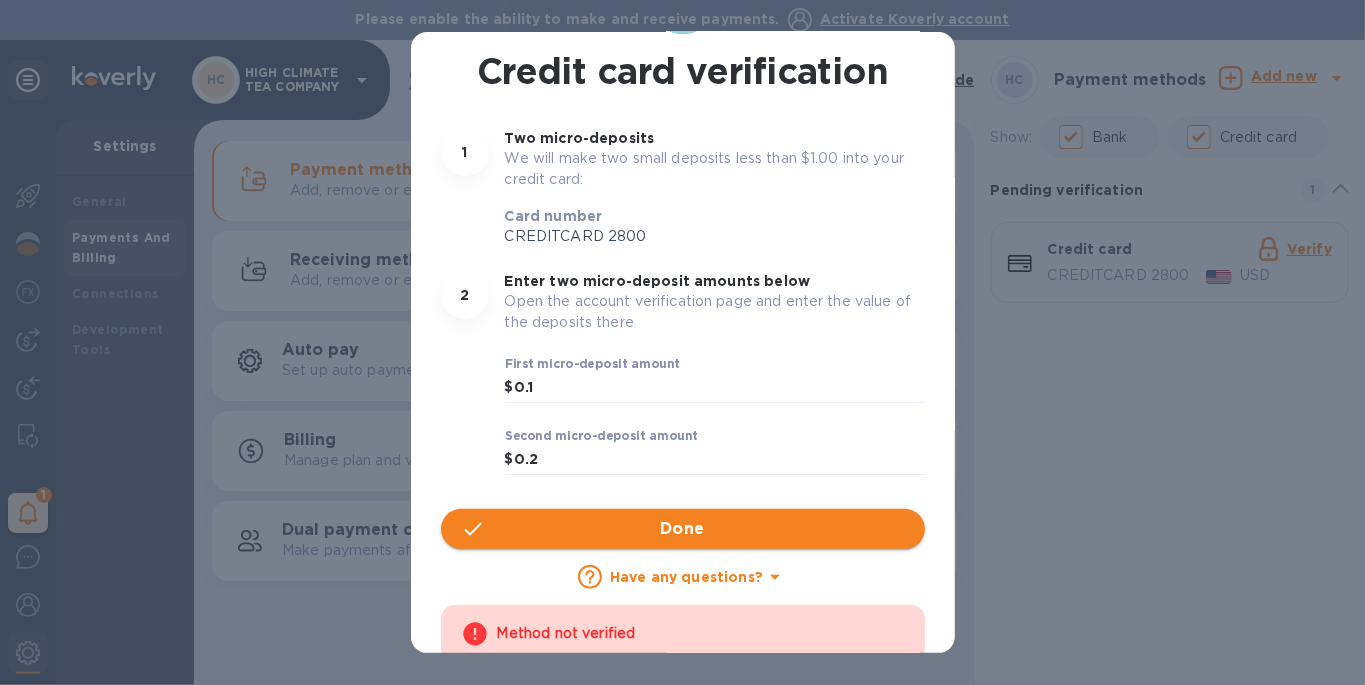 scroll, scrollTop: 123, scrollLeft: 0, axis: vertical 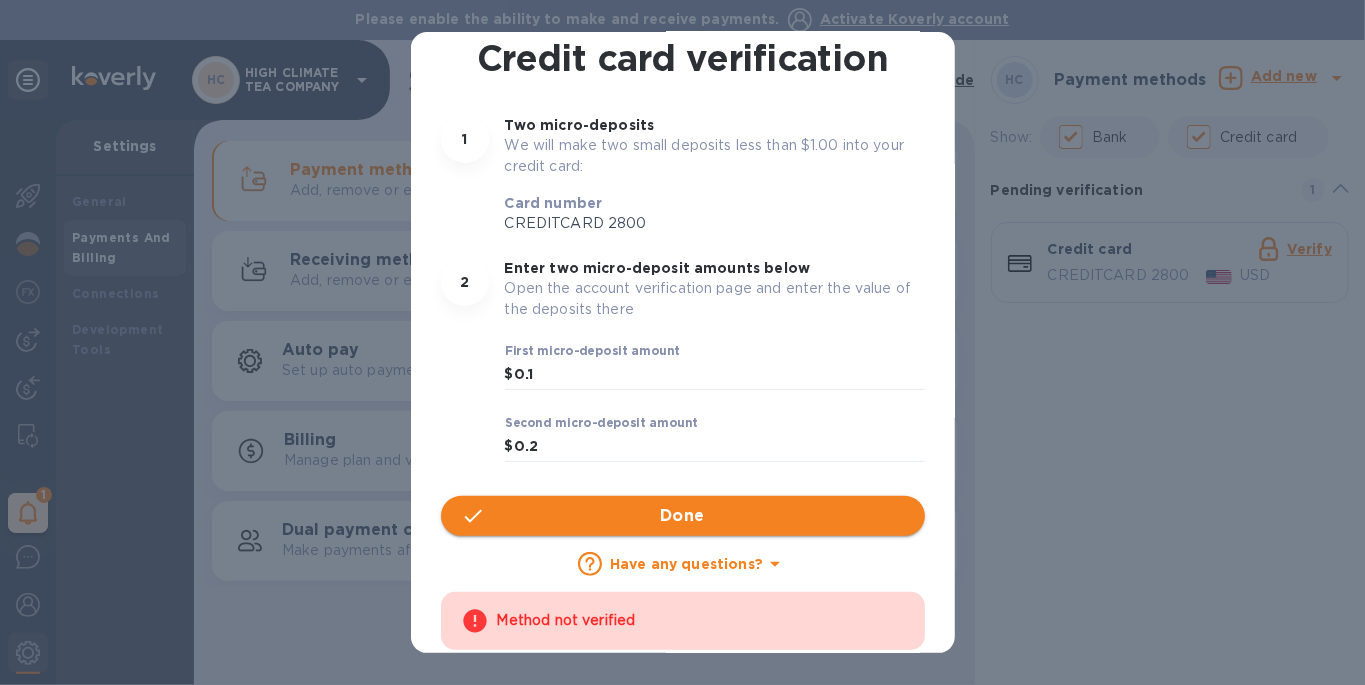 click on "Done" at bounding box center [683, 516] 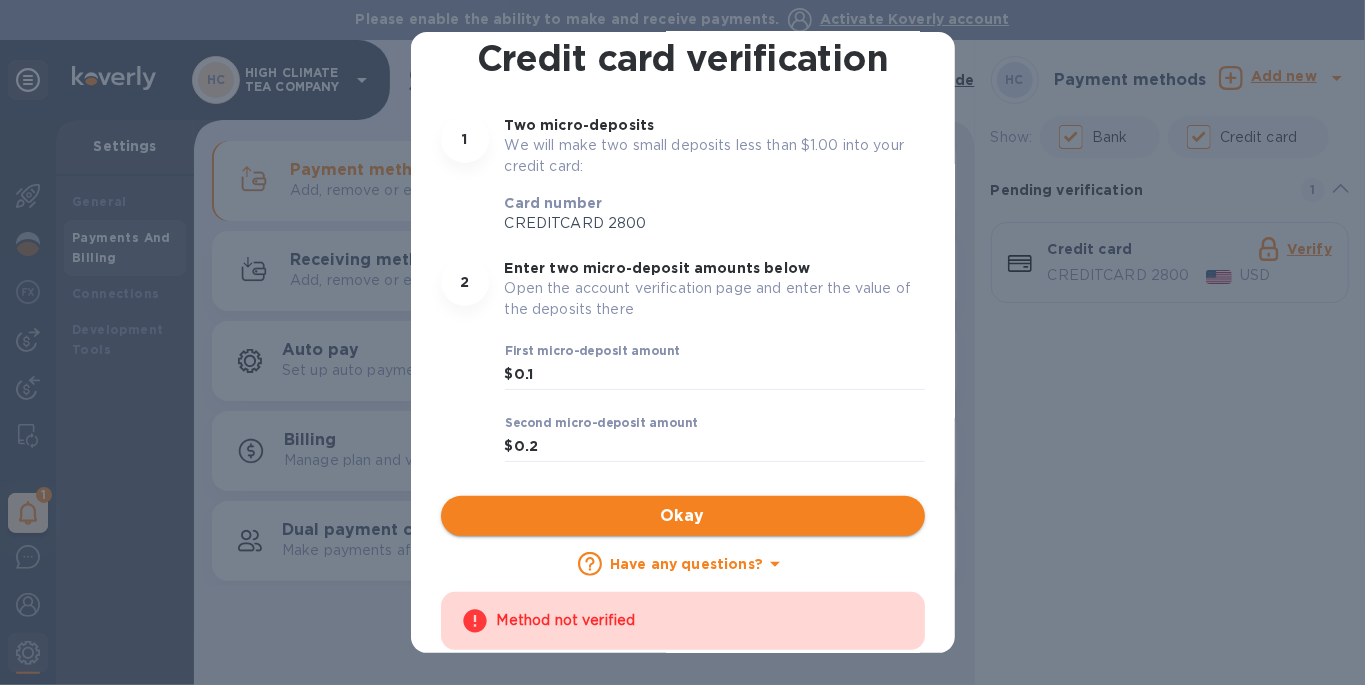 click on "Okay" at bounding box center (683, 516) 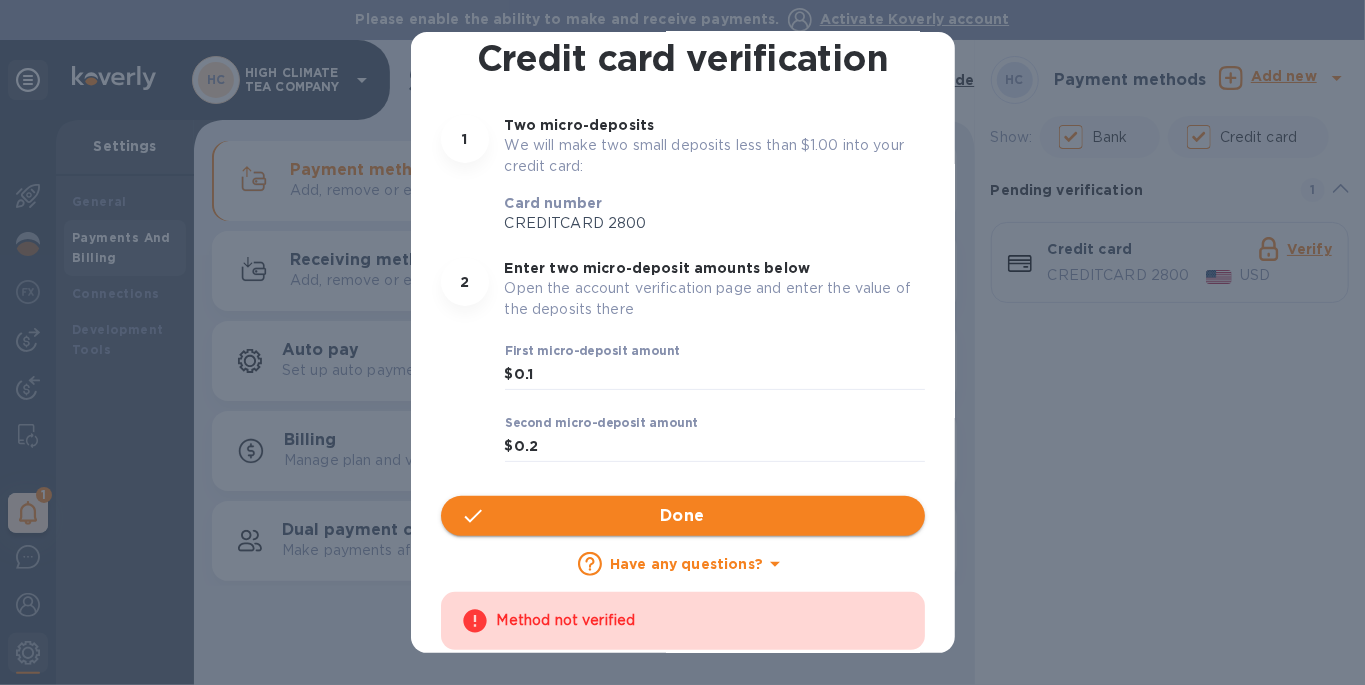 click on "Done" at bounding box center [683, 516] 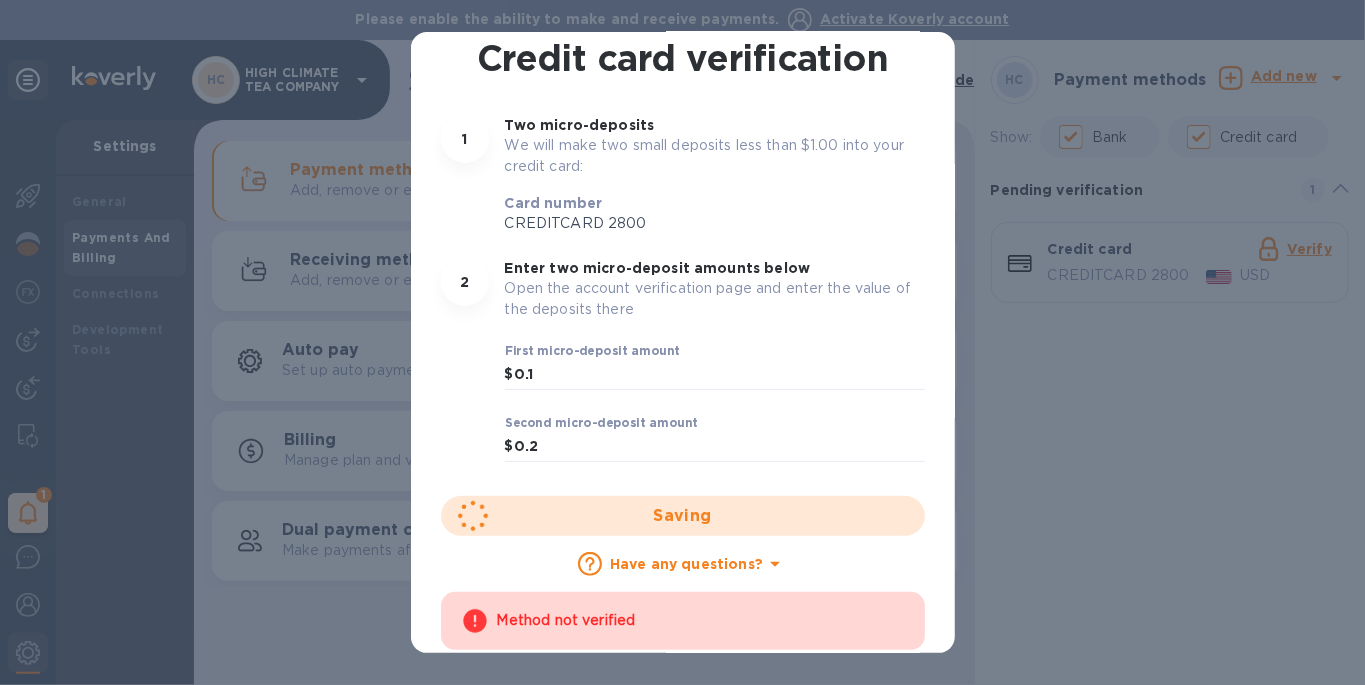 click on "Saving" at bounding box center [683, 516] 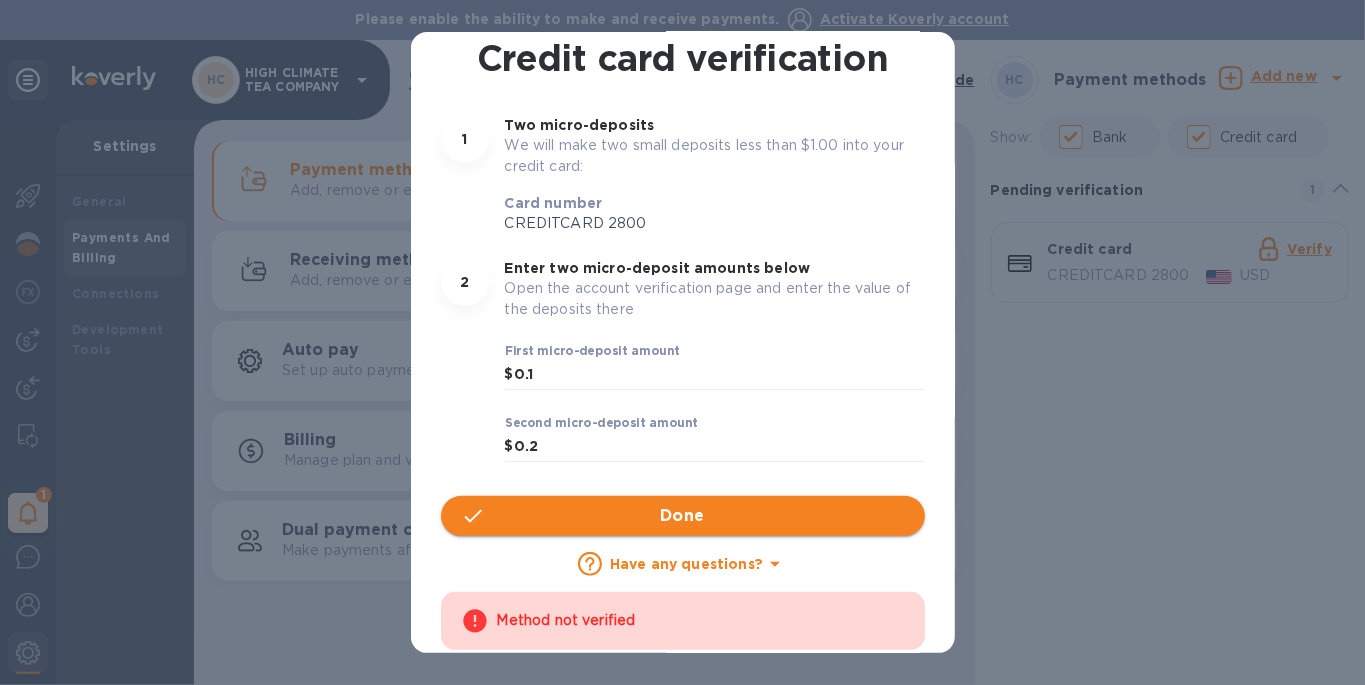 click on "Done" at bounding box center (683, 516) 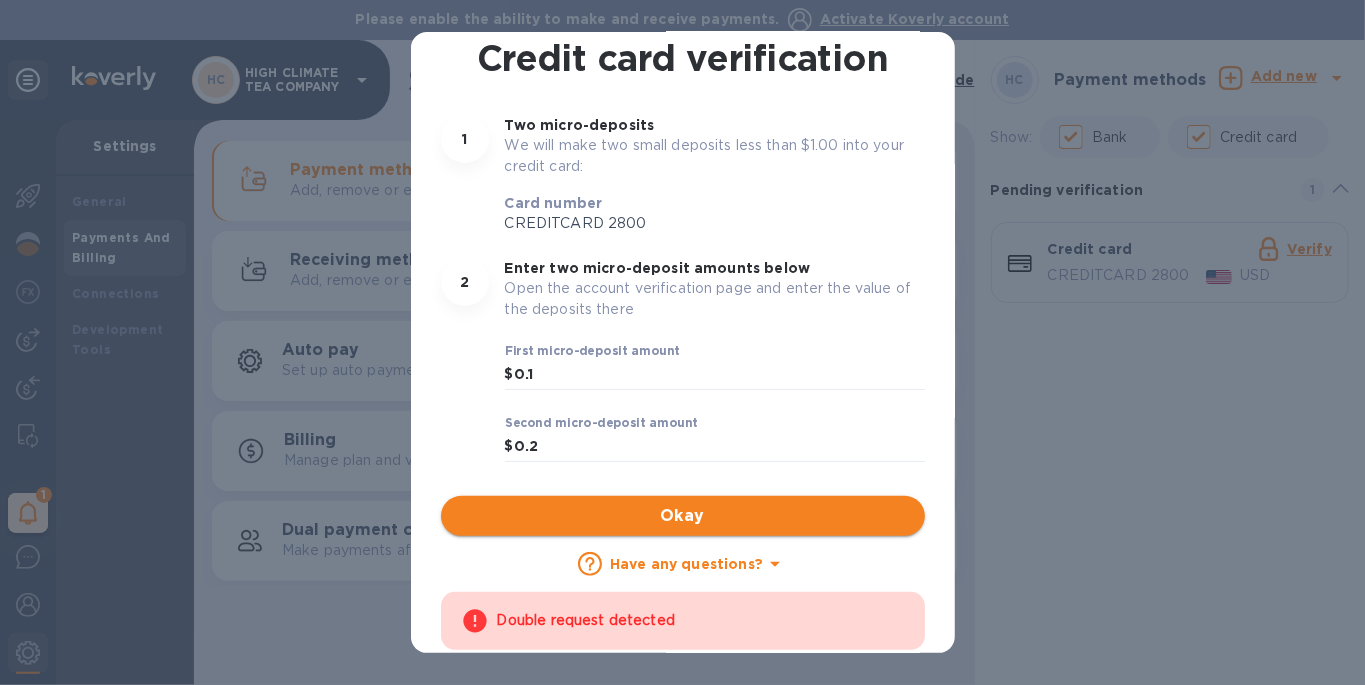 click on "Okay" at bounding box center (683, 516) 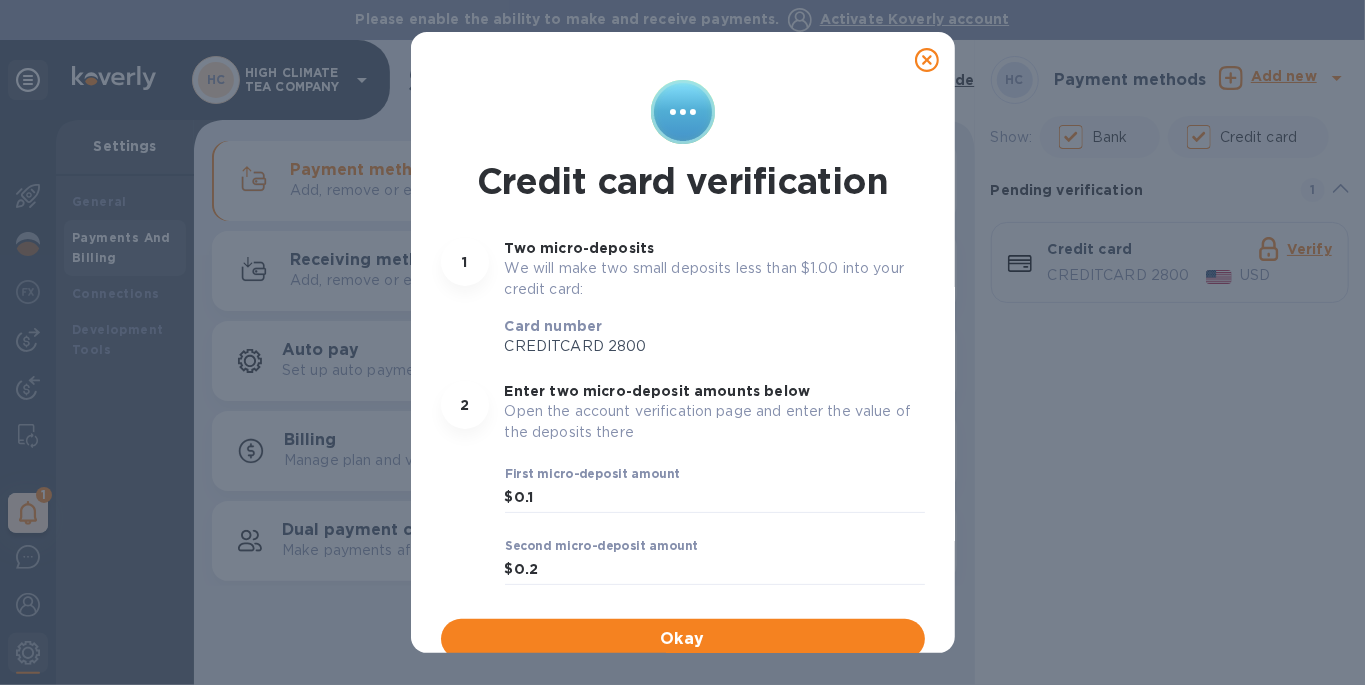 click 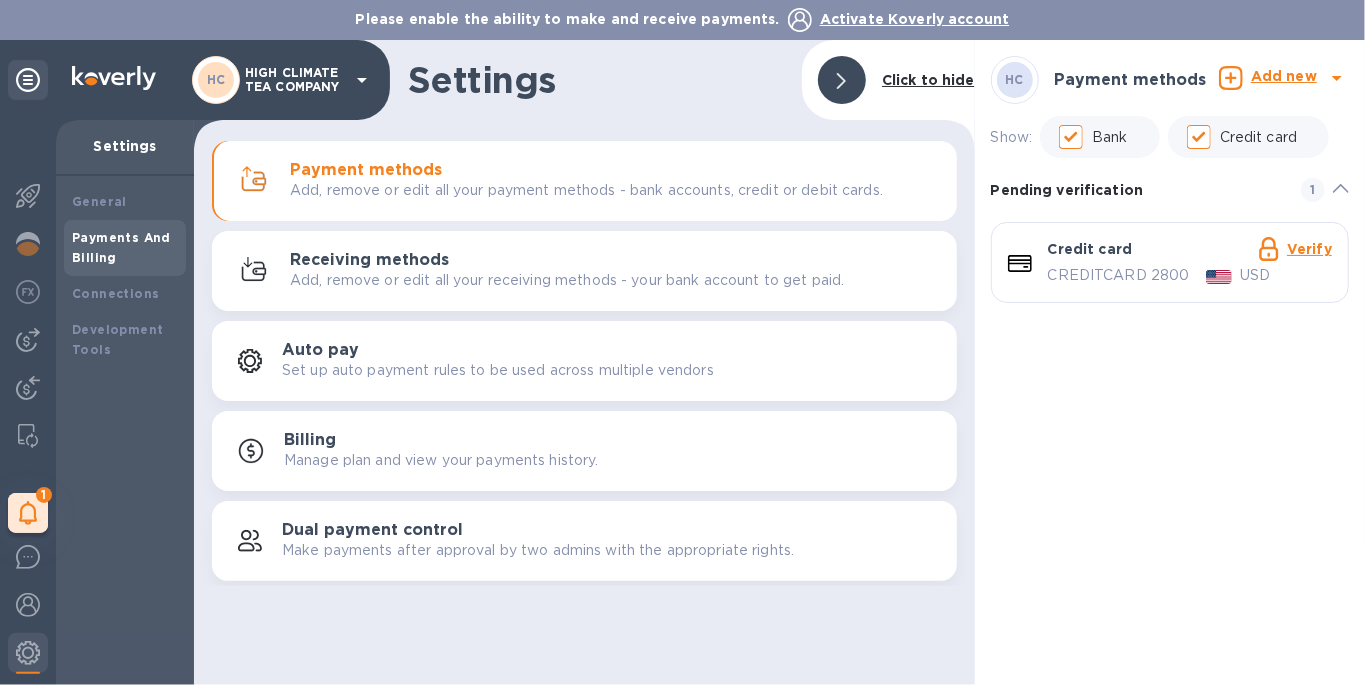 click on "Credit card" at bounding box center [1090, 252] 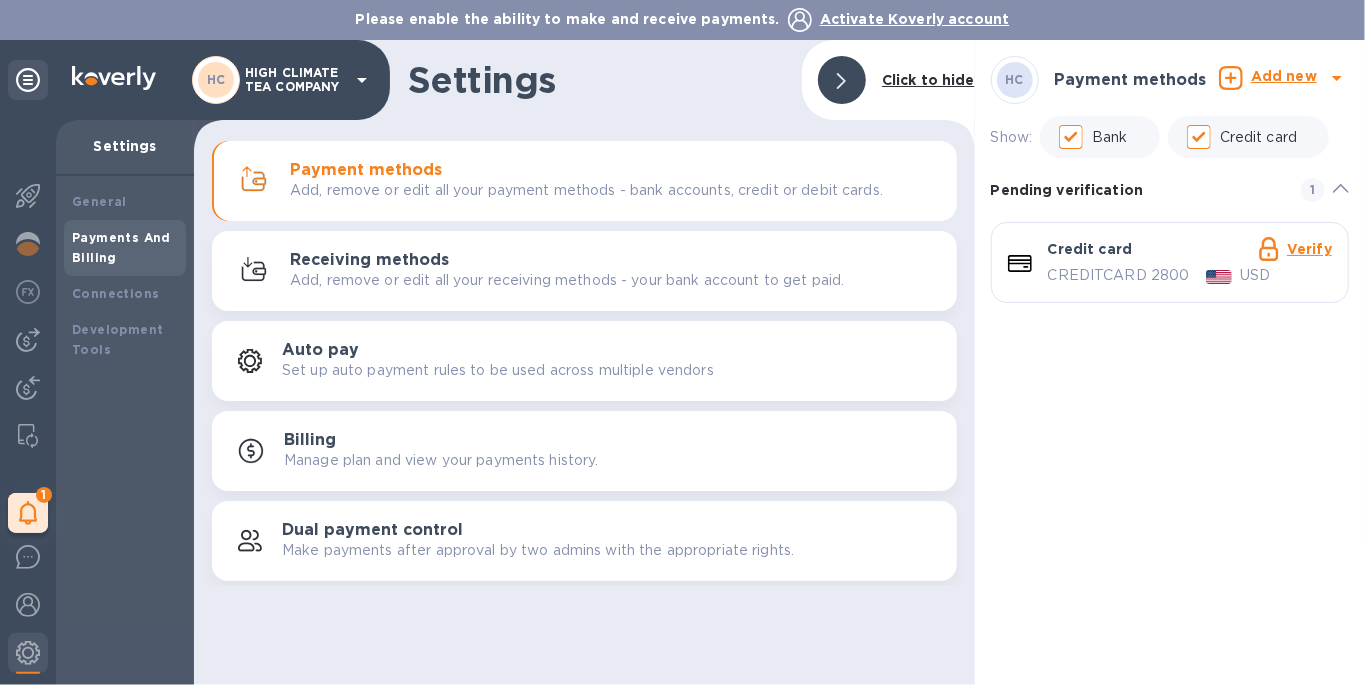 click on "Add, remove or edit all your payment methods - bank accounts, credit or debit cards." at bounding box center (586, 190) 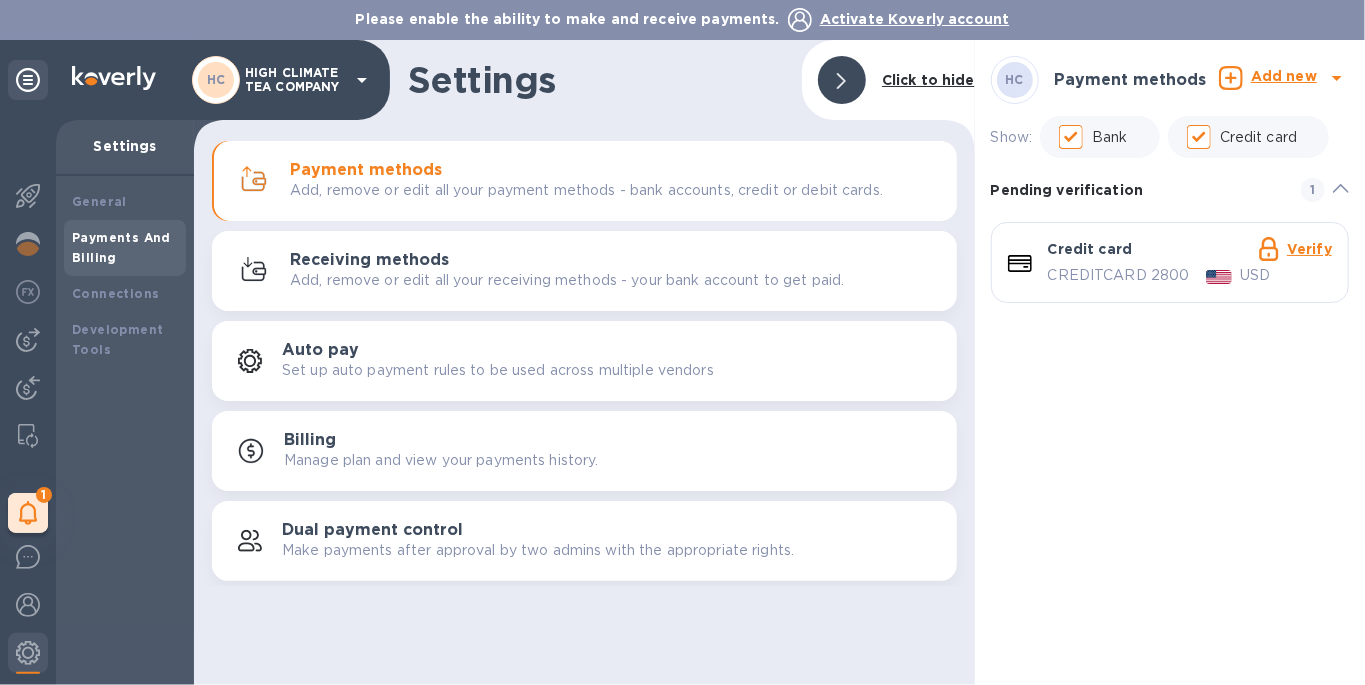 click on "Add, remove or edit all your payment methods - bank accounts, credit or debit cards." at bounding box center (586, 190) 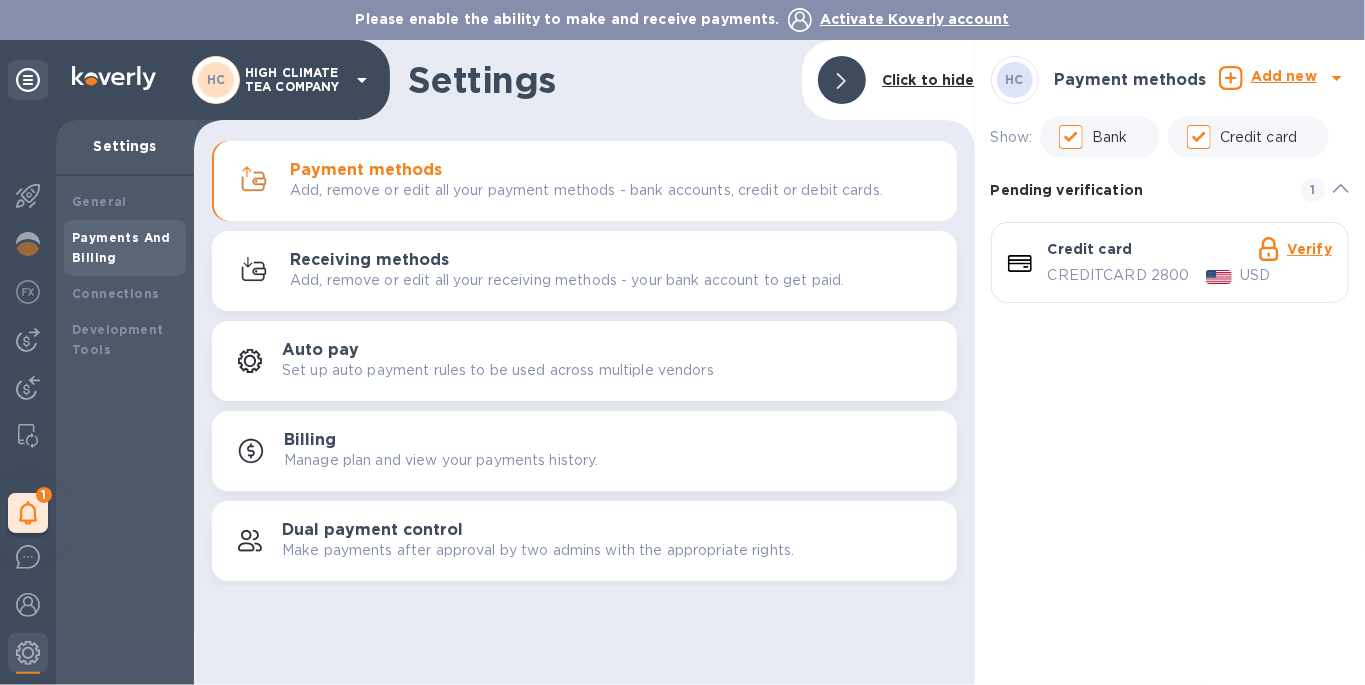 click on "Credit card" at bounding box center (1199, 137) 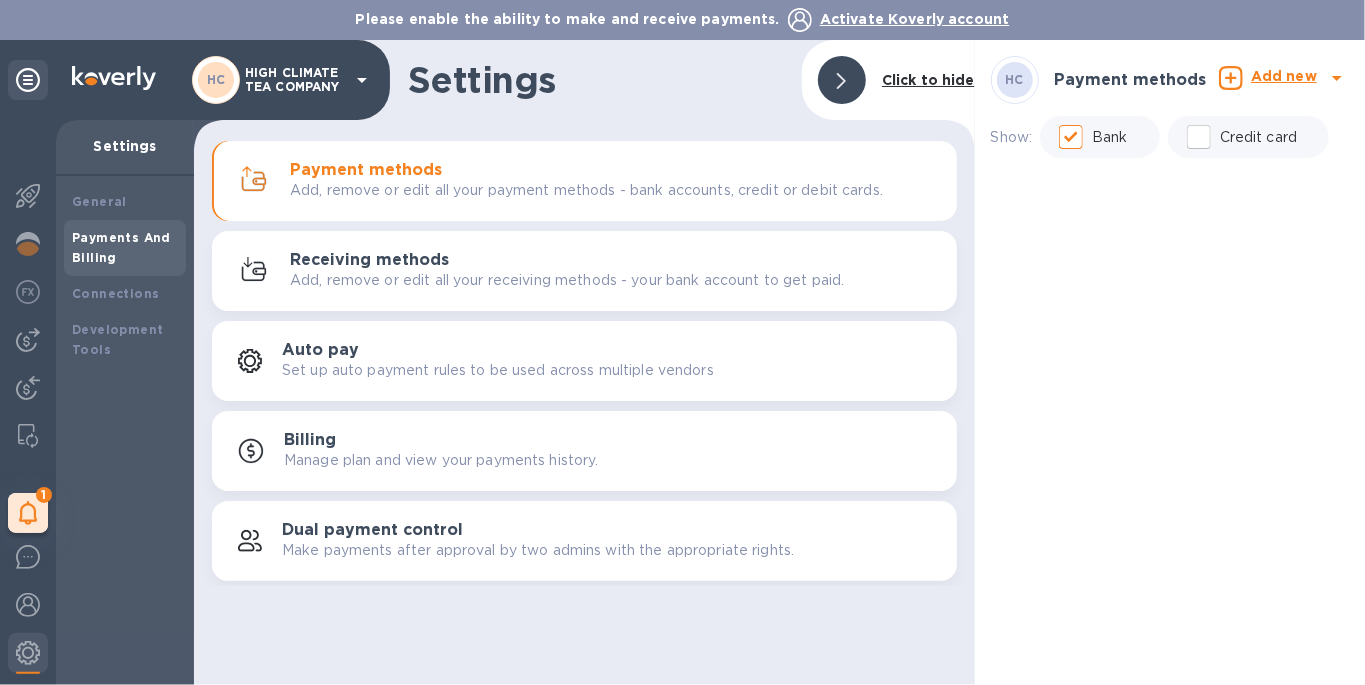 click on "Credit card" at bounding box center [1199, 137] 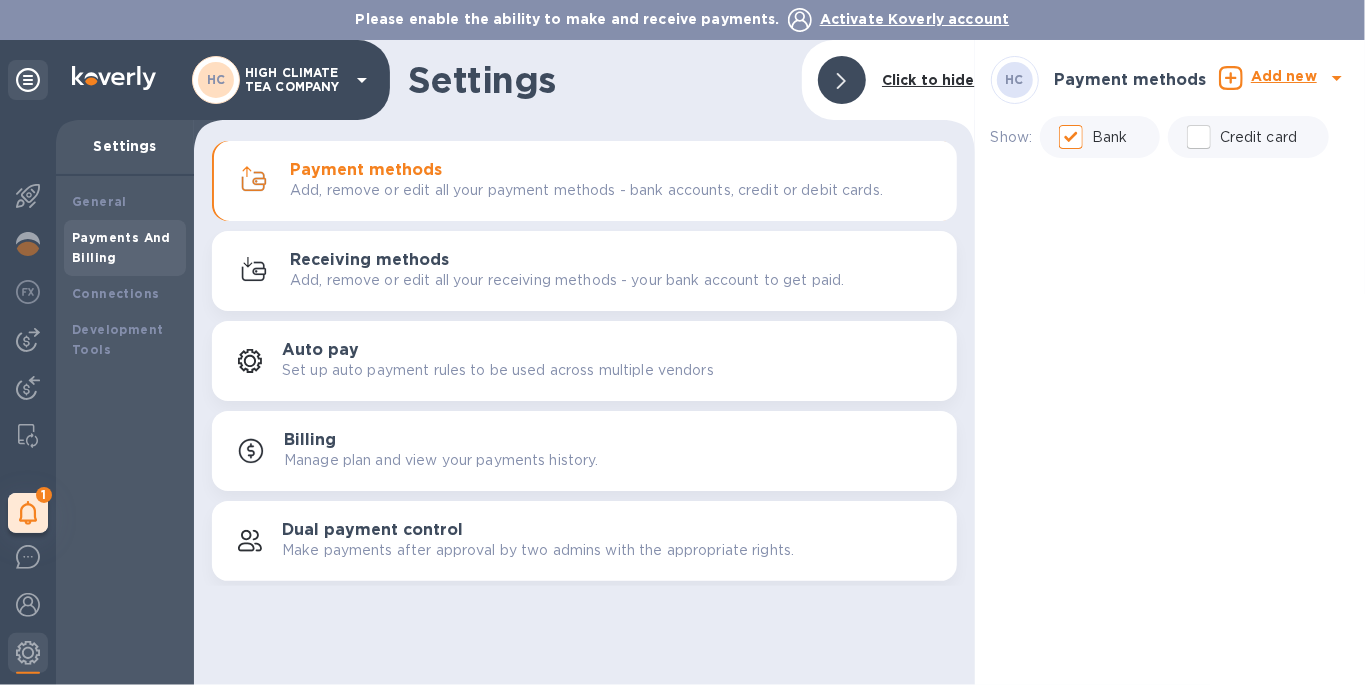 checkbox on "true" 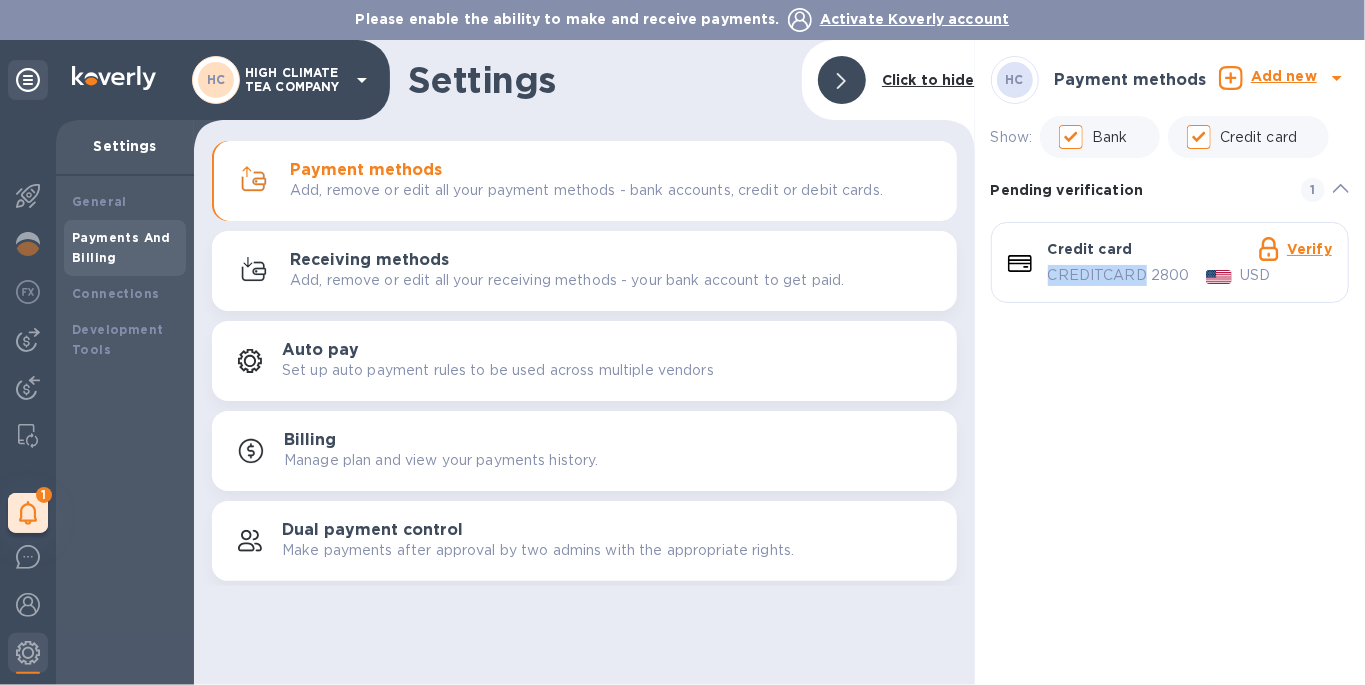 click on "HC Payment methods Add new Show: Bank Credit card Pending verification   1 Credit card  Verify CREDITCARD 2800 USD Currency USD" at bounding box center [1170, 362] 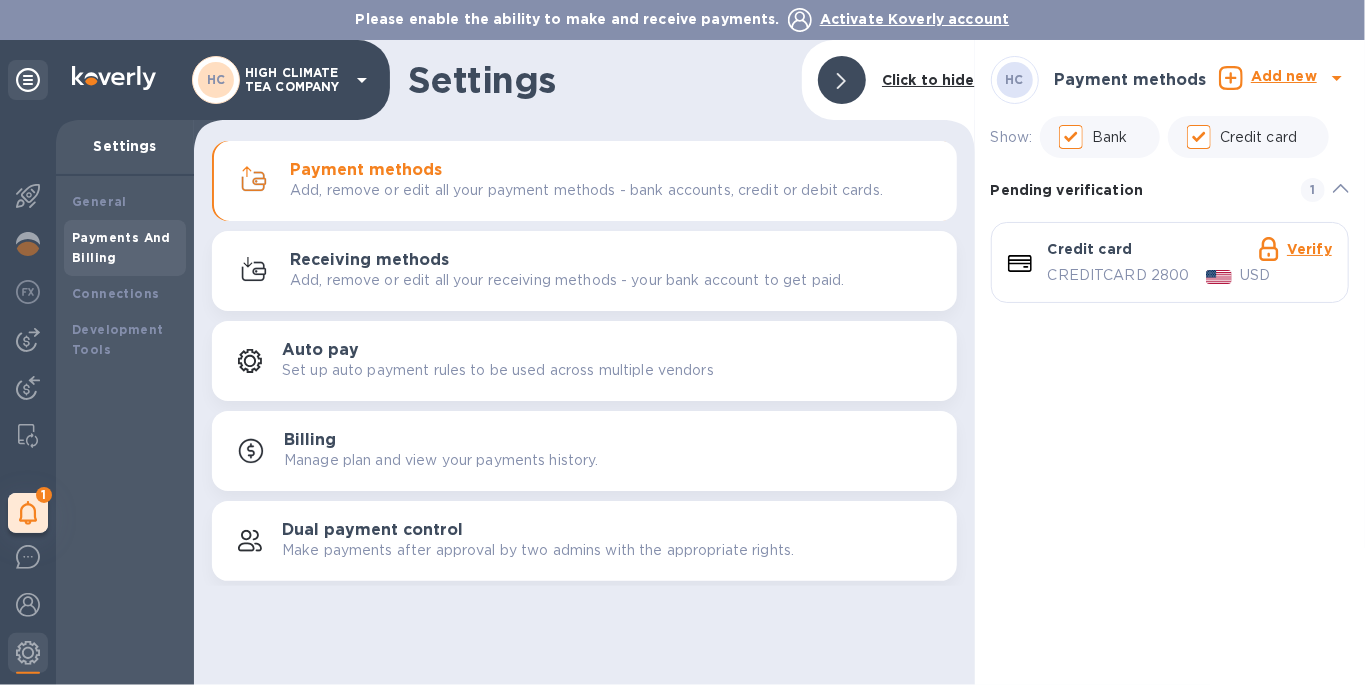 click on "Add new" at bounding box center [1284, 76] 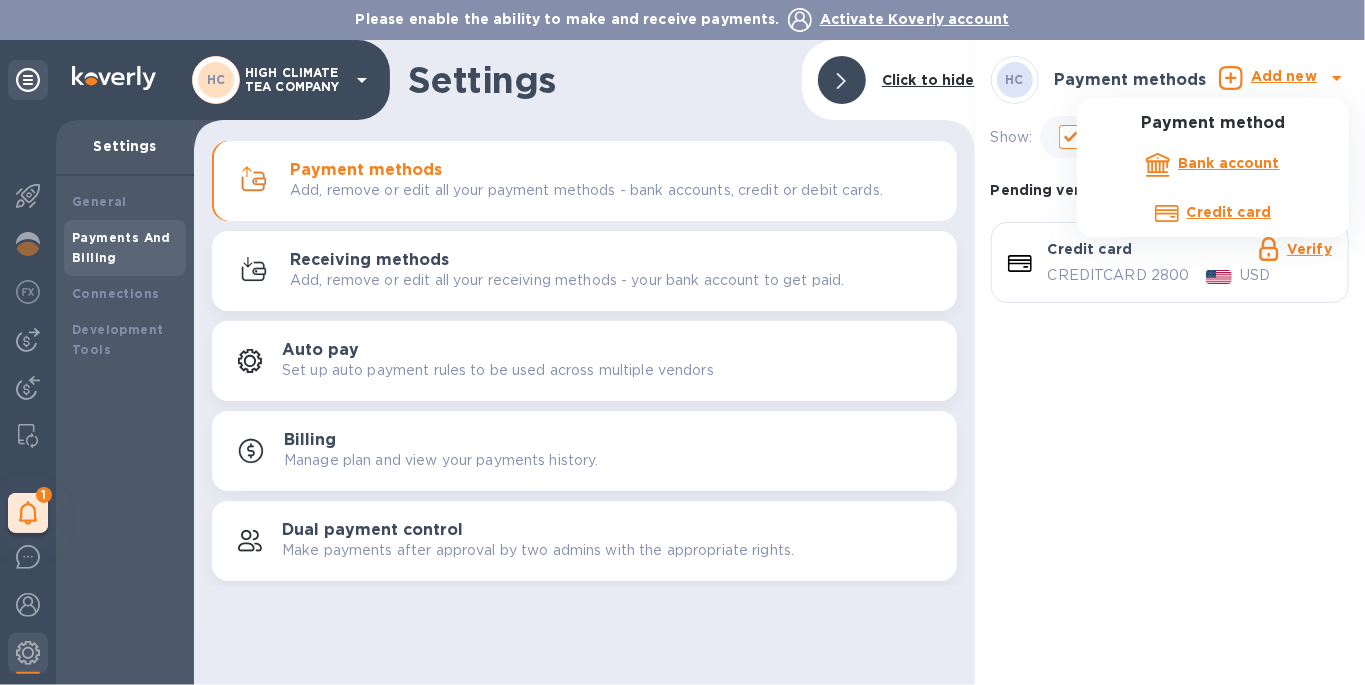 click on "Credit card" at bounding box center [1229, 212] 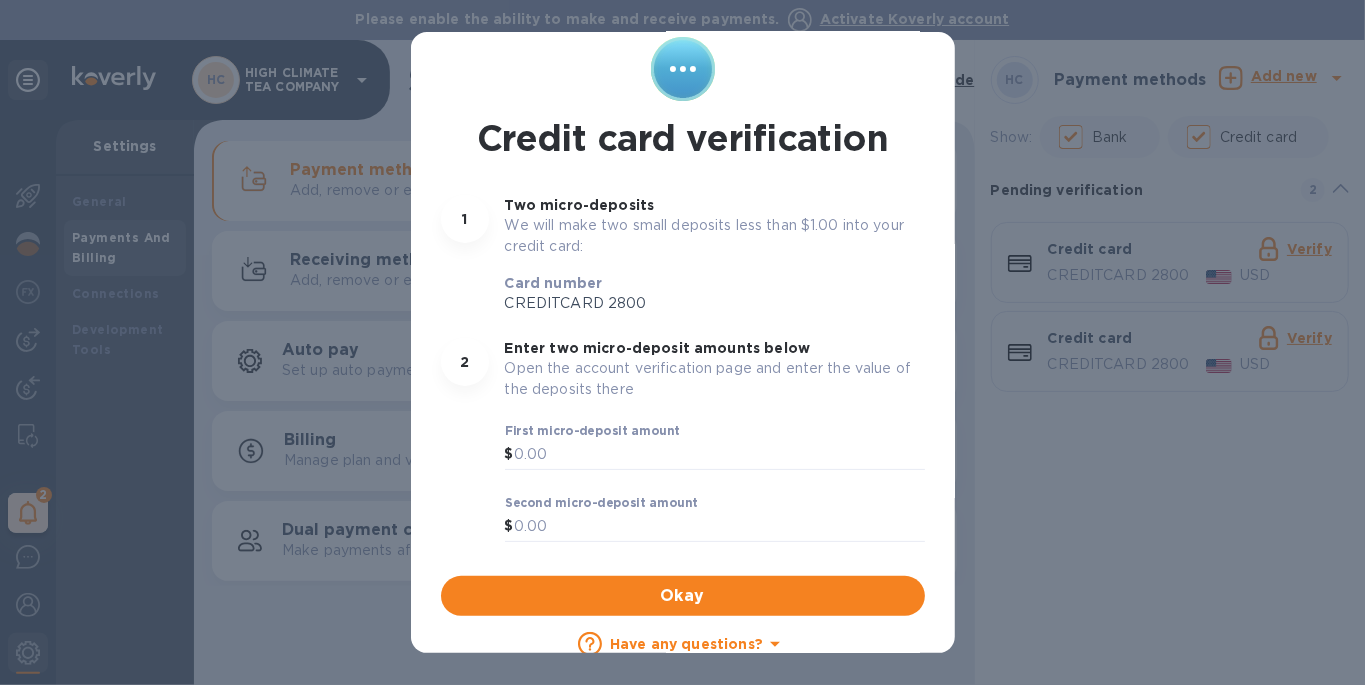 scroll, scrollTop: 57, scrollLeft: 0, axis: vertical 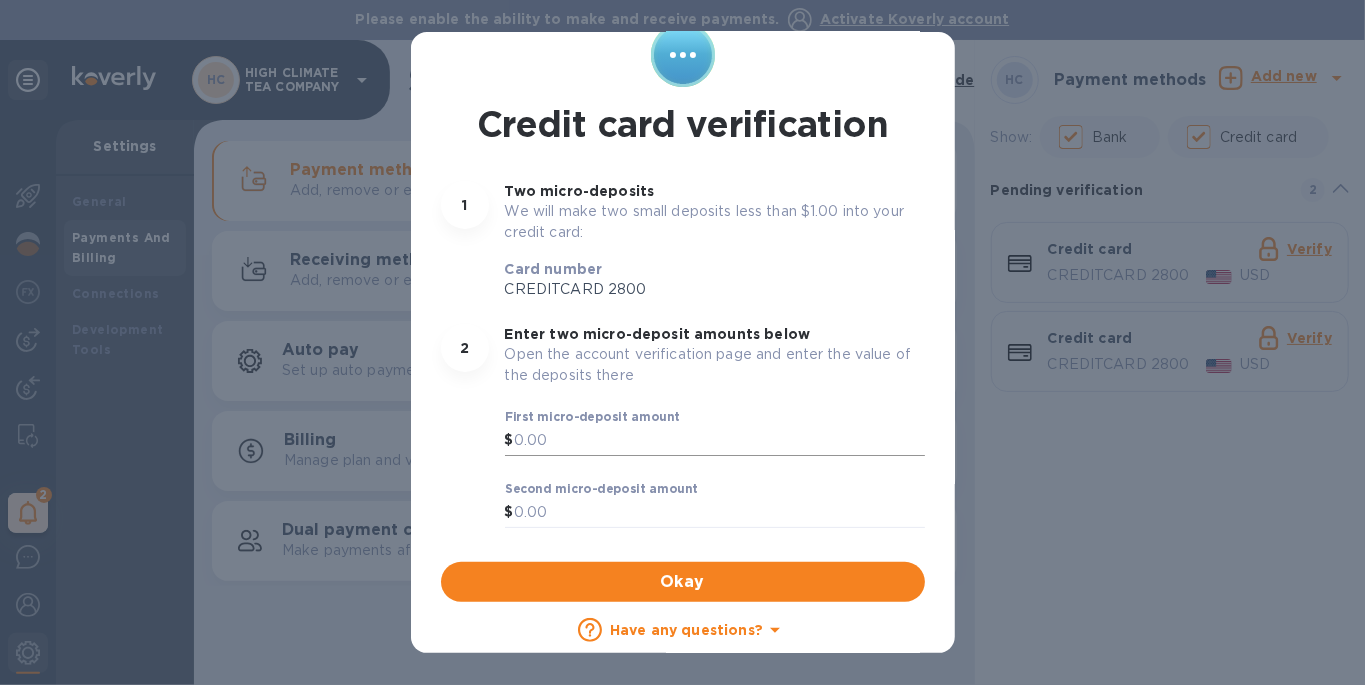 click at bounding box center [719, 441] 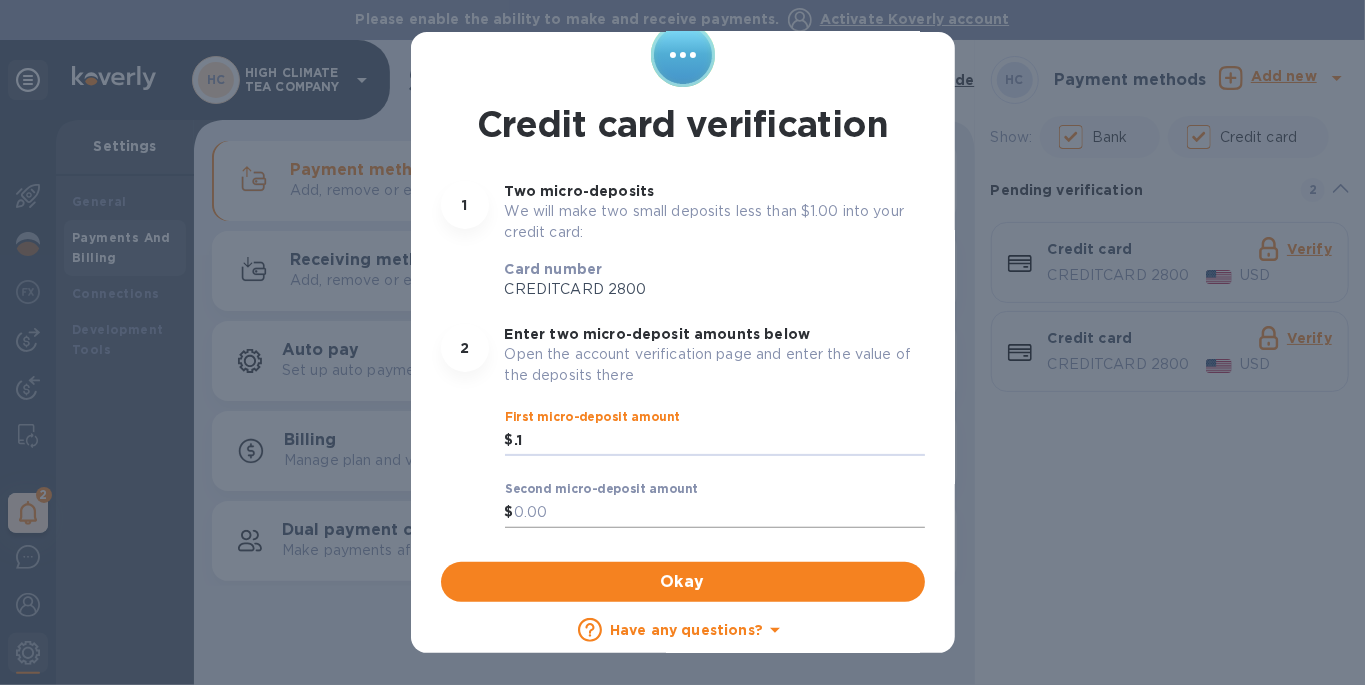 click at bounding box center [719, 513] 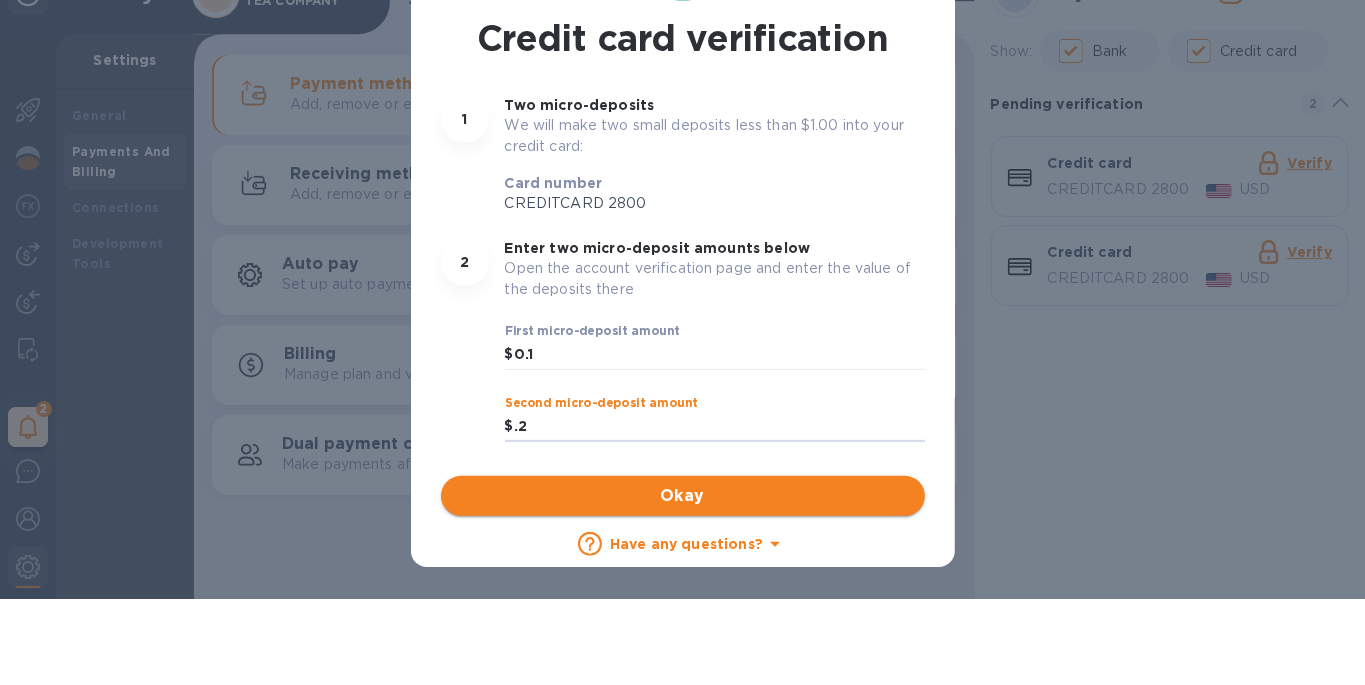 click on "Okay" at bounding box center [683, 582] 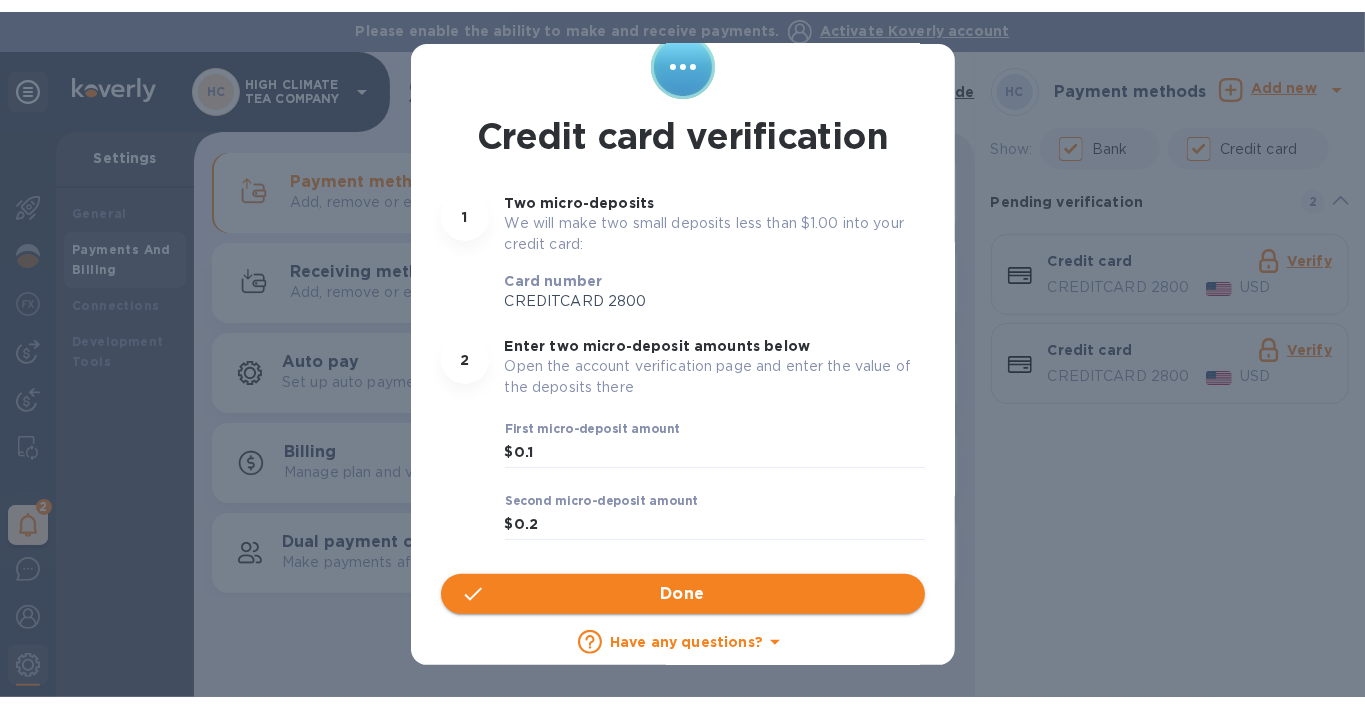 scroll, scrollTop: 123, scrollLeft: 0, axis: vertical 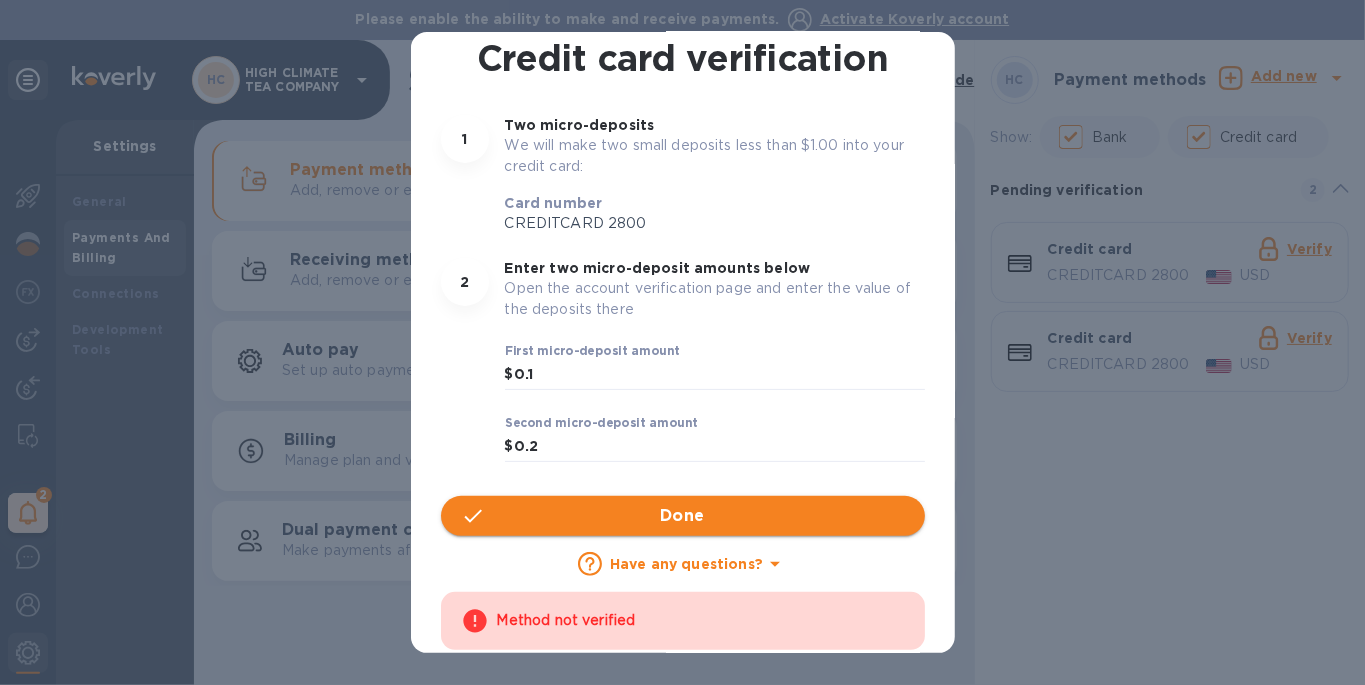 click on "Done" at bounding box center (683, 516) 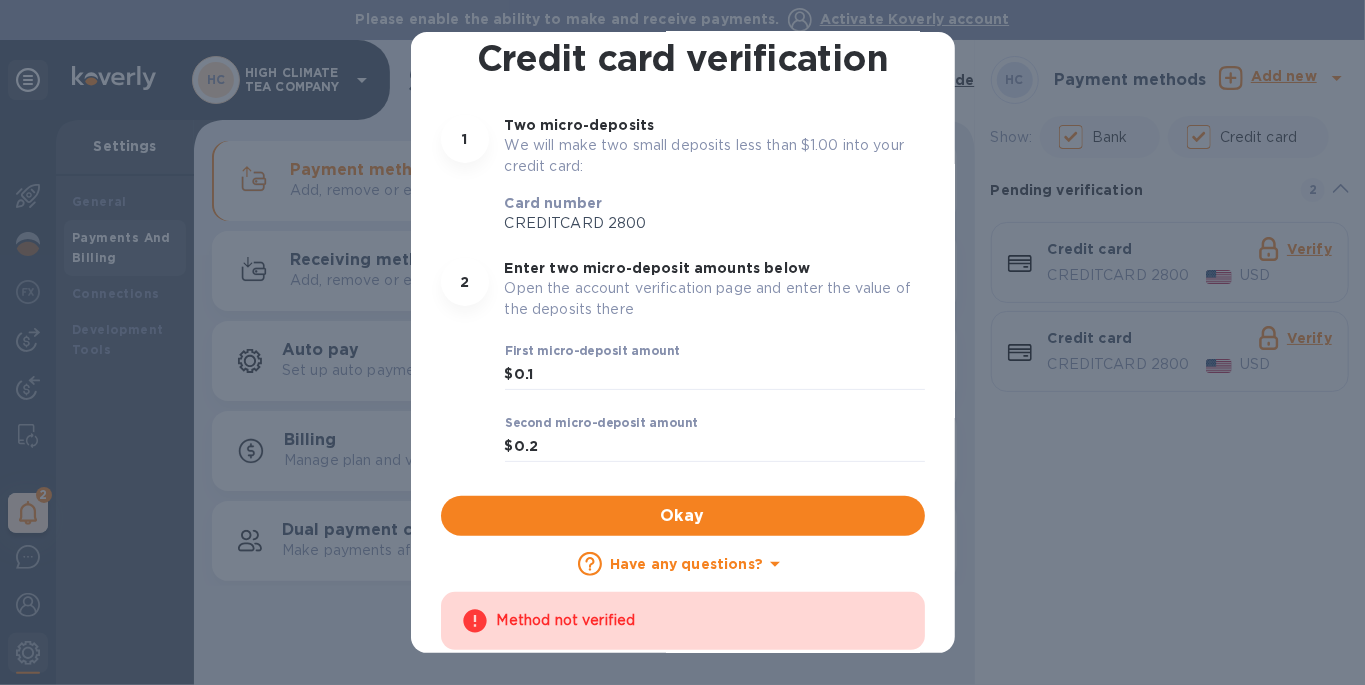 click on "Have any questions?" at bounding box center (686, 564) 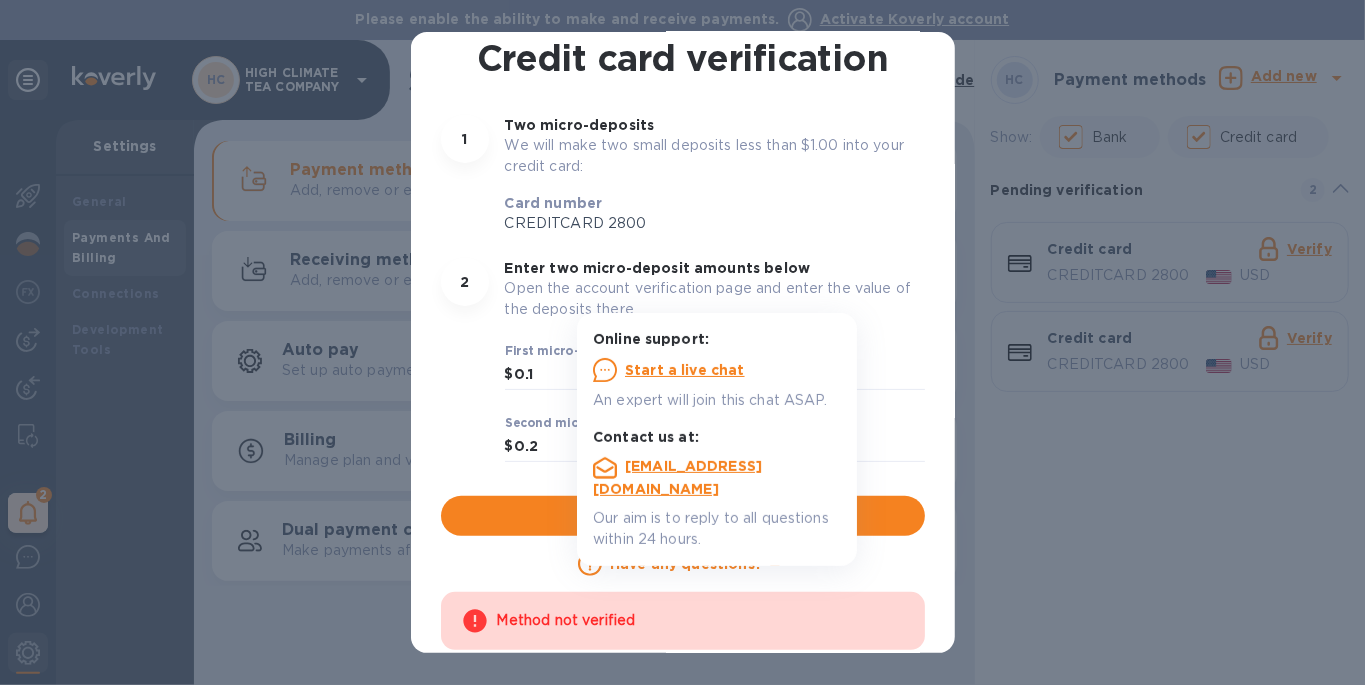 click on "Start a live chat" at bounding box center (685, 370) 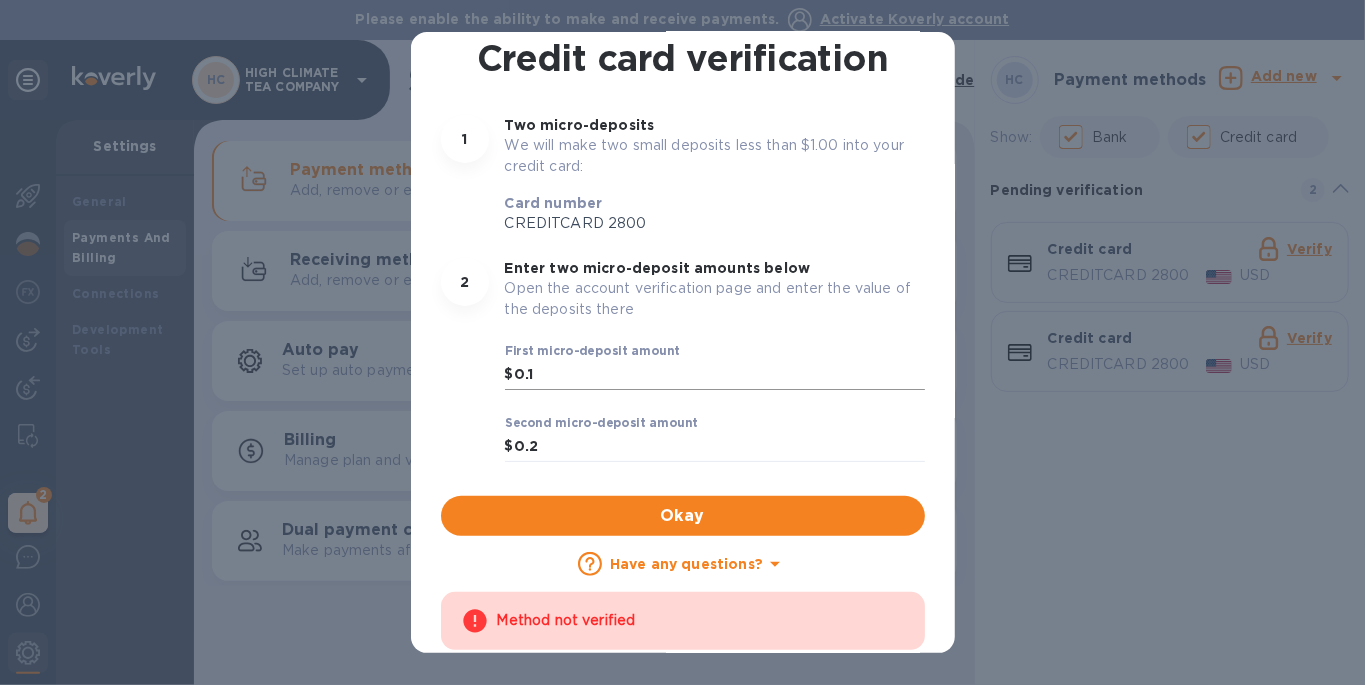 click on "0.1" at bounding box center [719, 375] 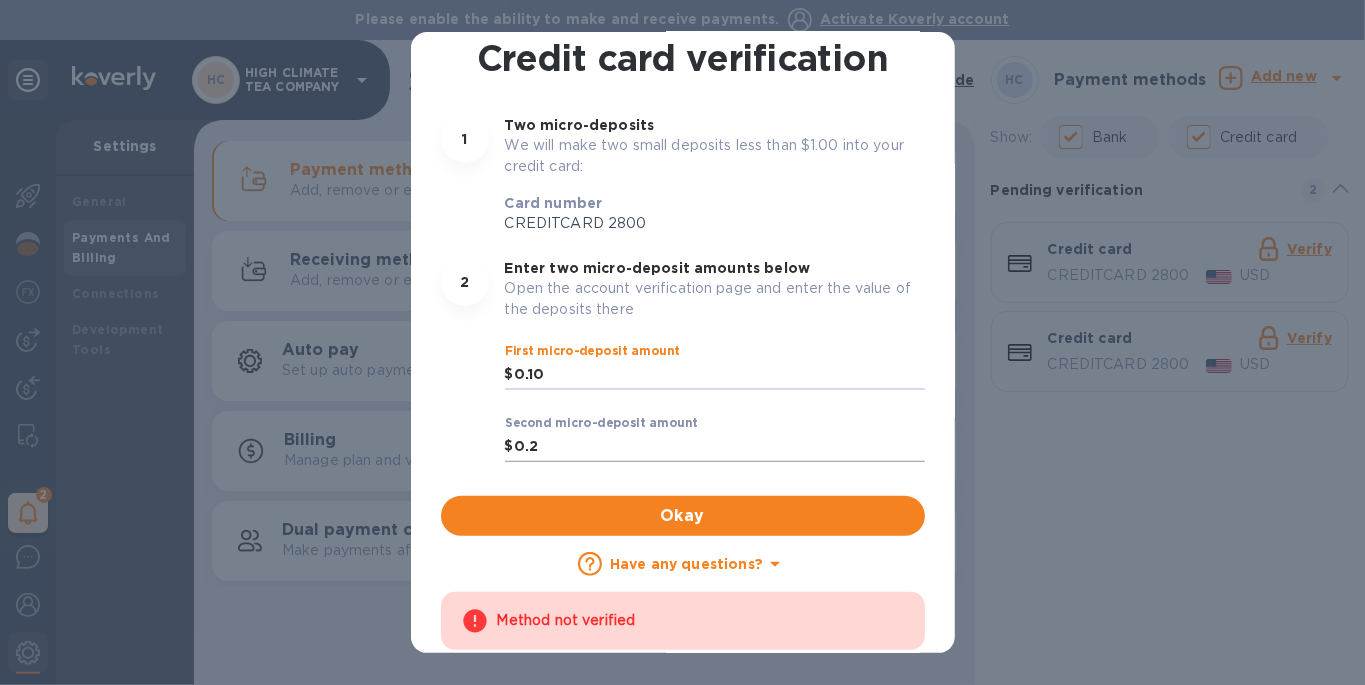 type on "0.10" 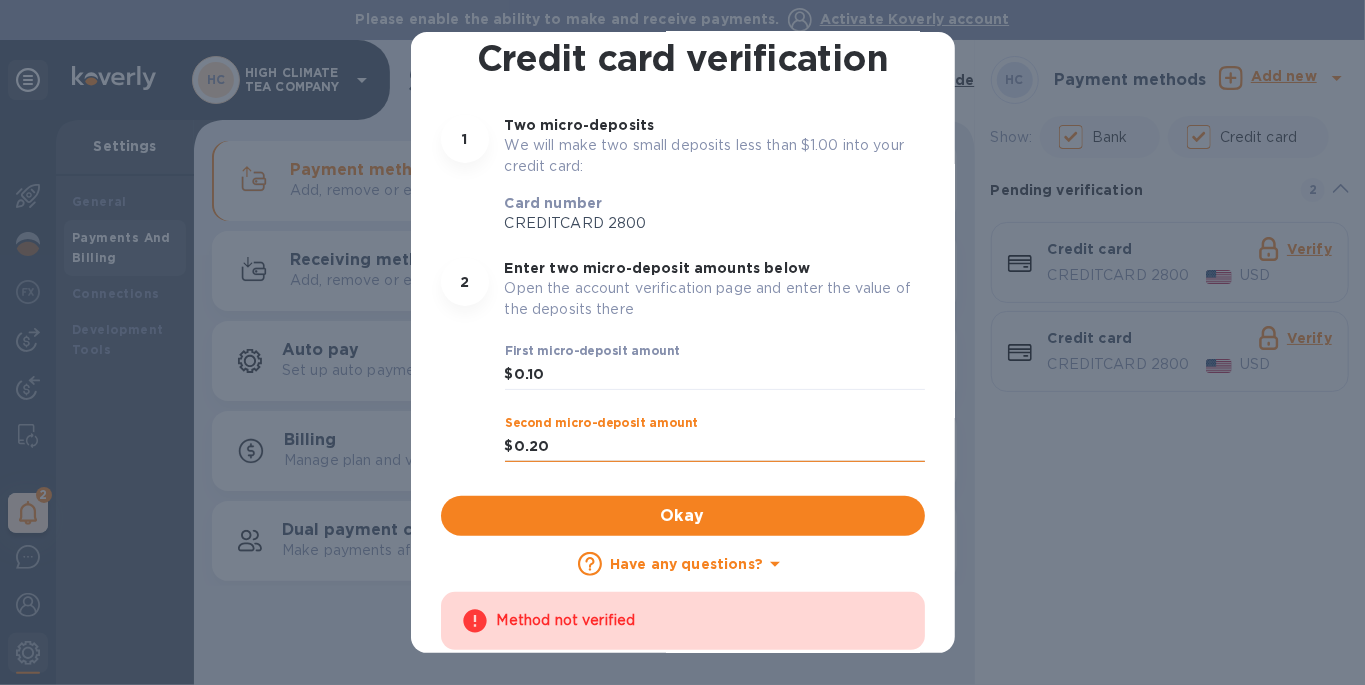 type on "0.20" 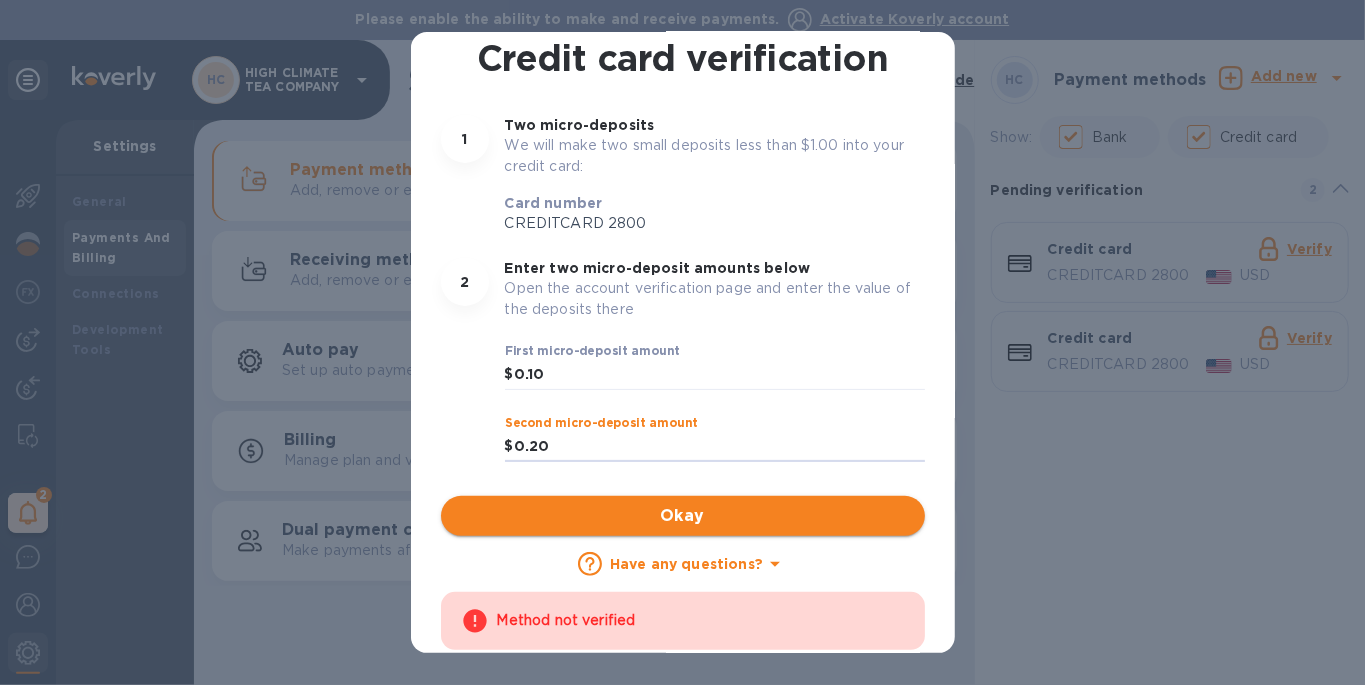click on "Okay" at bounding box center [683, 516] 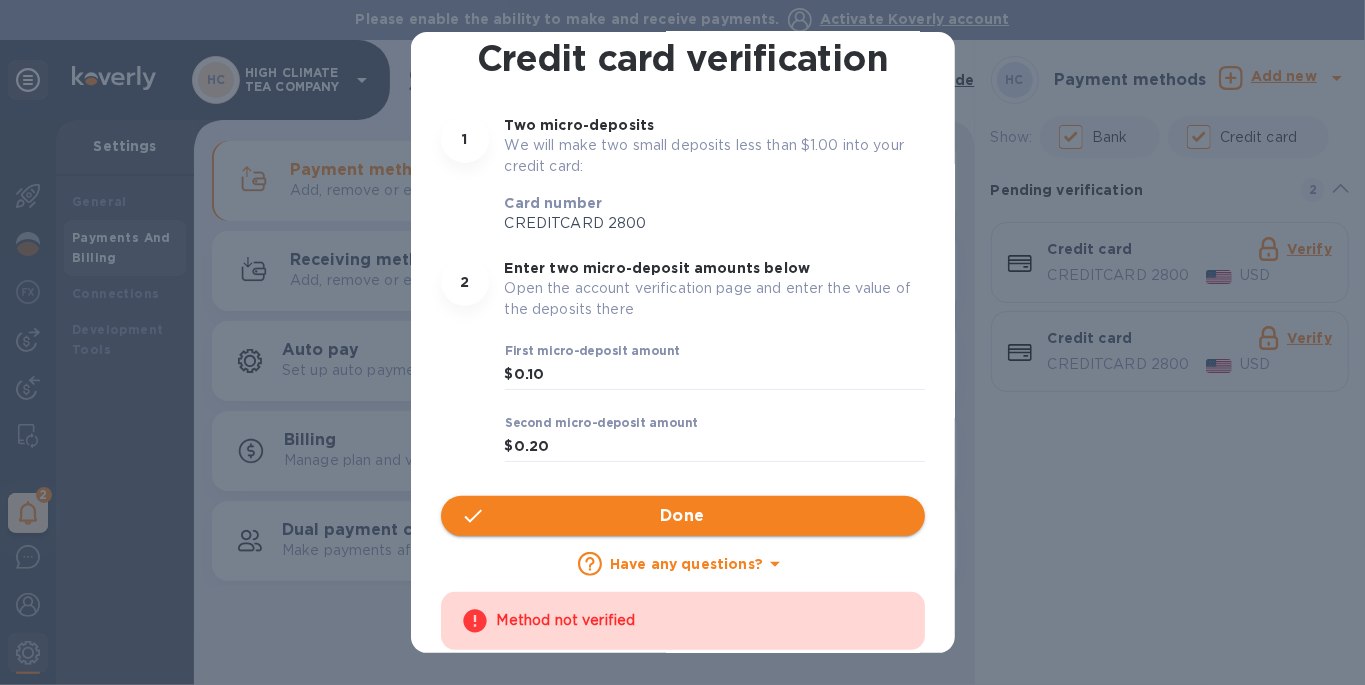 click on "Done" at bounding box center (683, 516) 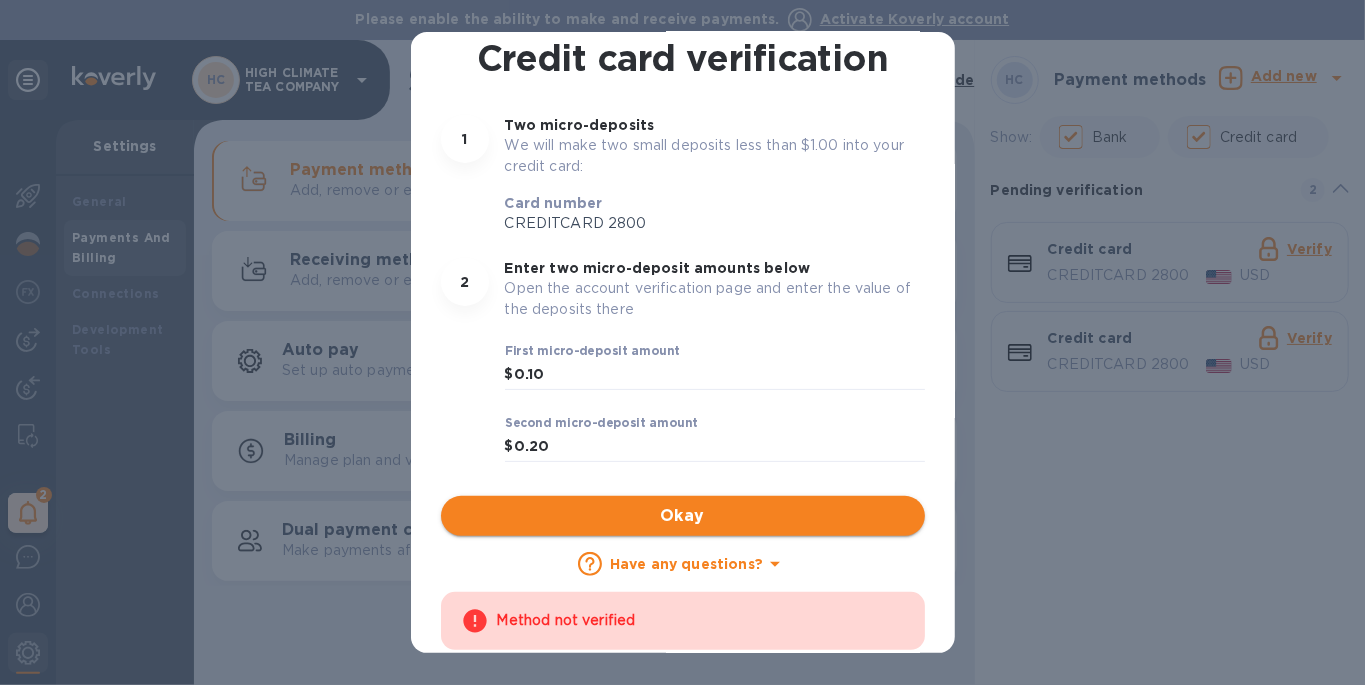 click on "Okay" at bounding box center (683, 516) 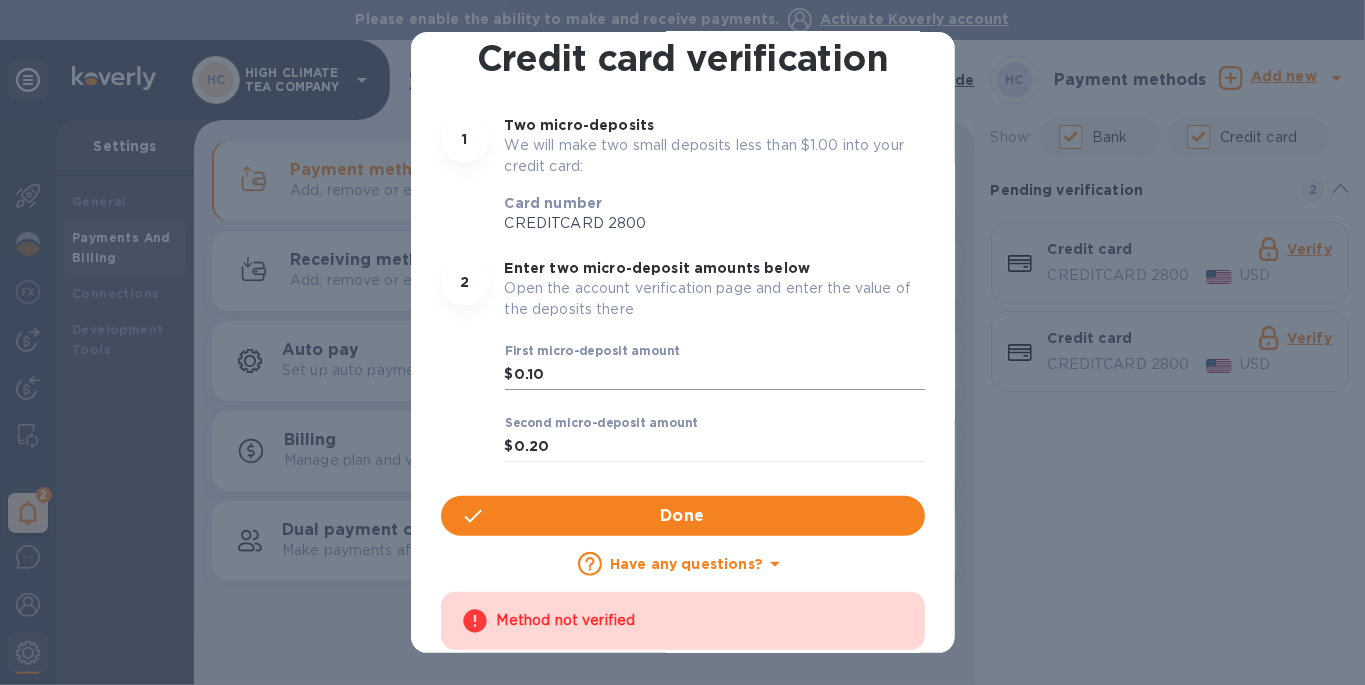 click on "0.10" at bounding box center (719, 375) 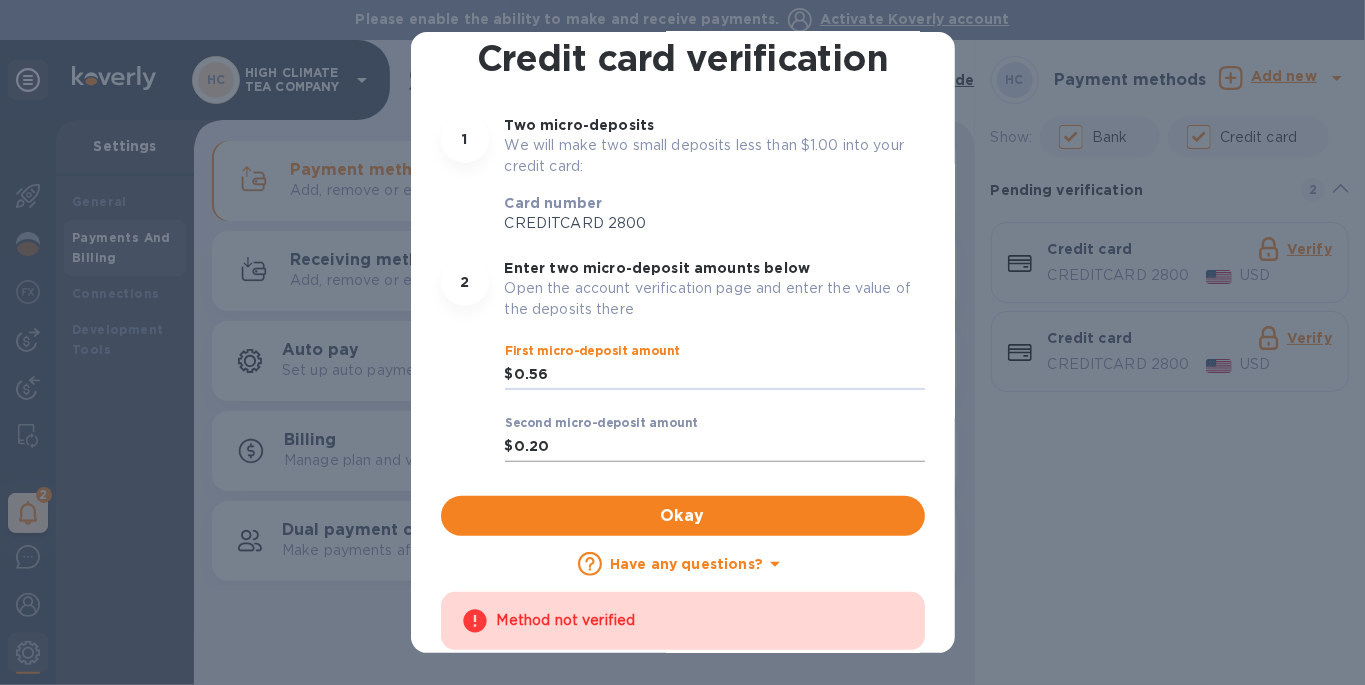 type on "0.56" 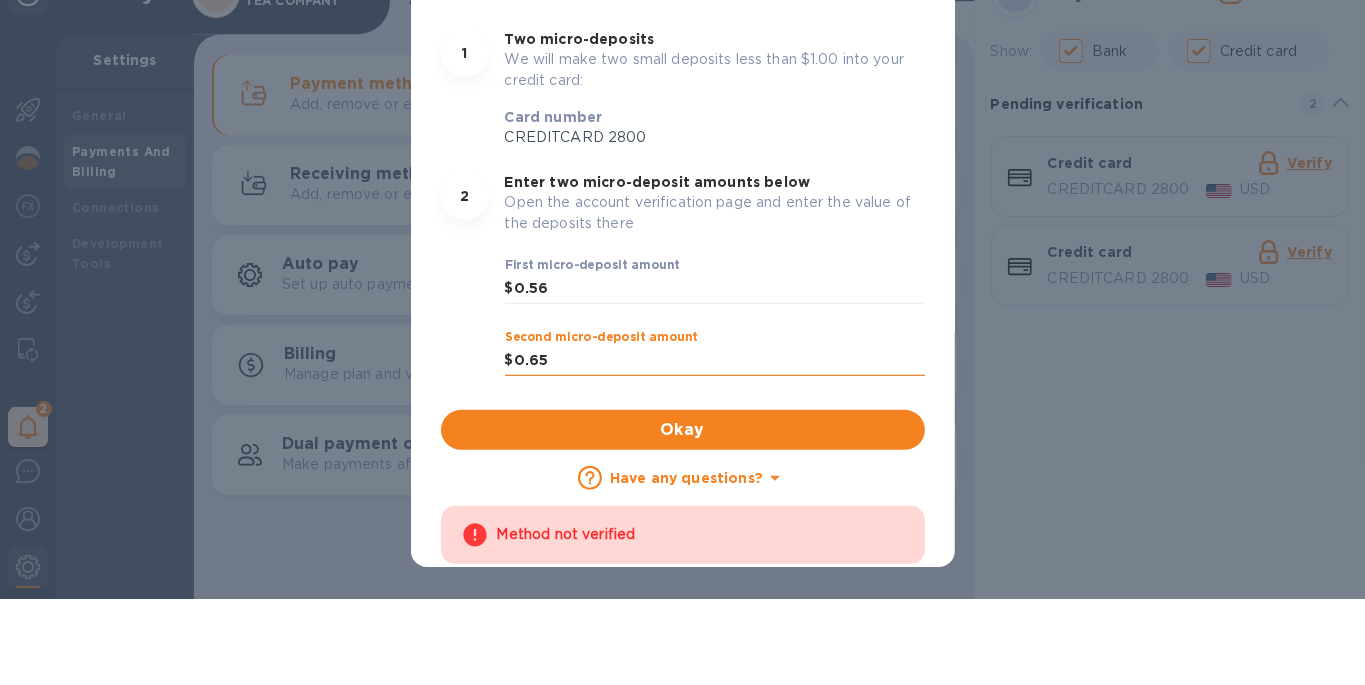 type on "0.65" 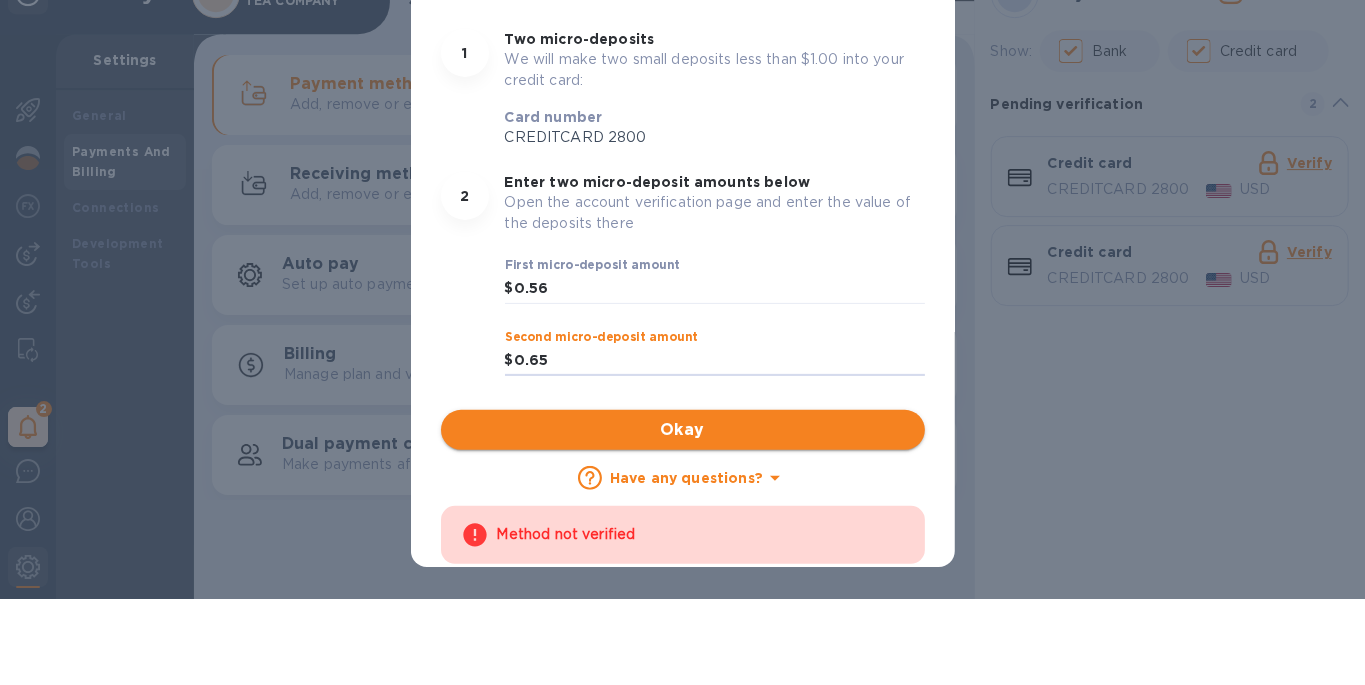 click on "Okay" at bounding box center [683, 516] 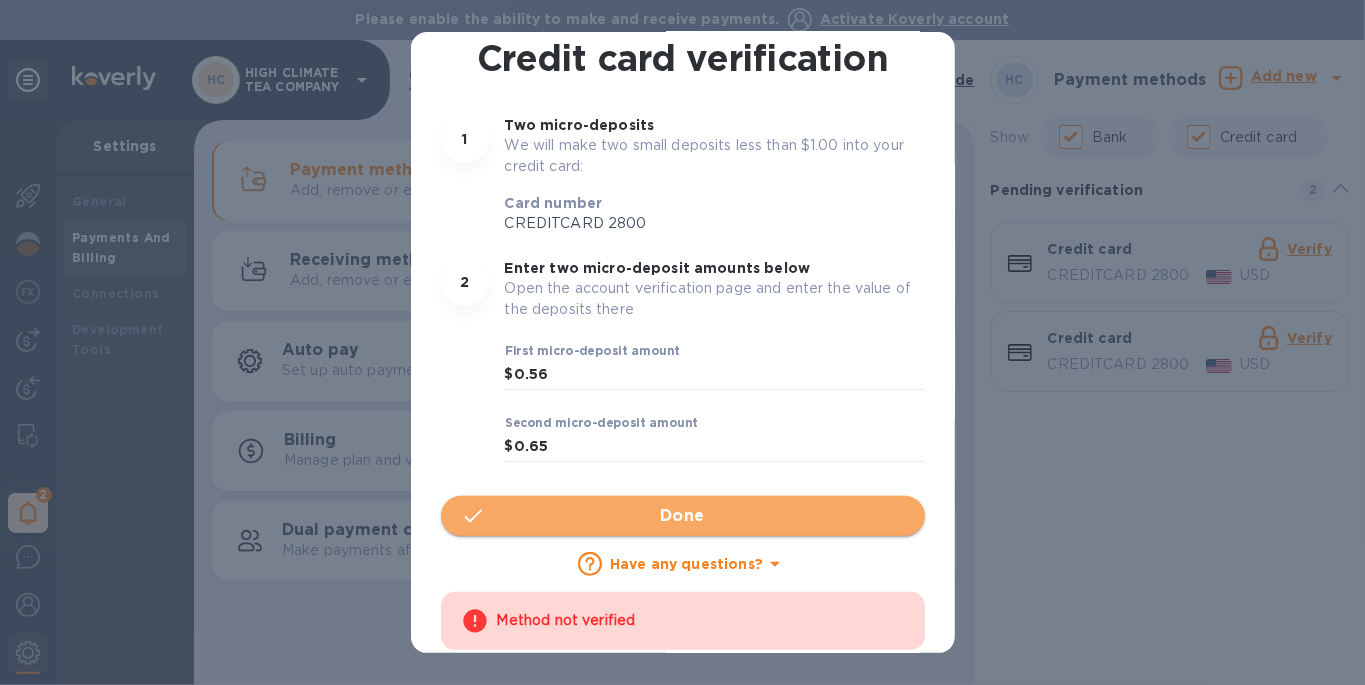 click on "Done" at bounding box center [683, 516] 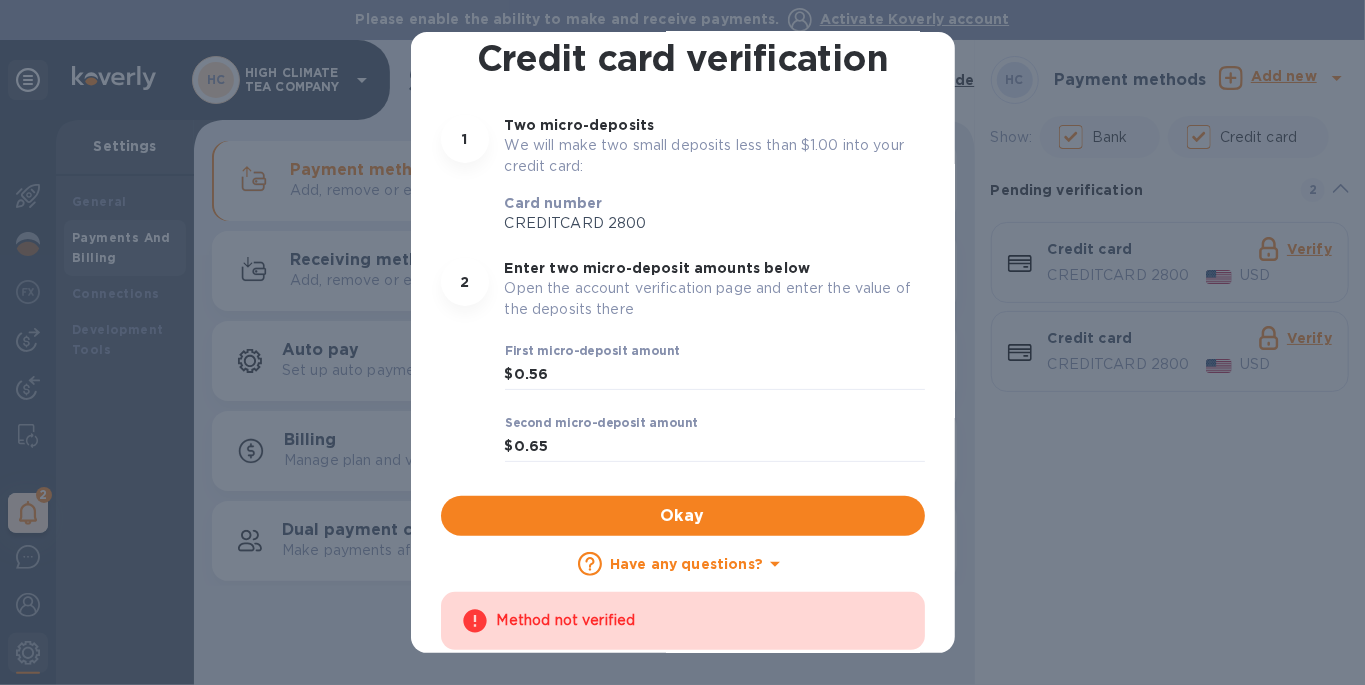 click on "Credit card verification 1 Two micro-deposits We will make two small deposits less than $1.00 into your credit card: Card number CREDITCARD 2800 2 Enter two micro-deposit amounts below Open the account verification page and enter the value of the deposits there First micro-deposit amount $ 0.56 ​ Second micro-deposit amount $ 0.65 ​ Okay Have any questions? Method not verified" at bounding box center (682, 342) 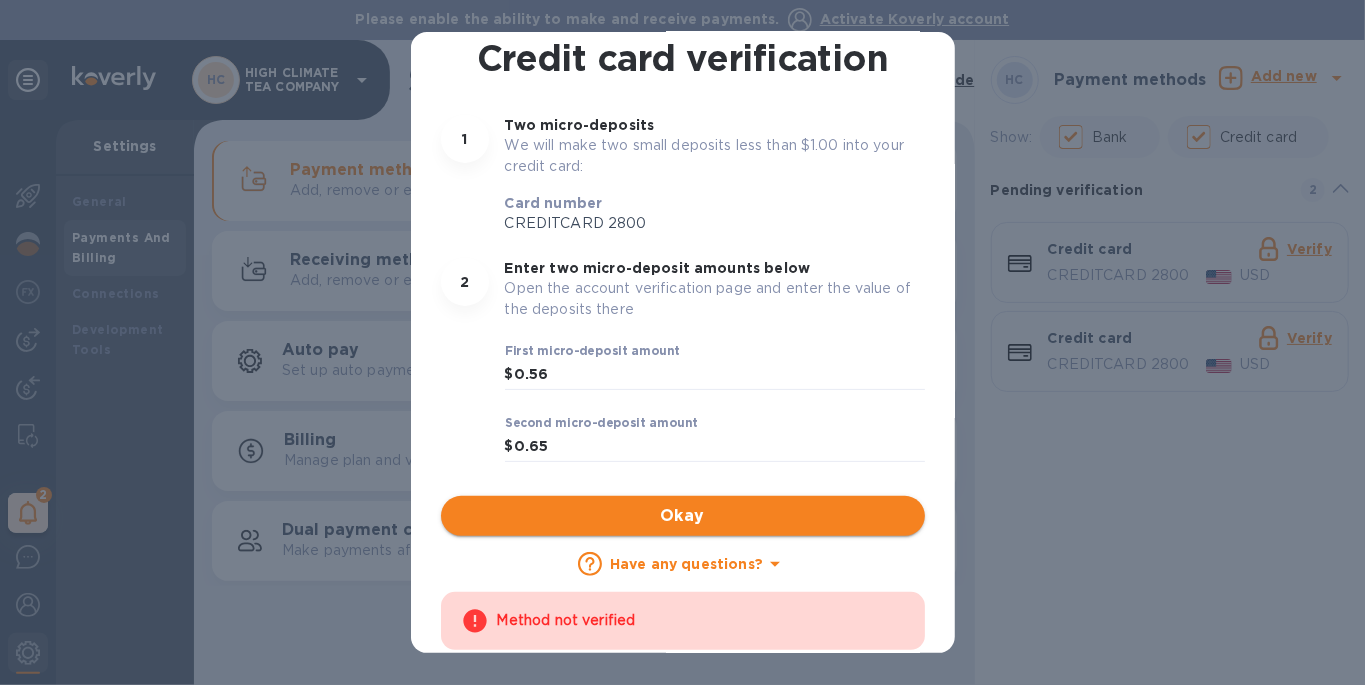 click on "Okay" at bounding box center [683, 516] 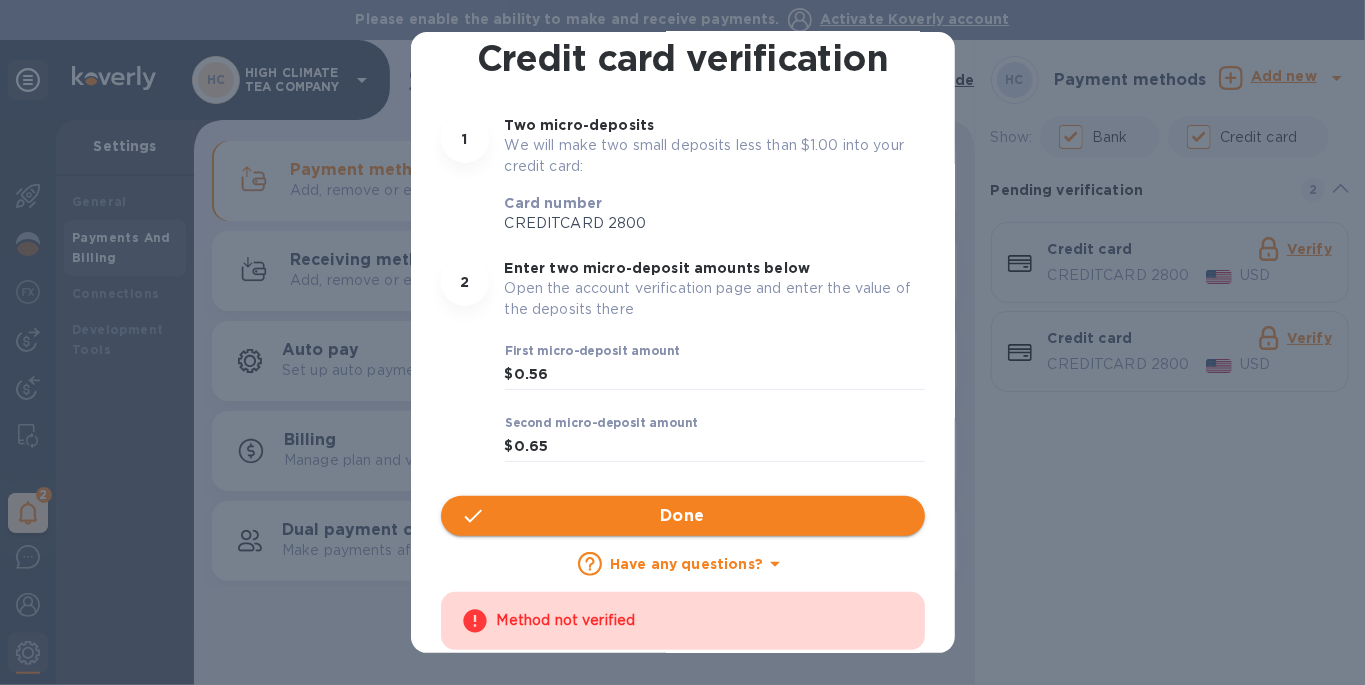 type 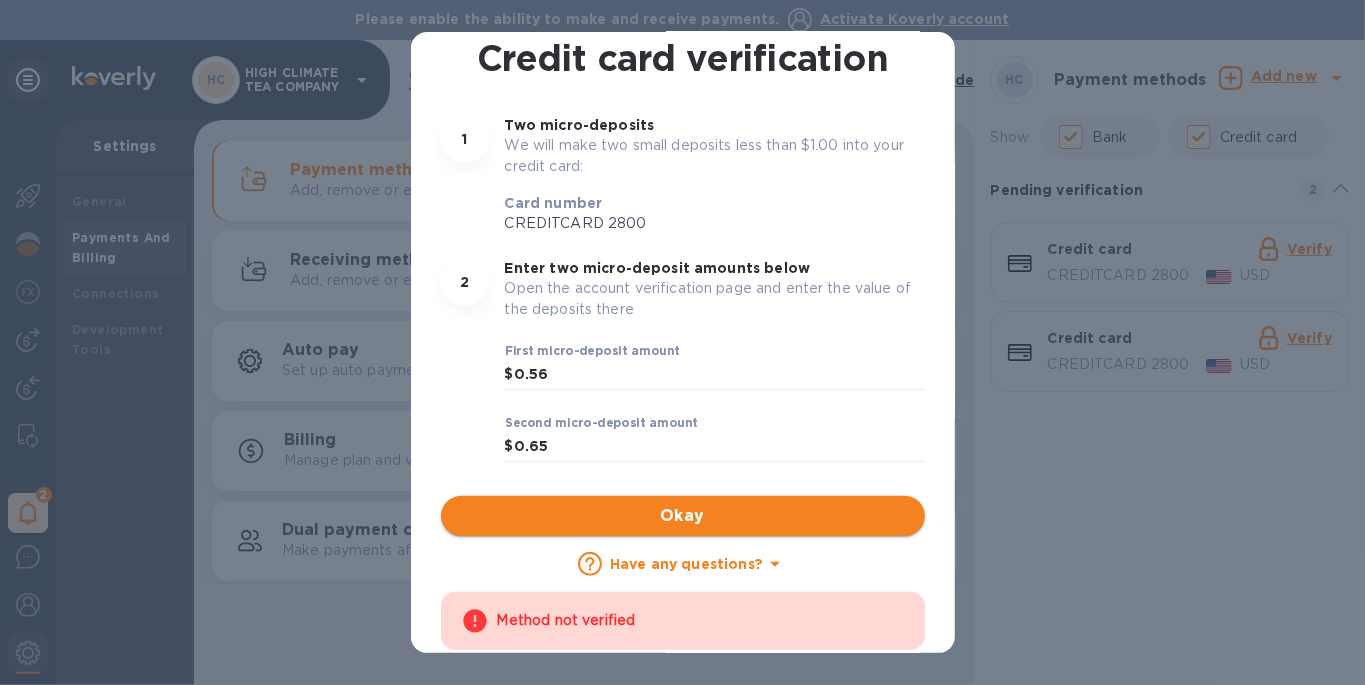 click on "Okay" at bounding box center [683, 516] 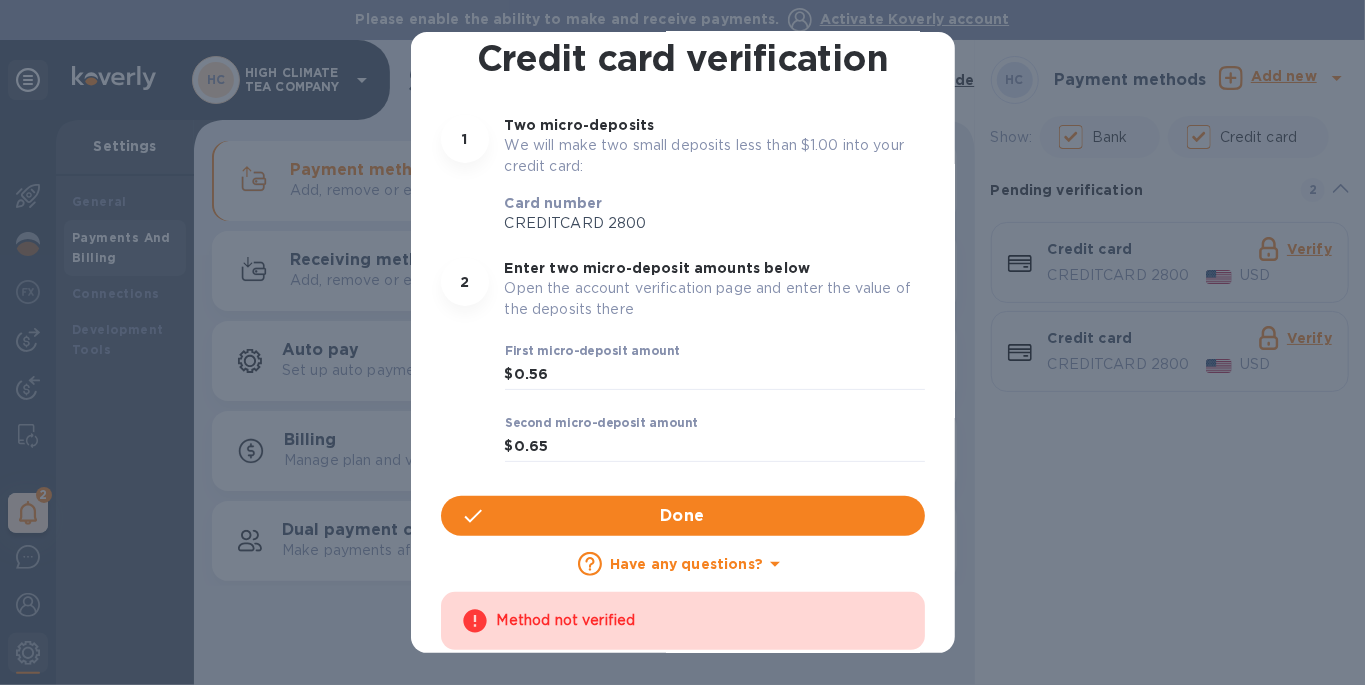 click on "Done" at bounding box center (683, 516) 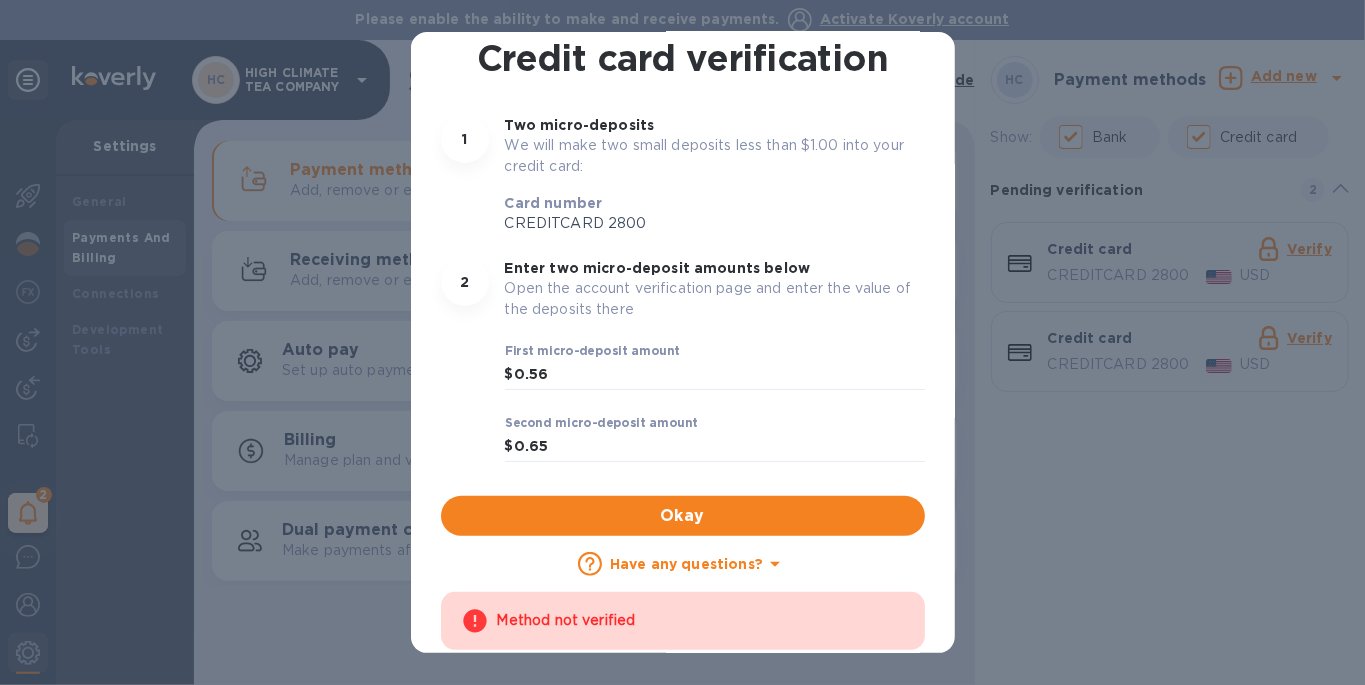 click on "Credit card verification 1 Two micro-deposits We will make two small deposits less than $1.00 into your credit card: Card number CREDITCARD 2800 2 Enter two micro-deposit amounts below Open the account verification page and enter the value of the deposits there First micro-deposit amount $ 0.56 ​ Second micro-deposit amount $ 0.65 ​ Okay Have any questions? Method not verified" at bounding box center (682, 342) 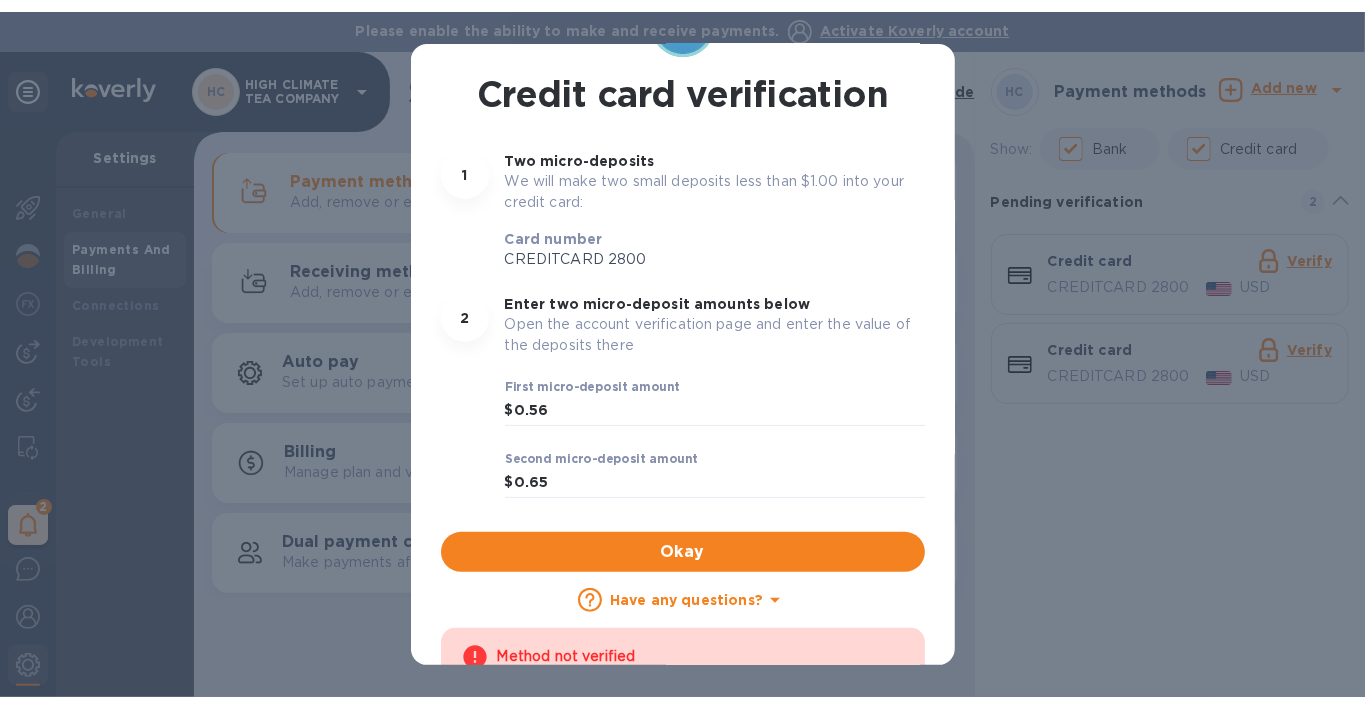 scroll, scrollTop: 123, scrollLeft: 0, axis: vertical 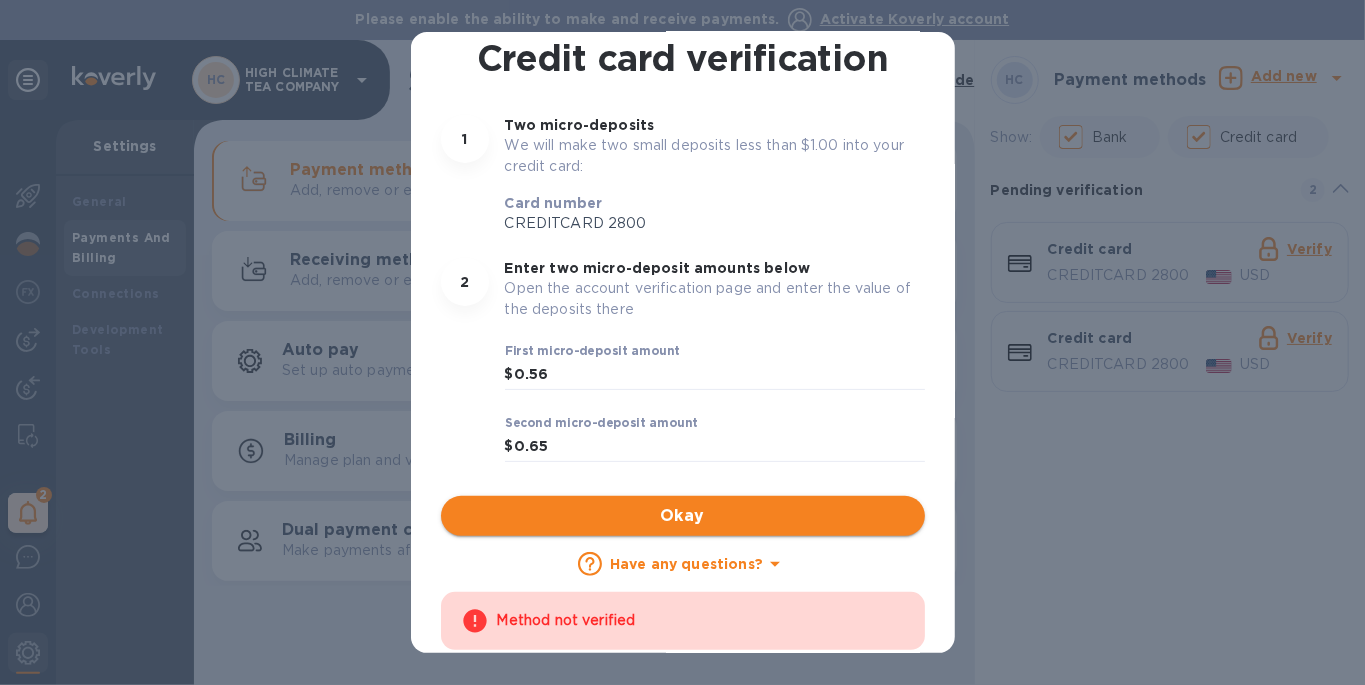 click on "Okay" at bounding box center (683, 516) 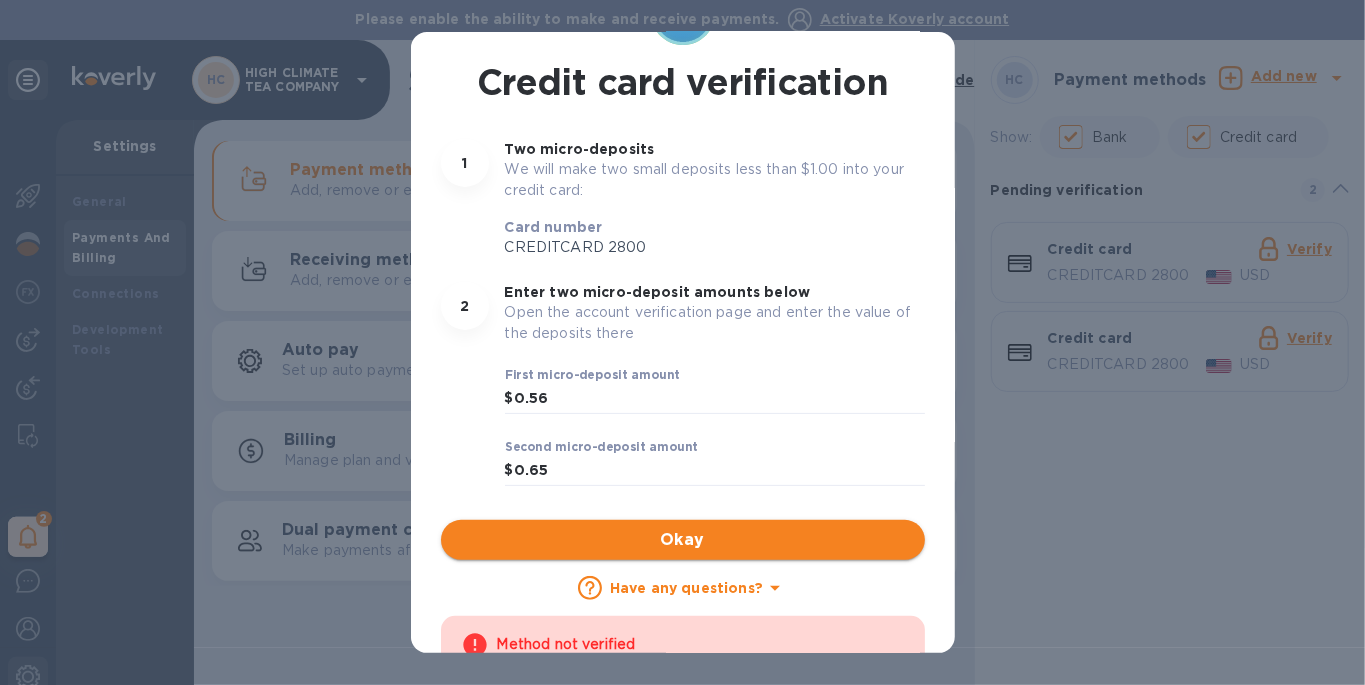 scroll, scrollTop: 123, scrollLeft: 0, axis: vertical 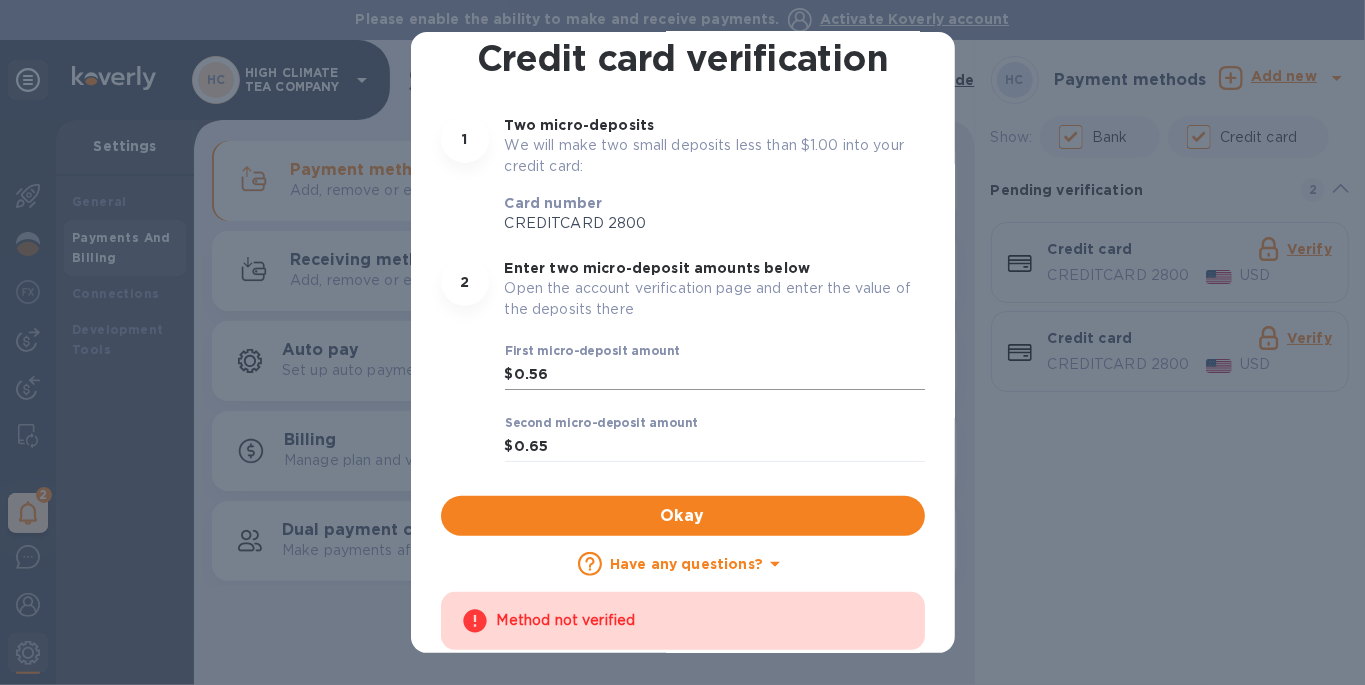 click on "0.56" at bounding box center (719, 375) 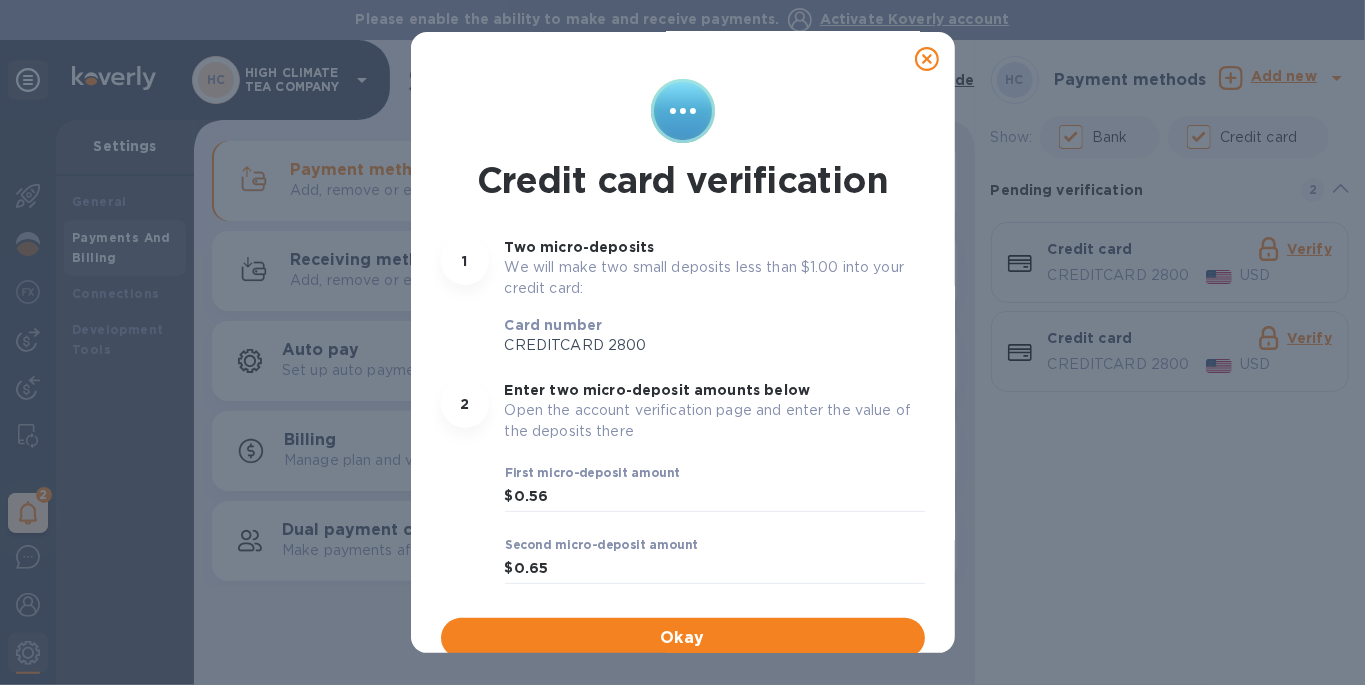 scroll, scrollTop: 0, scrollLeft: 0, axis: both 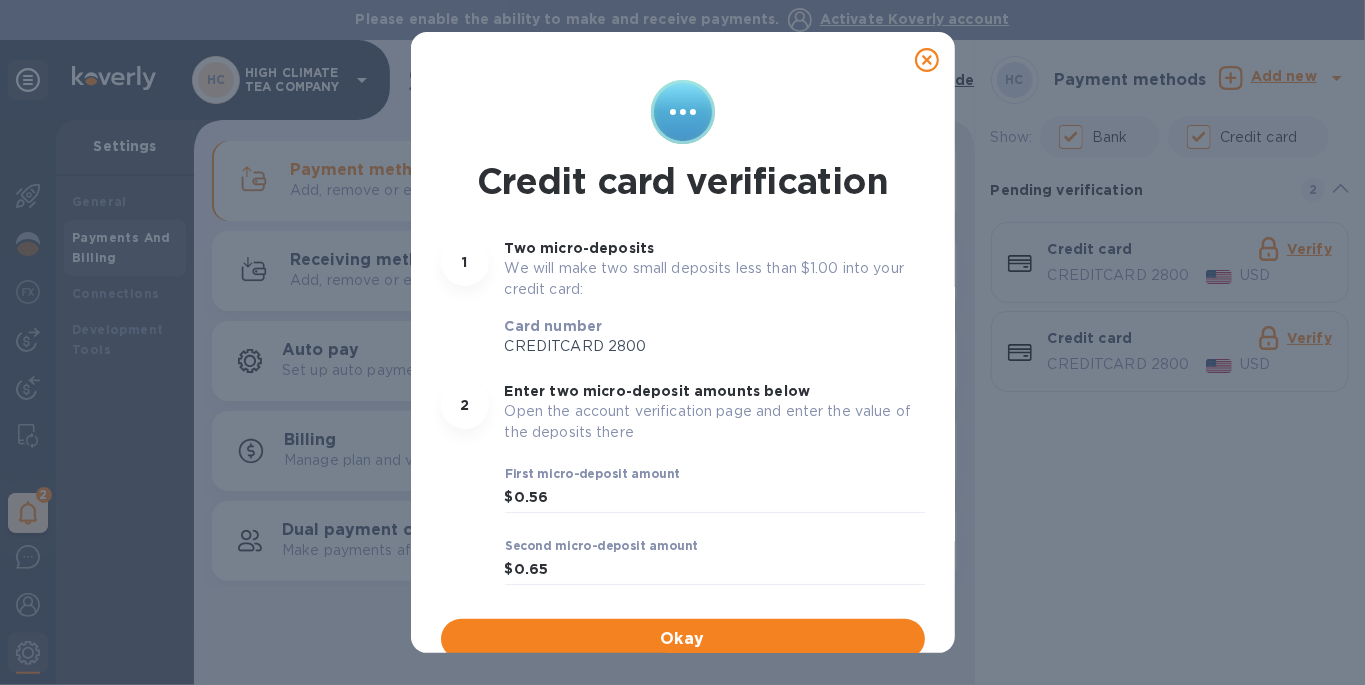 click 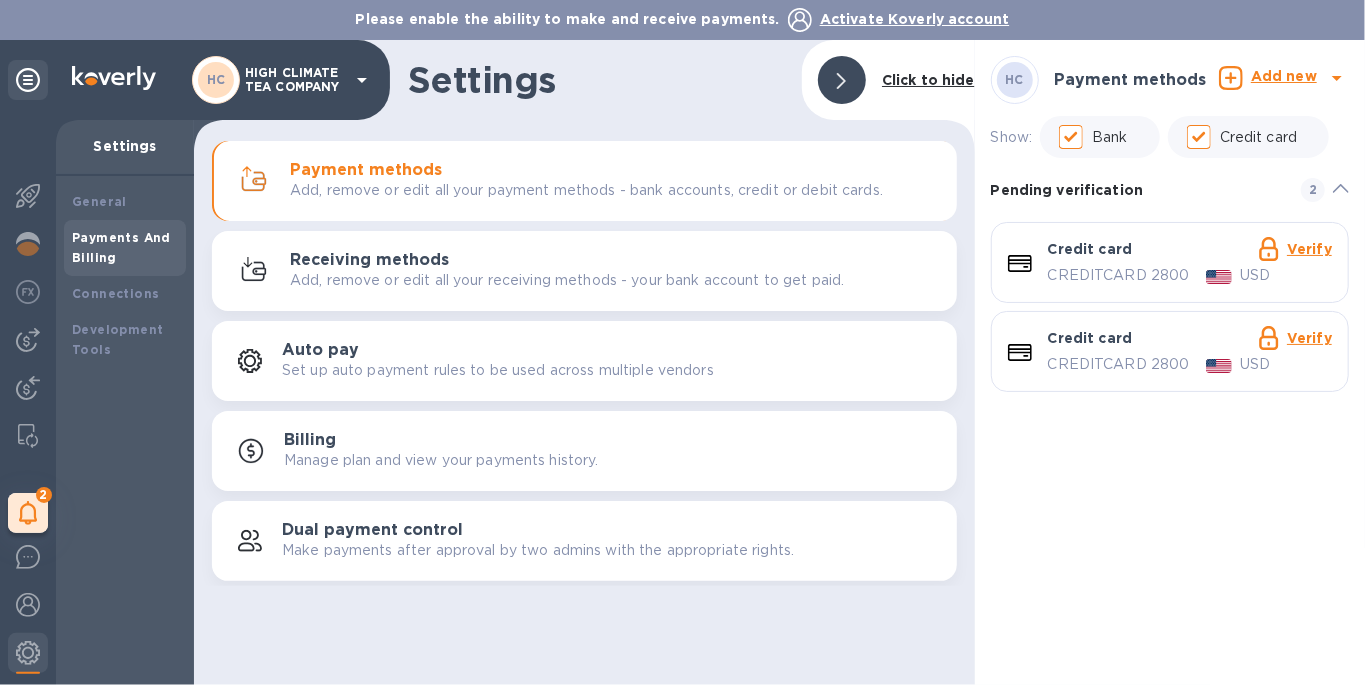 click on "Activate Koverly account" at bounding box center (915, 19) 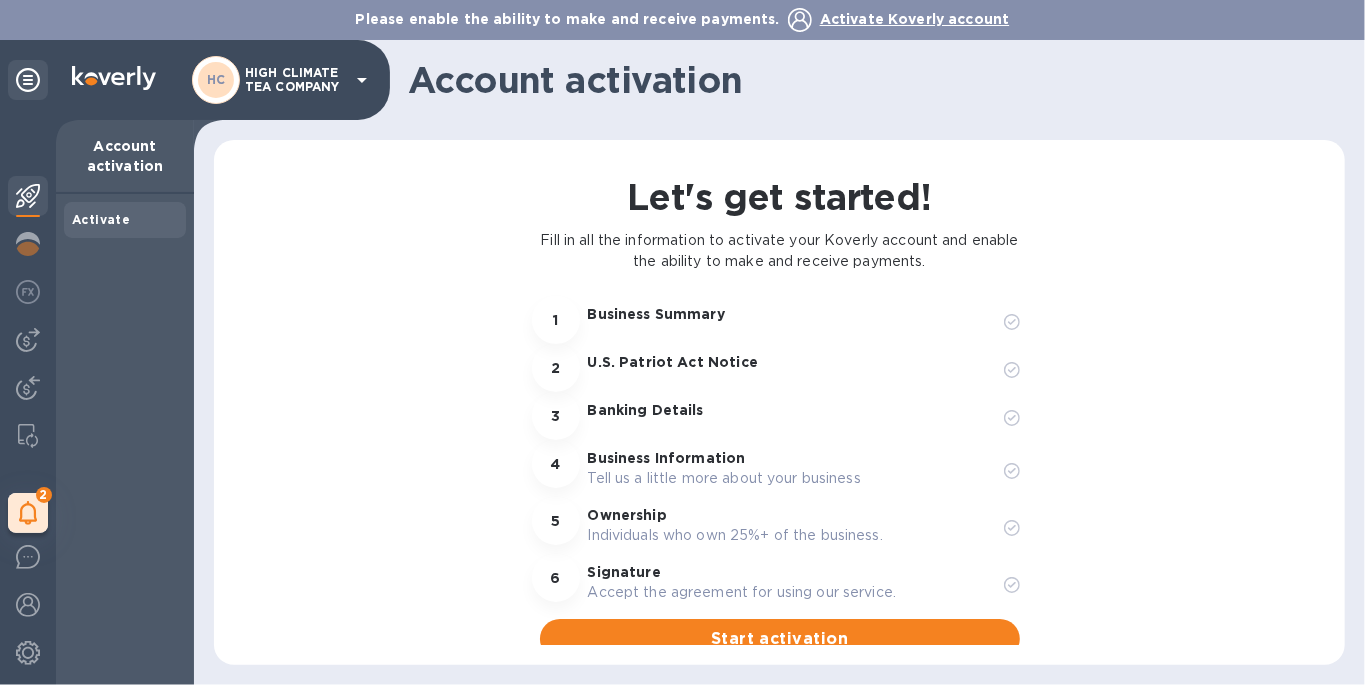 scroll, scrollTop: 26, scrollLeft: 0, axis: vertical 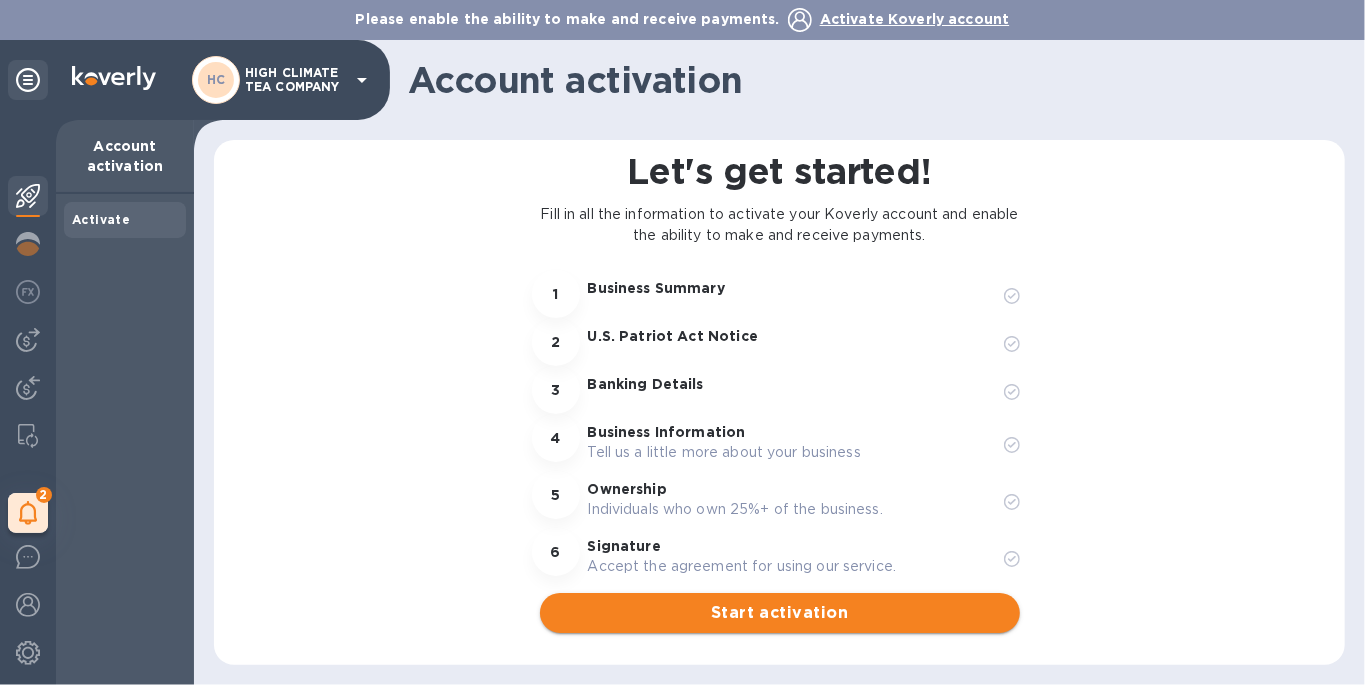 click on "Start activation" at bounding box center [780, 613] 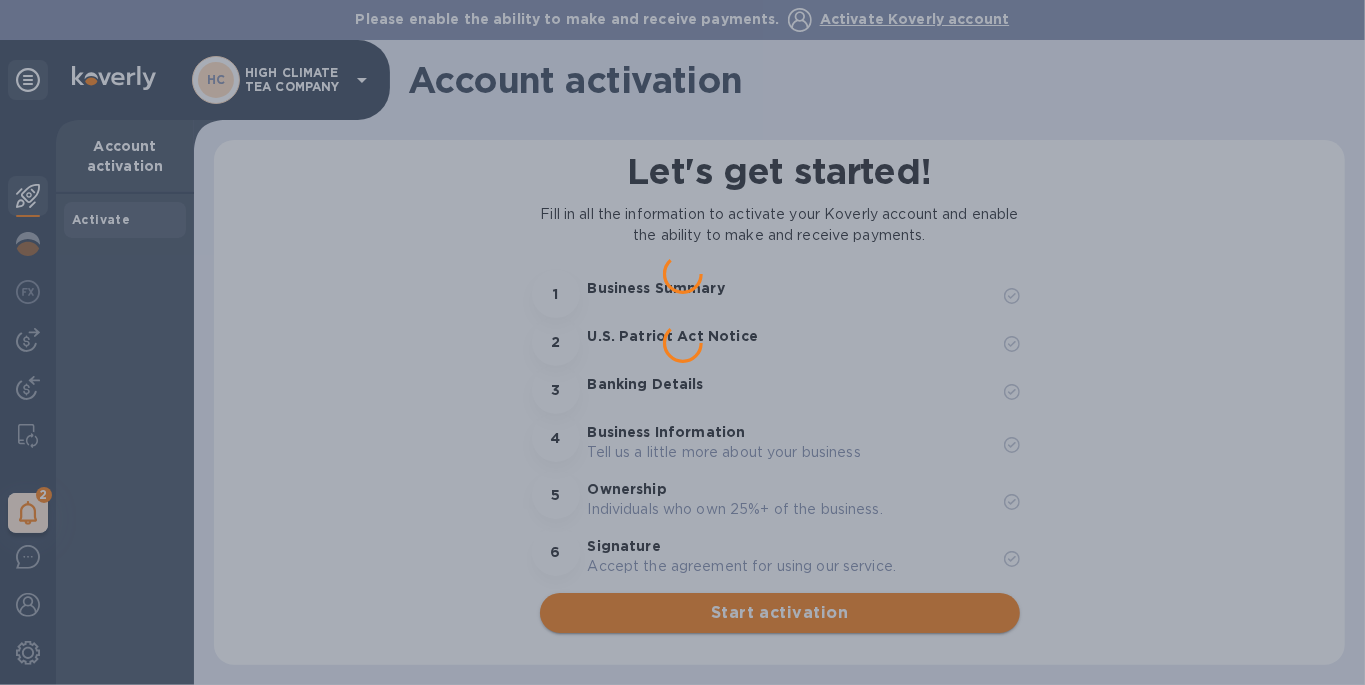 scroll, scrollTop: 0, scrollLeft: 0, axis: both 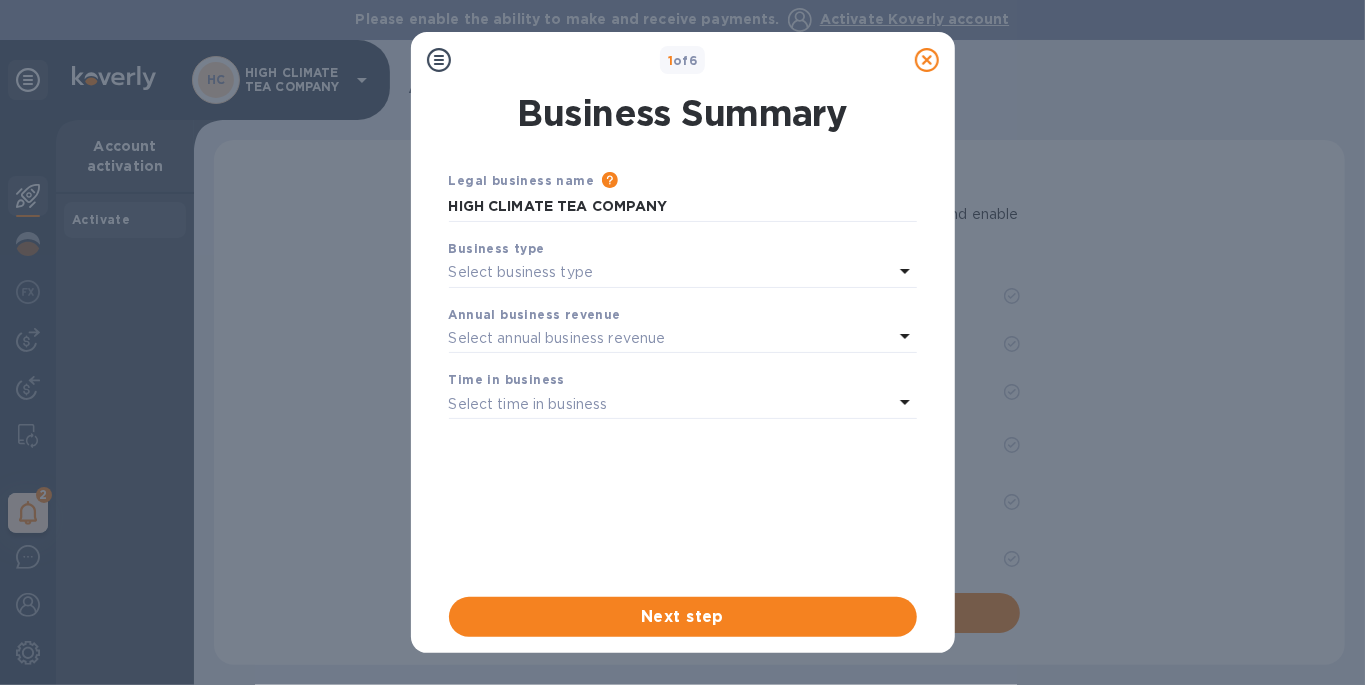 click on "Select business type" at bounding box center (671, 273) 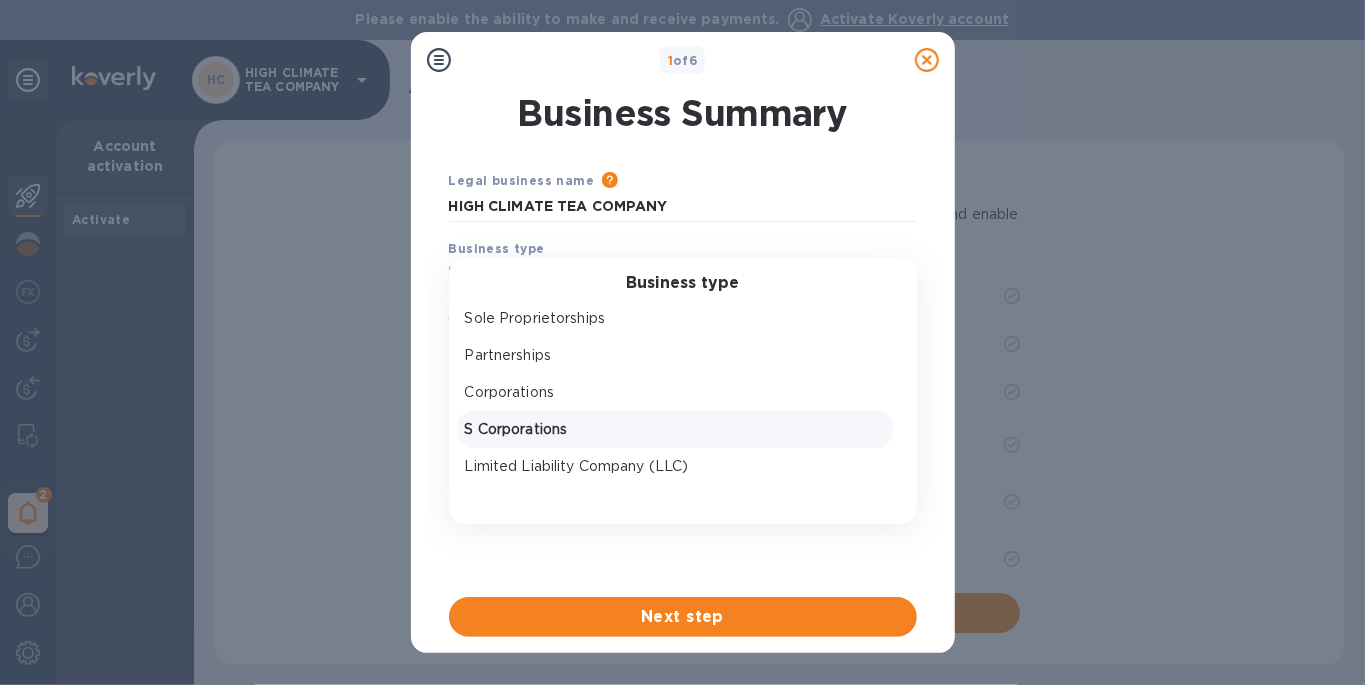 click on "S Corporations" at bounding box center (675, 429) 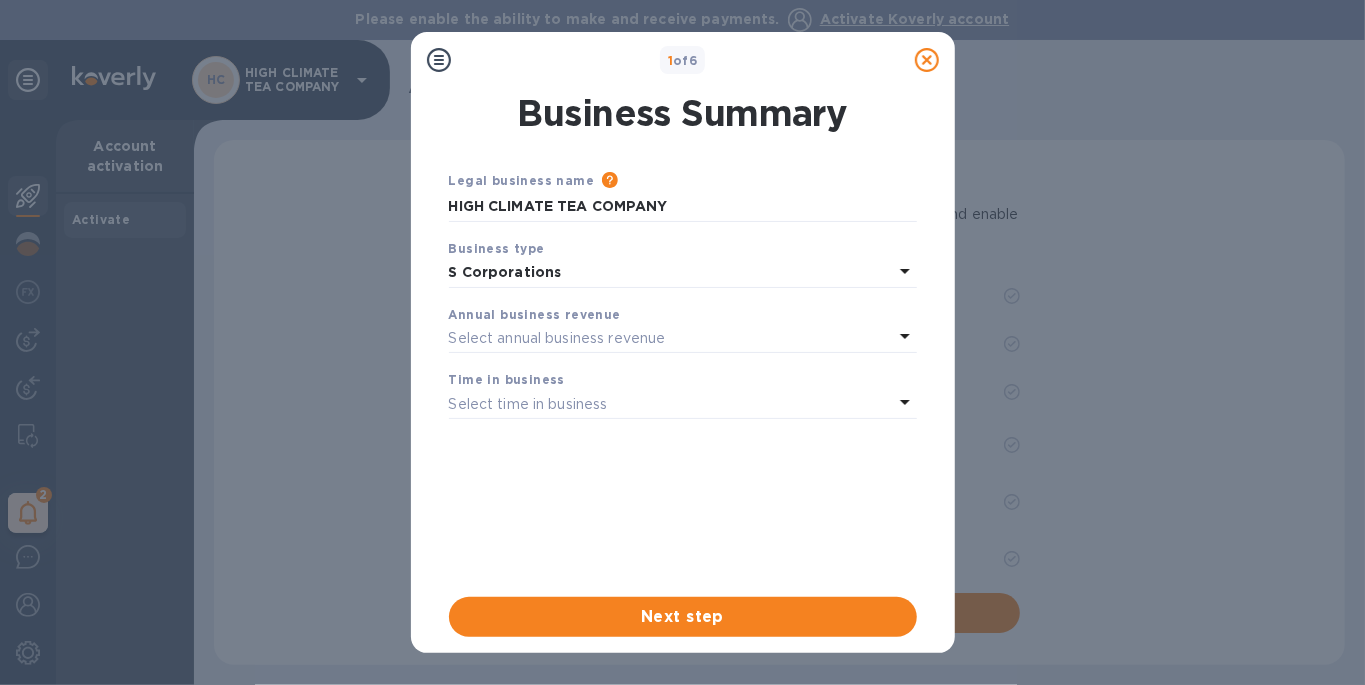 click on "Select annual business revenue" at bounding box center (671, 338) 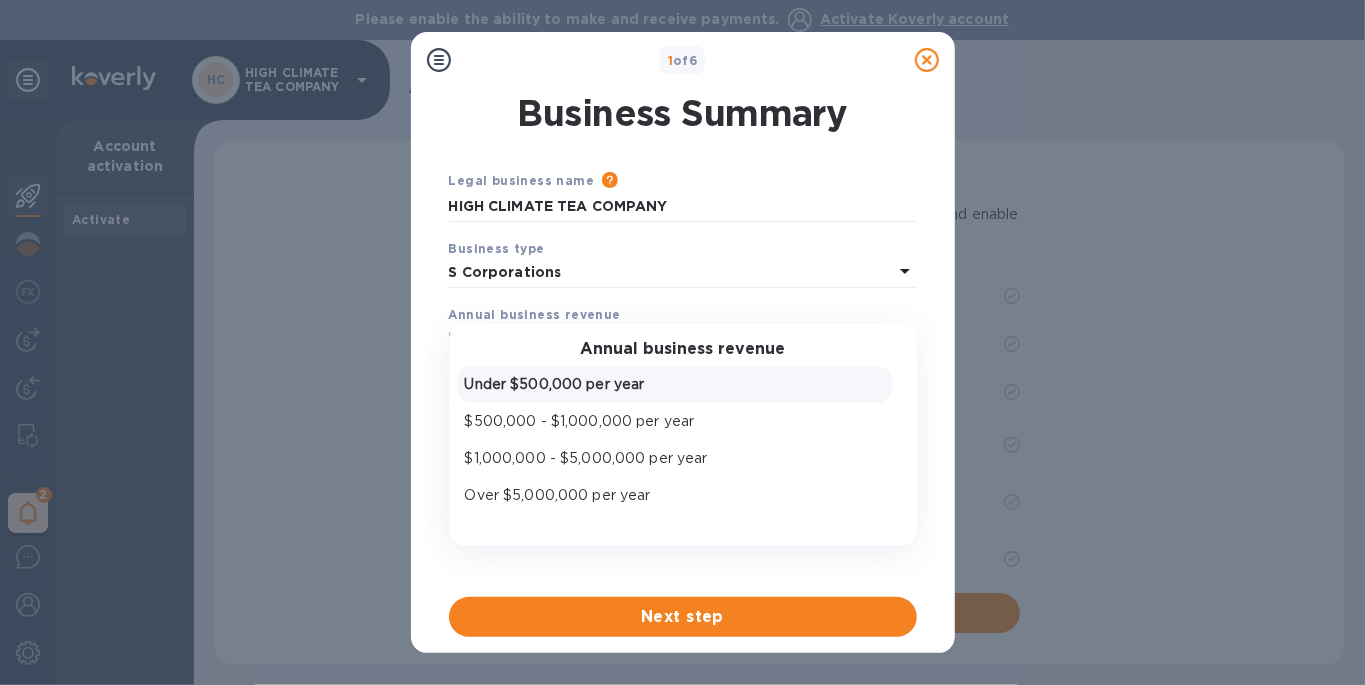click on "Under $500,000 per year" at bounding box center [675, 384] 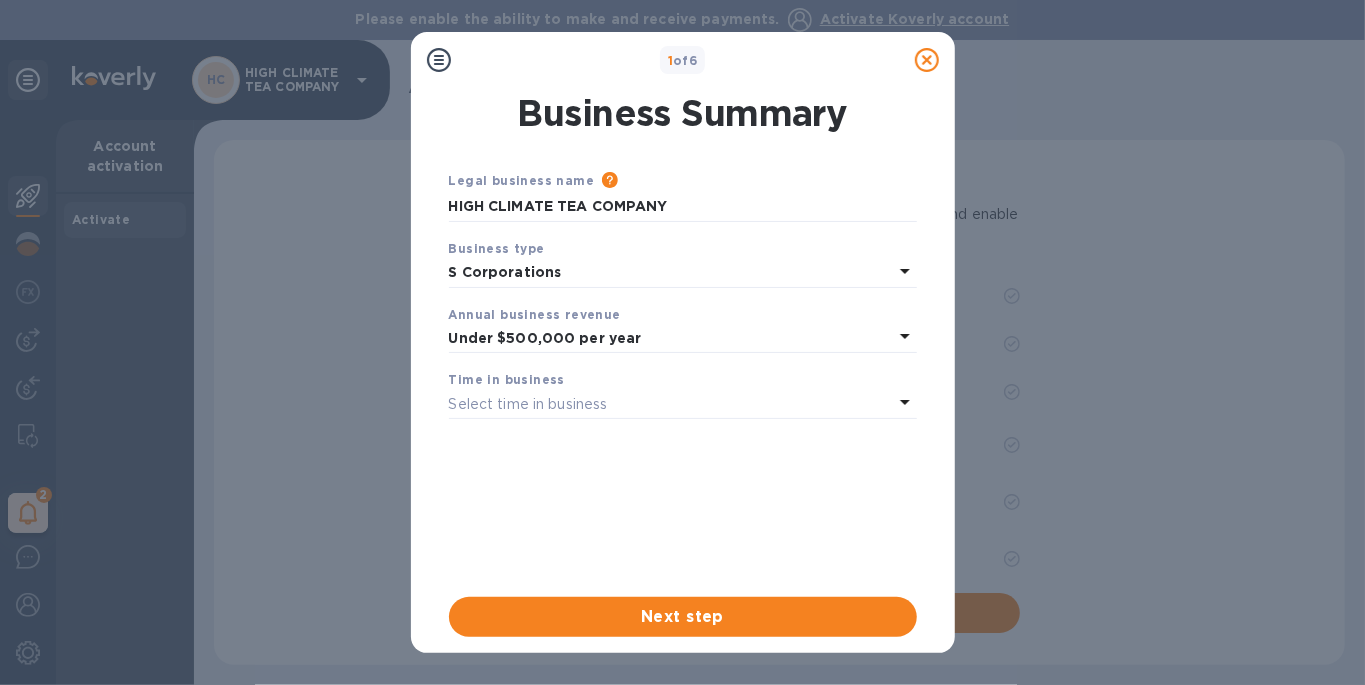 click on "Select time in business" at bounding box center (671, 404) 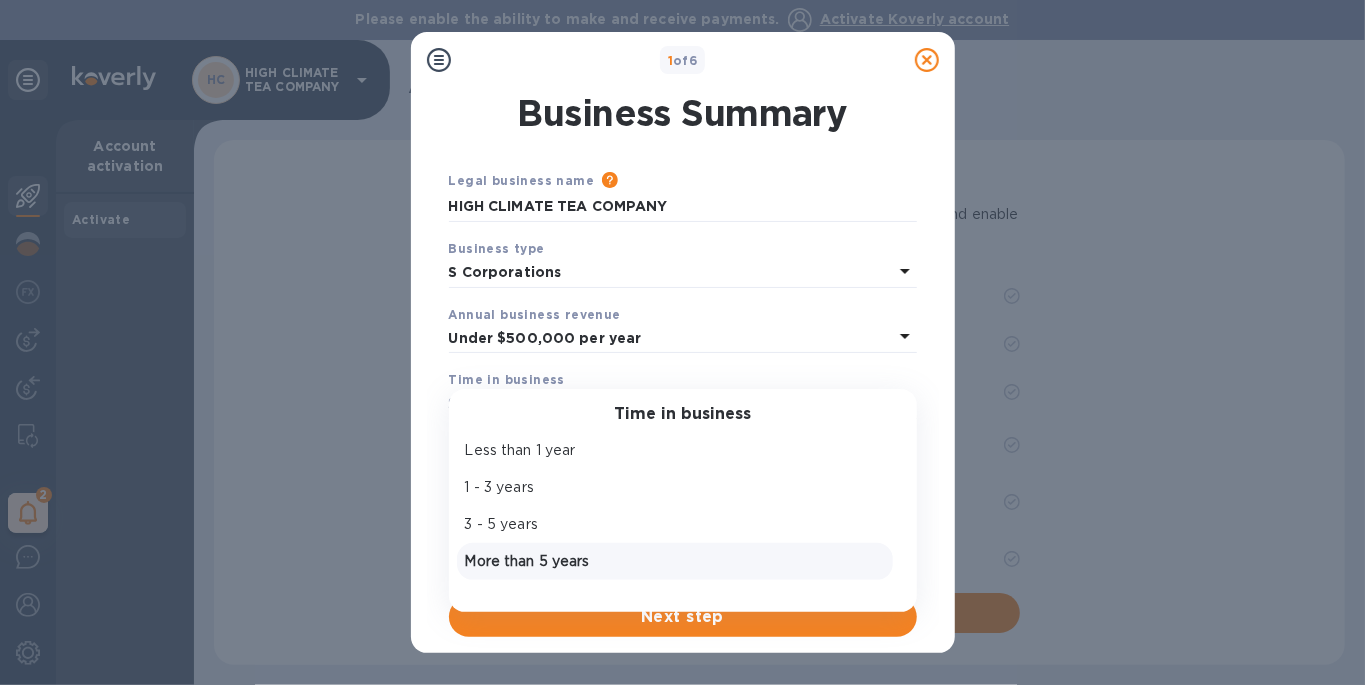 click on "More than 5 years" at bounding box center [675, 561] 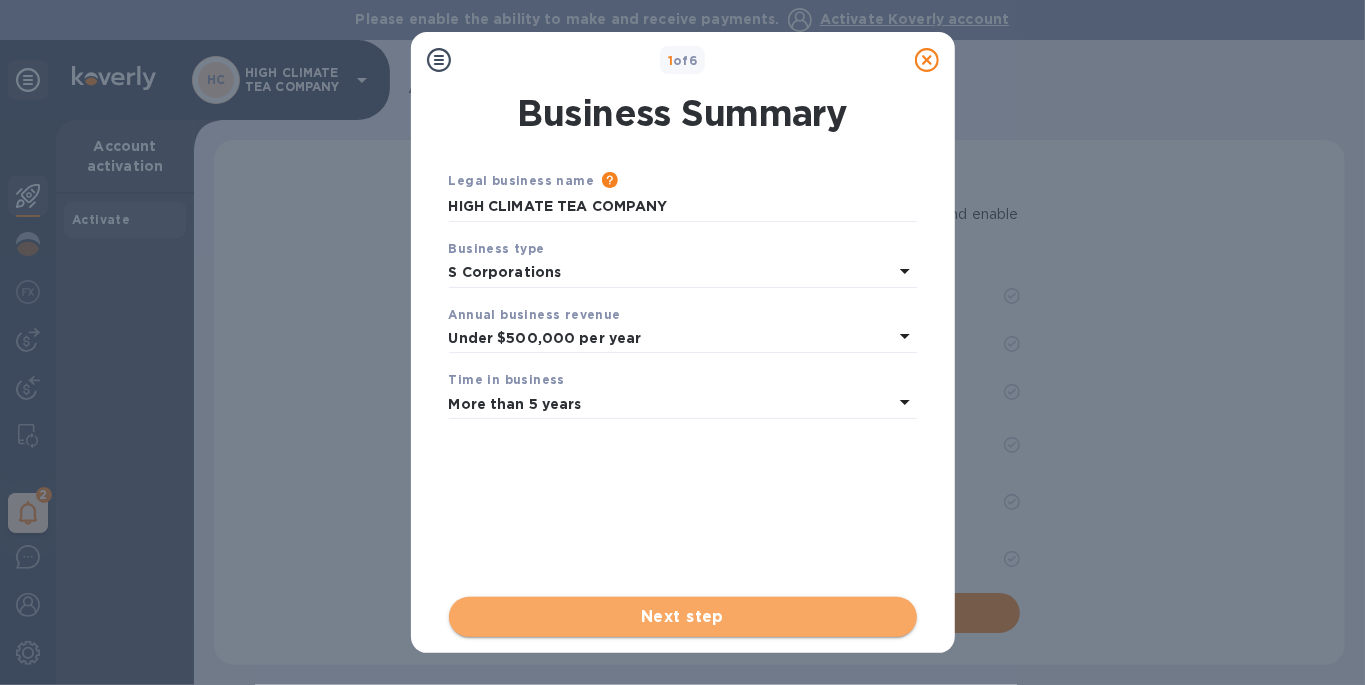 click on "Next step" at bounding box center (683, 617) 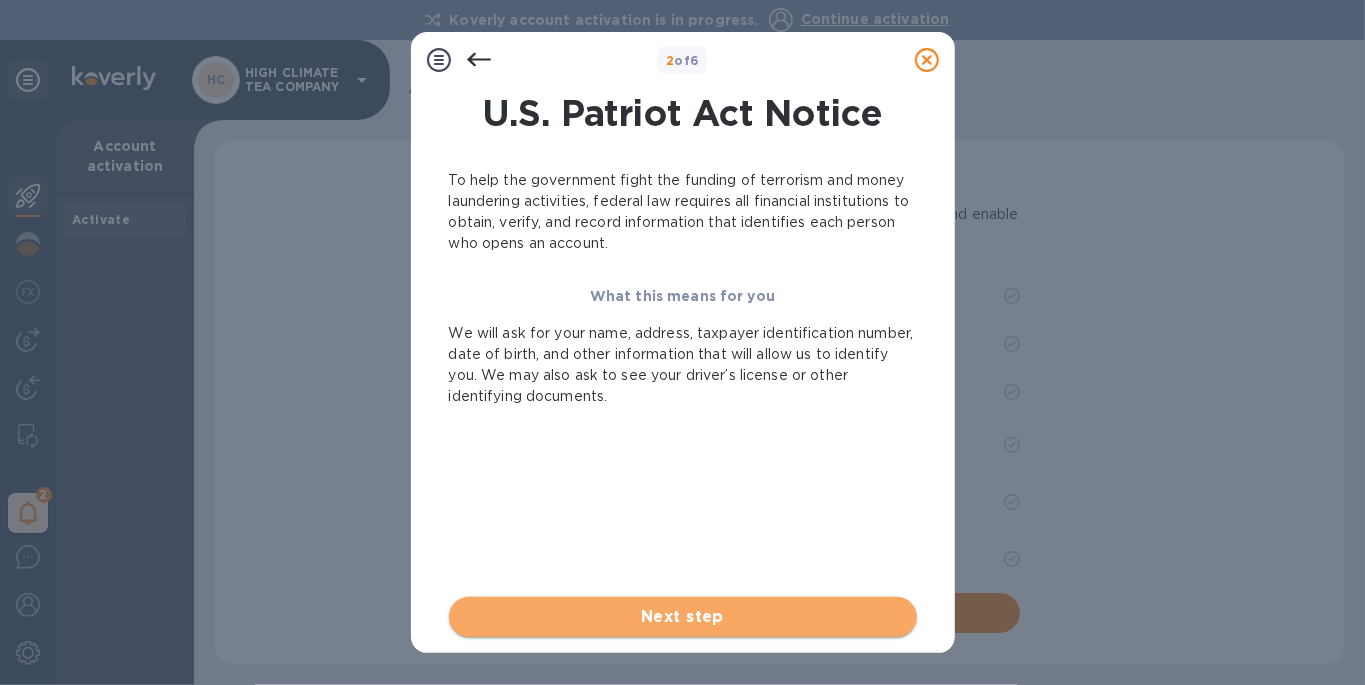 click on "Next step" at bounding box center (683, 617) 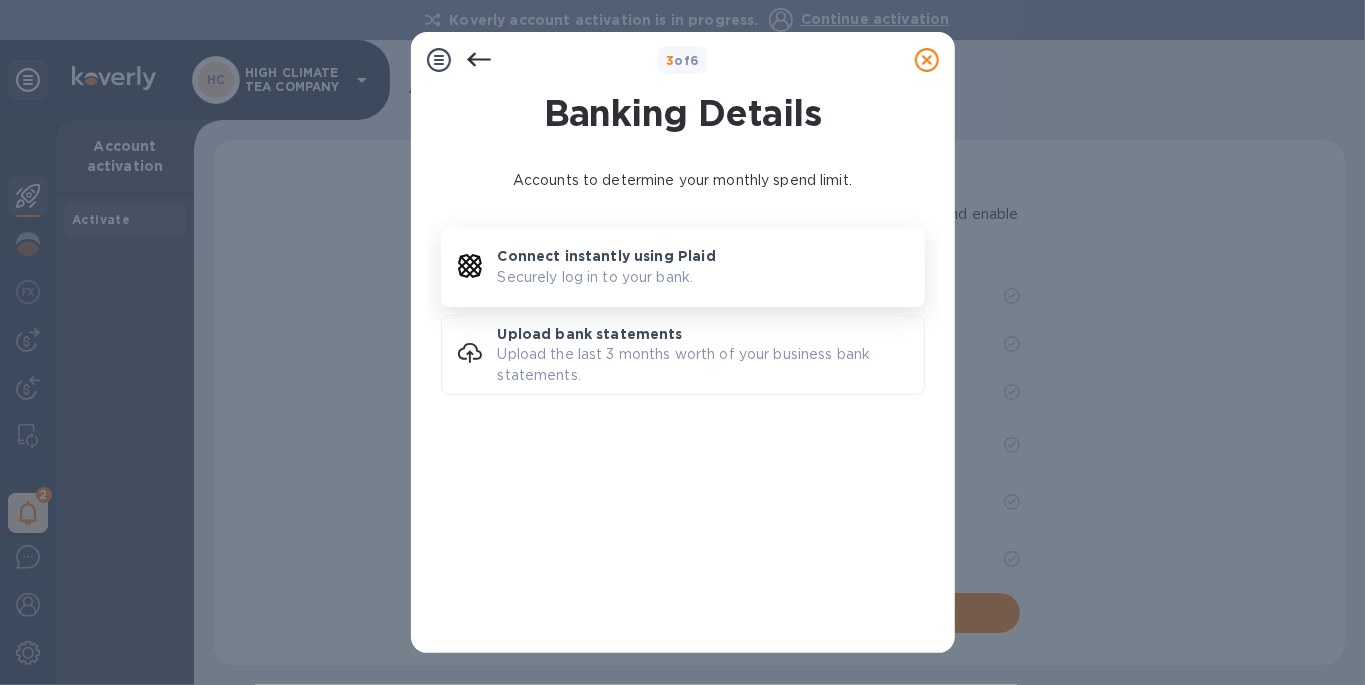 click on "Connect instantly using Plaid Securely log in to your bank." at bounding box center (711, 266) 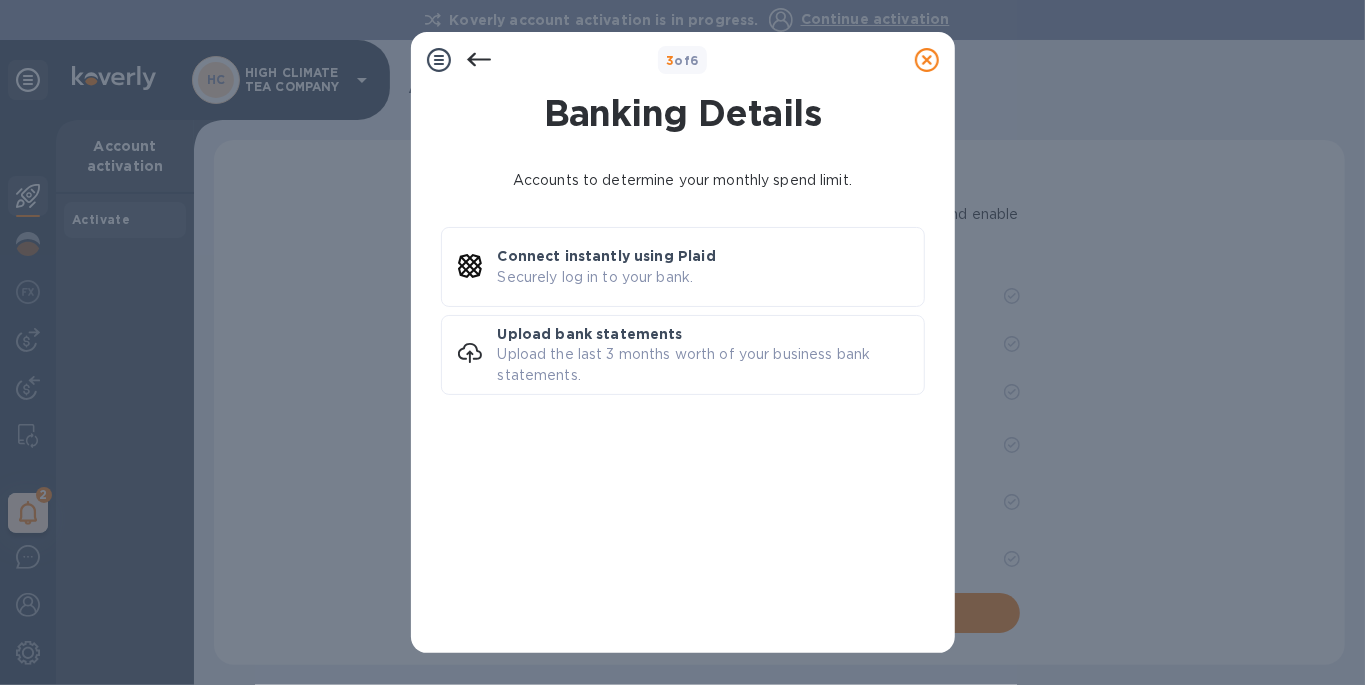 click on "Banking Details Accounts to determine your monthly spend limit. Connect instantly using Plaid Securely log in to your bank. Upload bank statements Upload the last 3 months worth of your business bank statements." at bounding box center (683, 362) 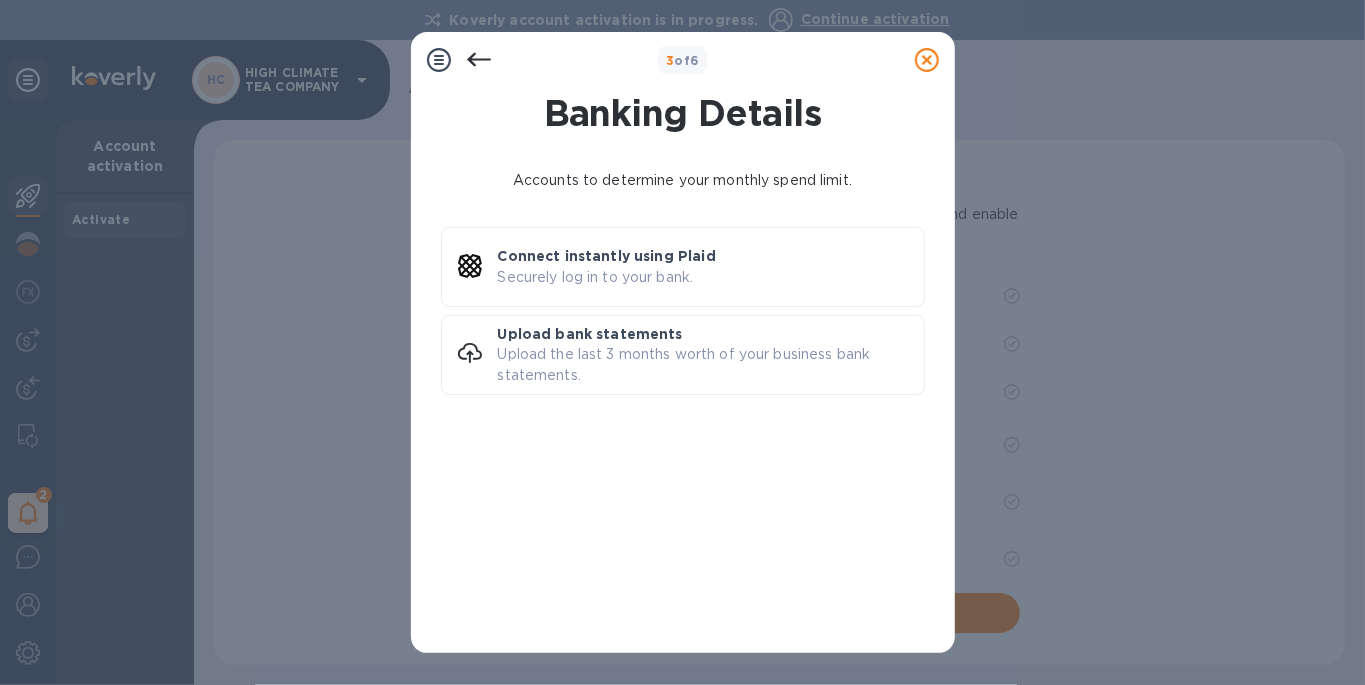 click on "3  of  6 Banking Details Accounts to determine your monthly spend limit. Connect instantly using Plaid Securely log in to your bank. Upload bank statements Upload the last 3 months worth of your business bank statements." at bounding box center (682, 342) 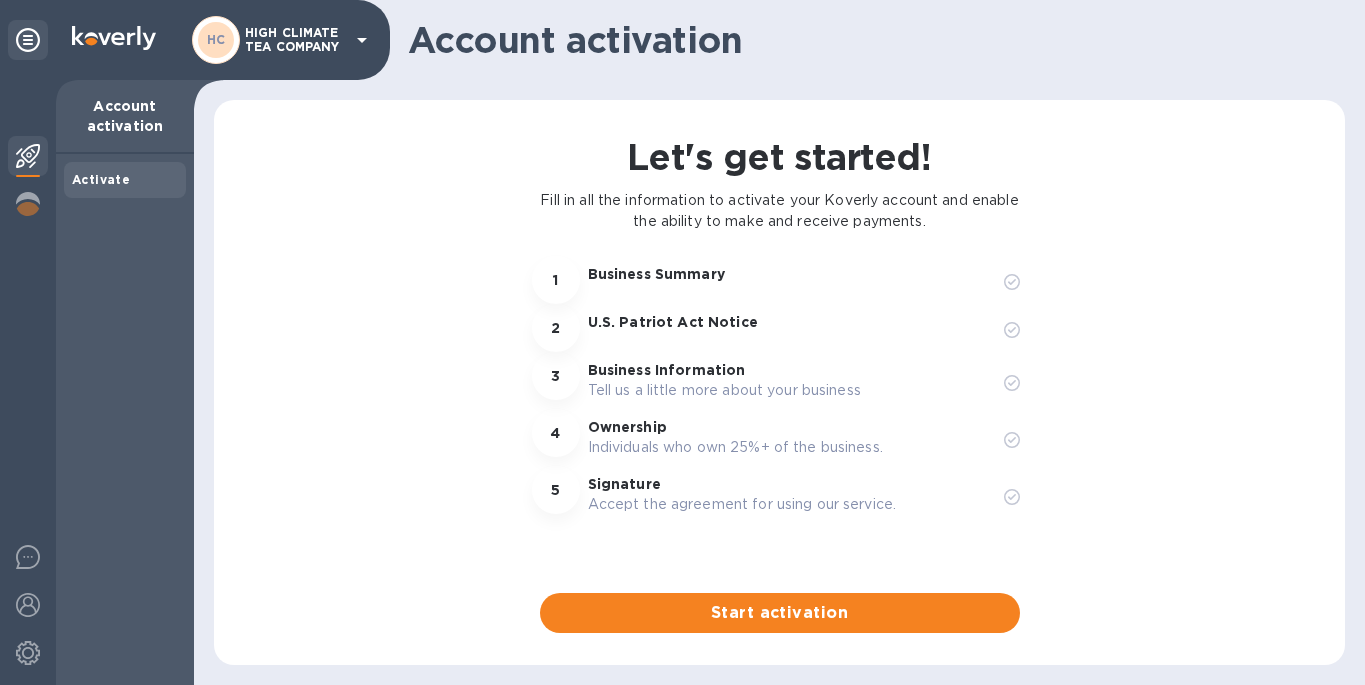 scroll, scrollTop: 0, scrollLeft: 0, axis: both 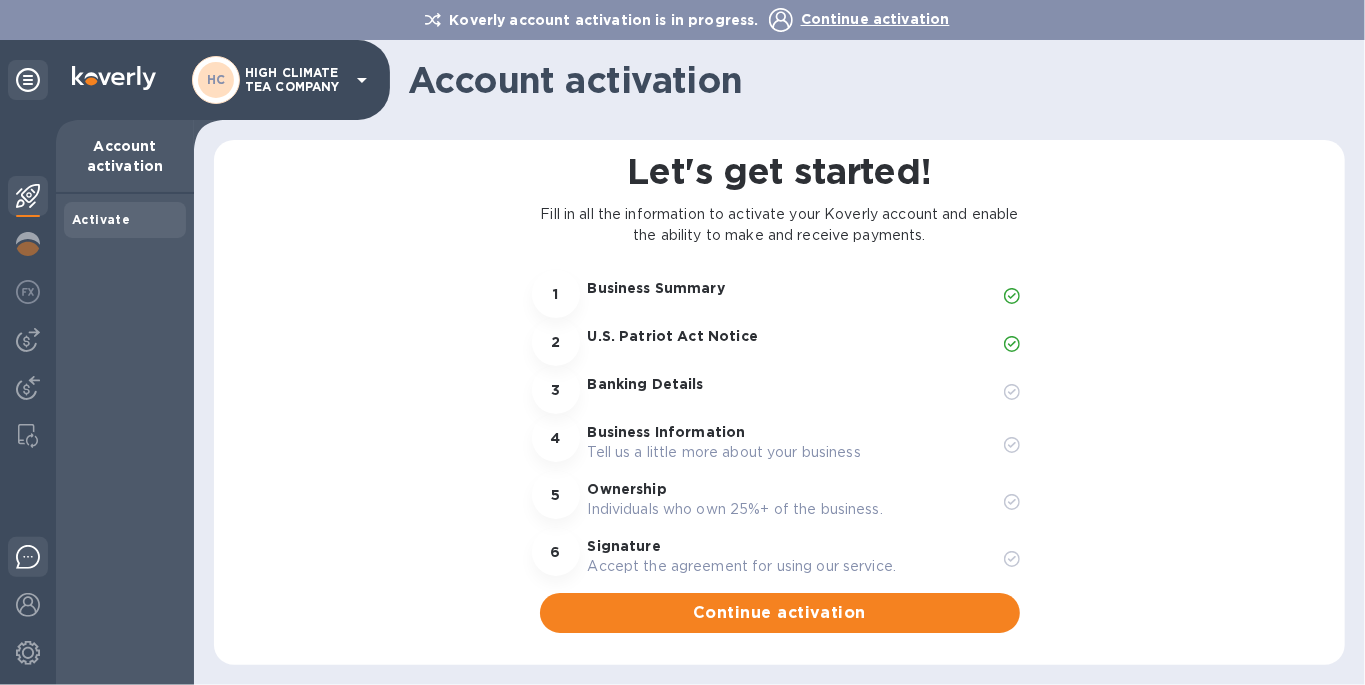 click at bounding box center (28, 557) 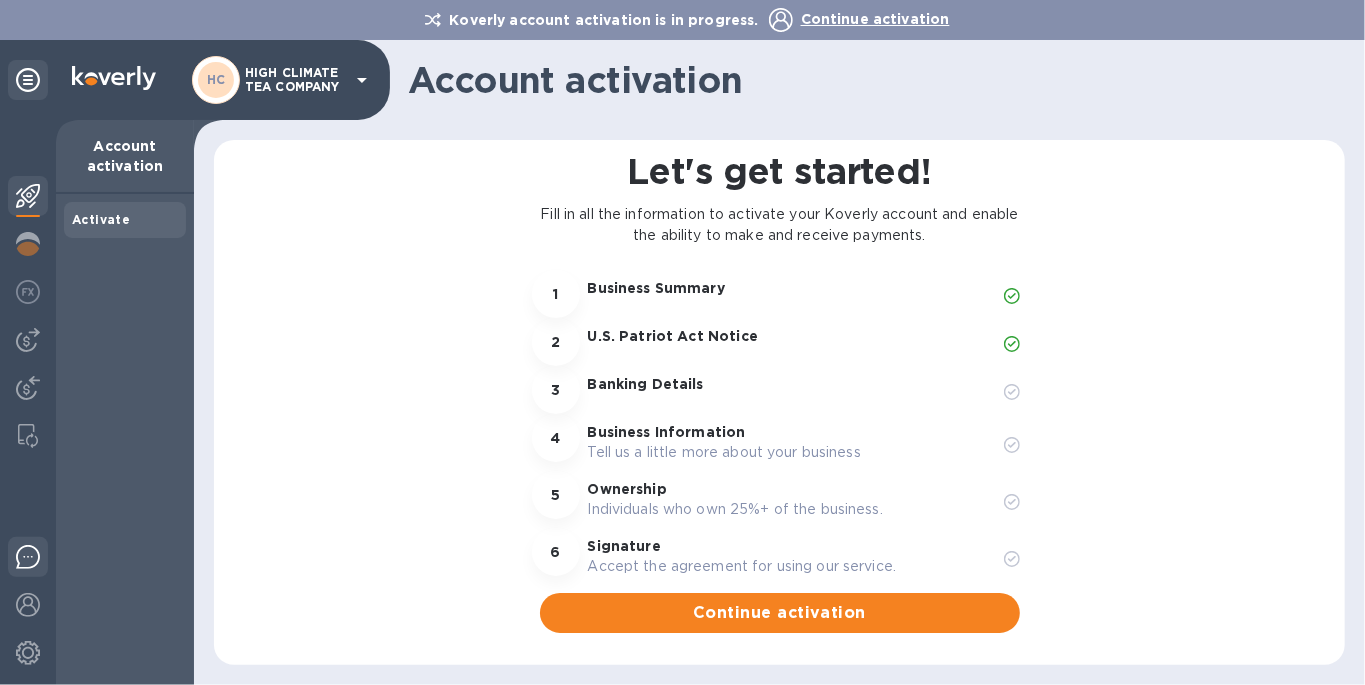 scroll, scrollTop: 0, scrollLeft: 0, axis: both 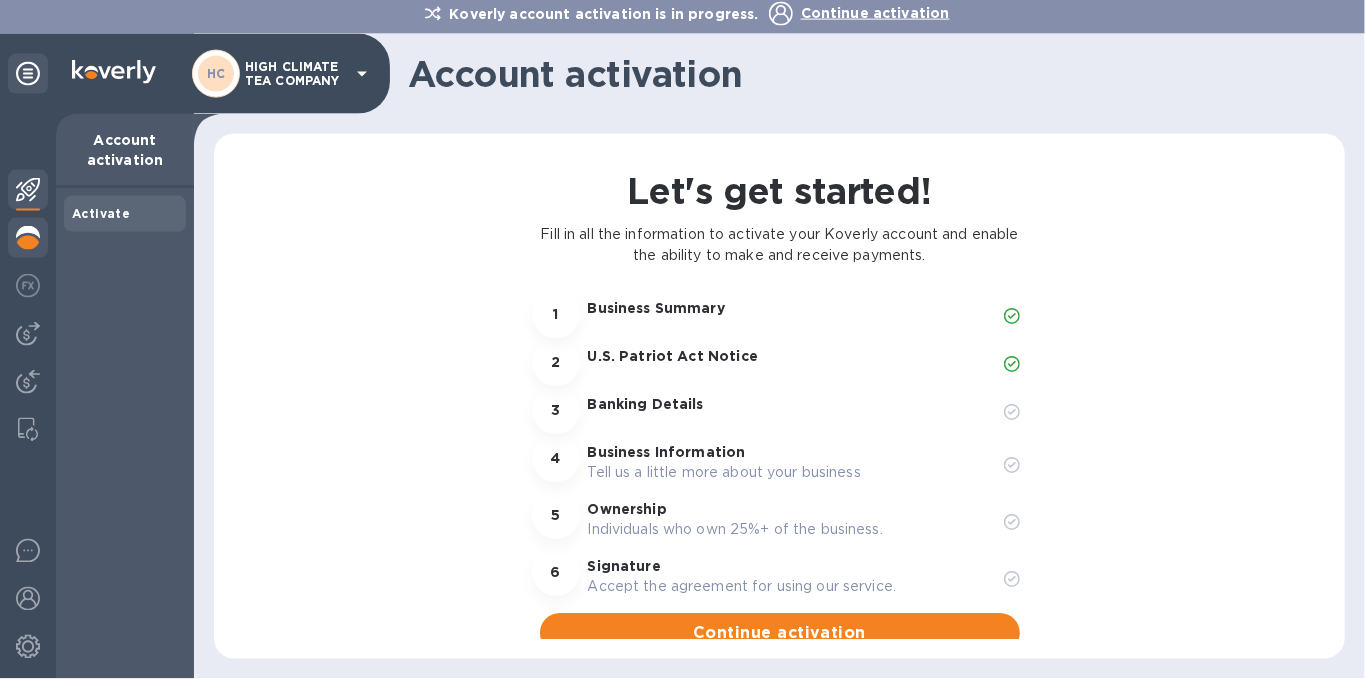 click at bounding box center [28, 244] 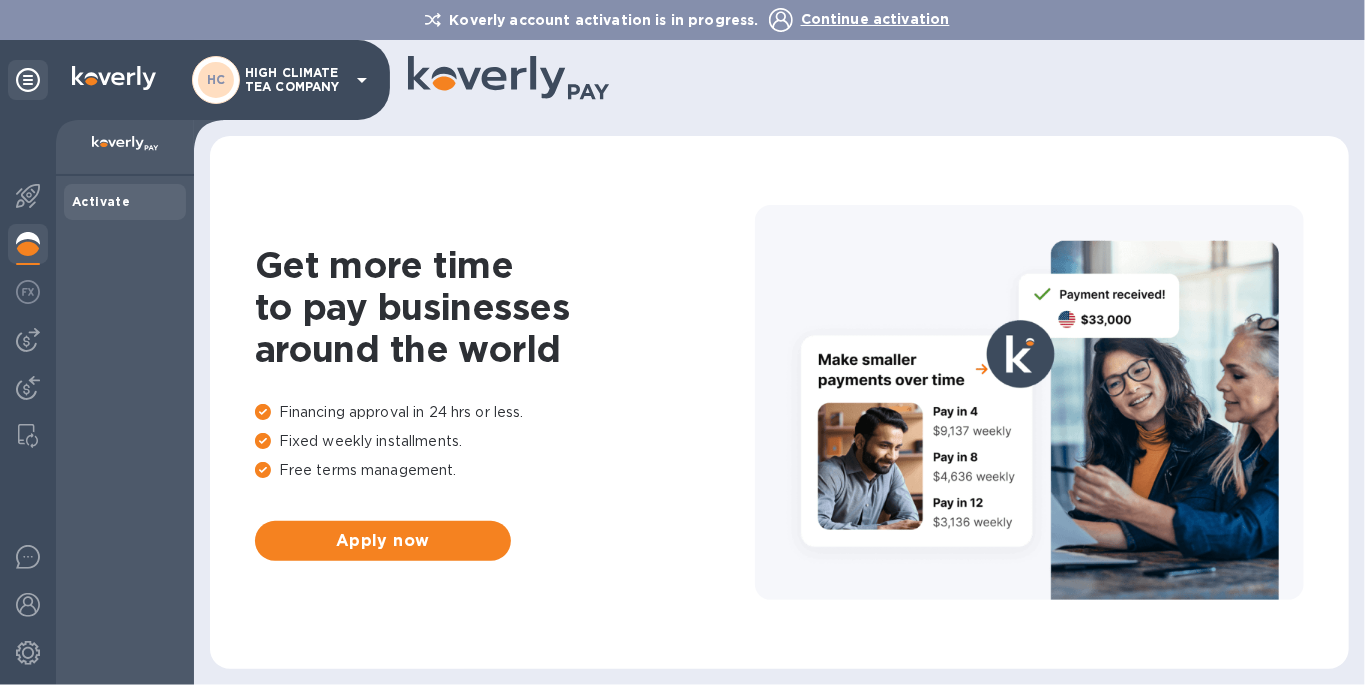 click at bounding box center [28, 292] 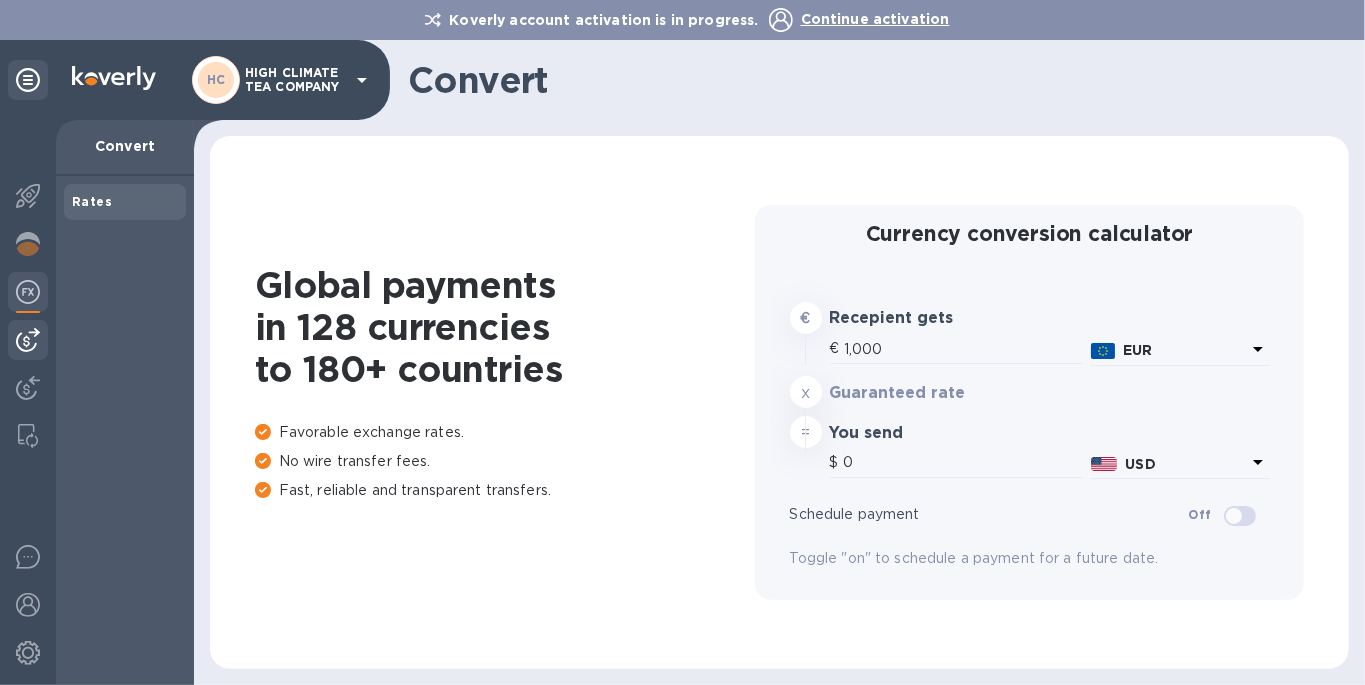 click at bounding box center [28, 340] 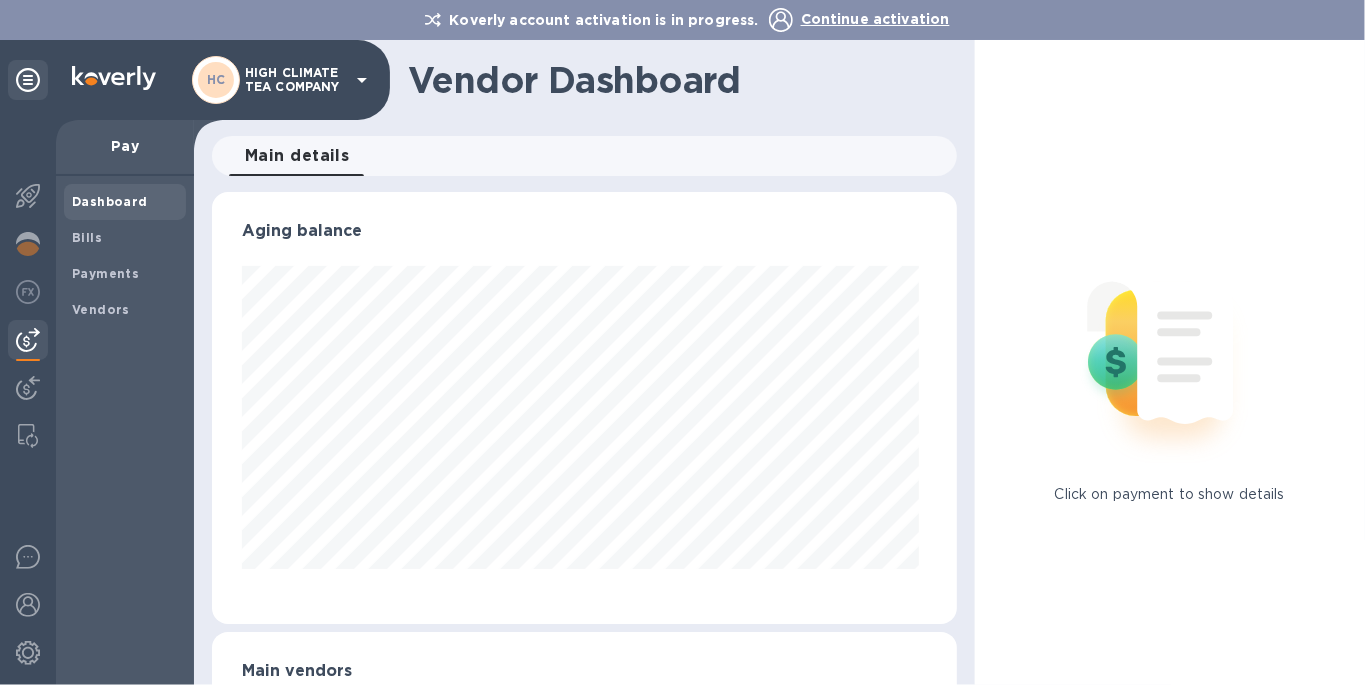 scroll, scrollTop: 999568, scrollLeft: 999262, axis: both 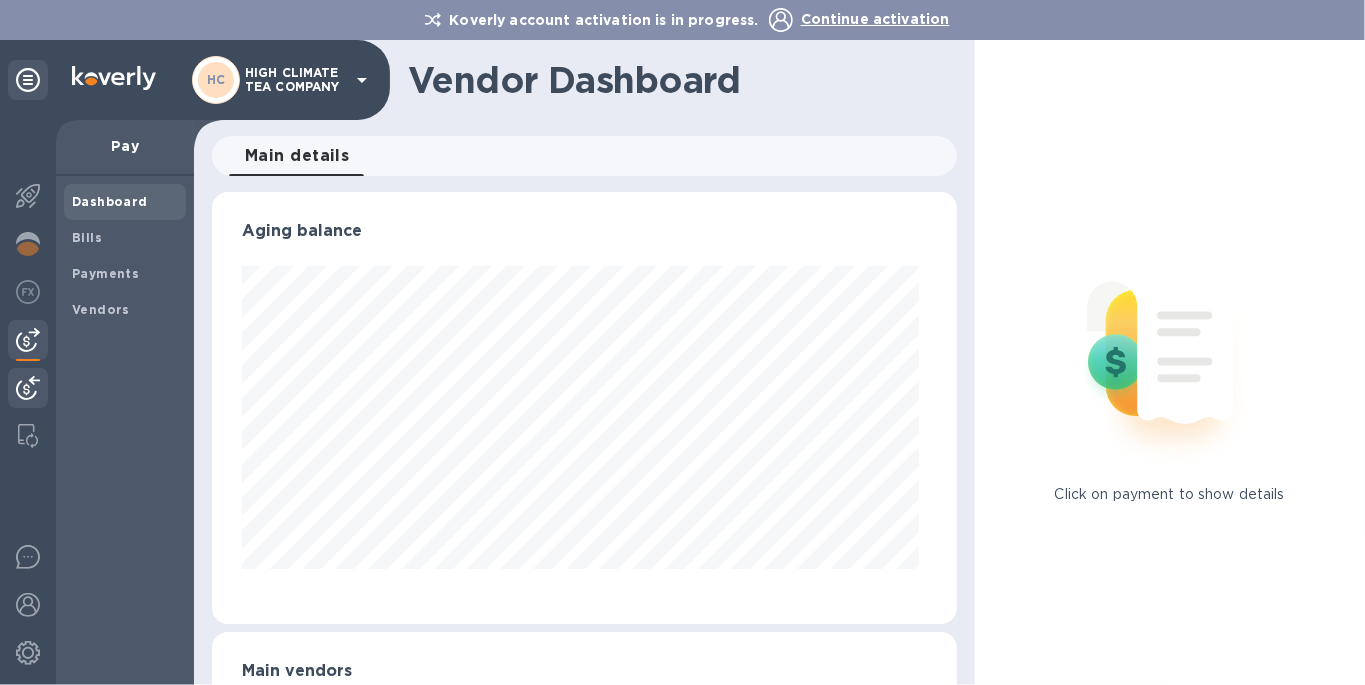 click at bounding box center [28, 388] 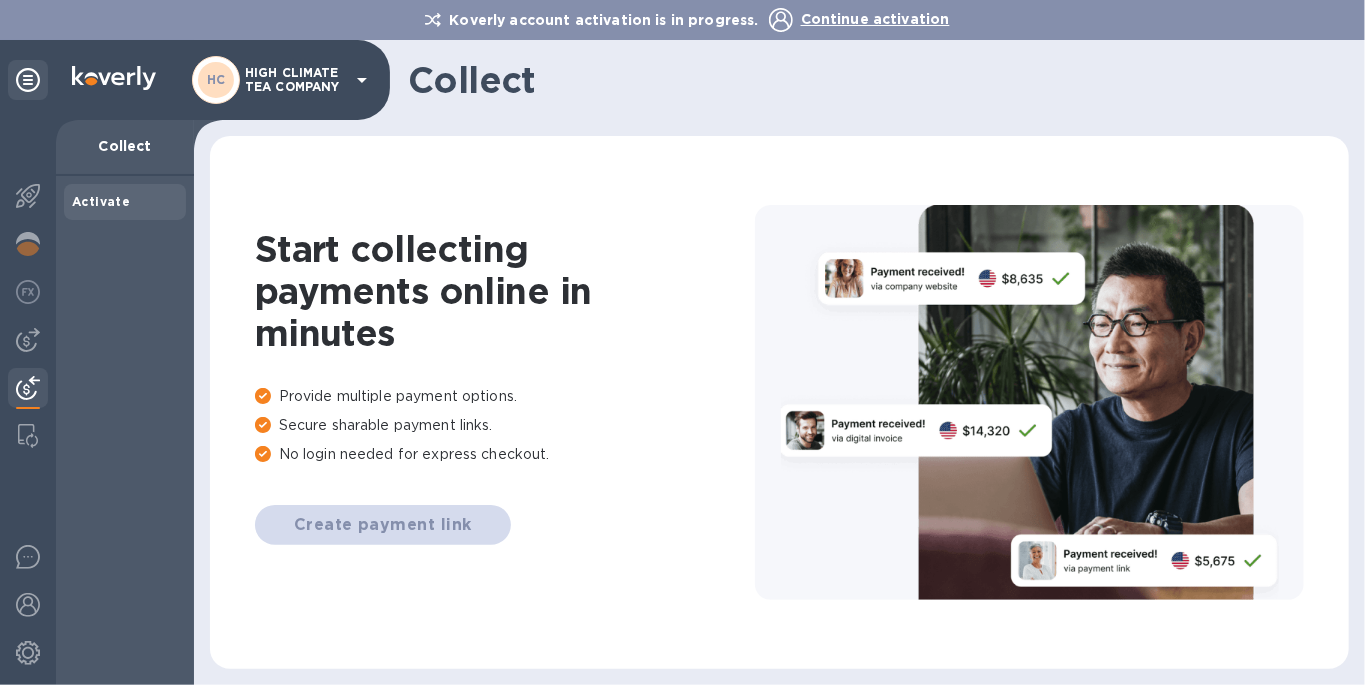 click at bounding box center (28, 436) 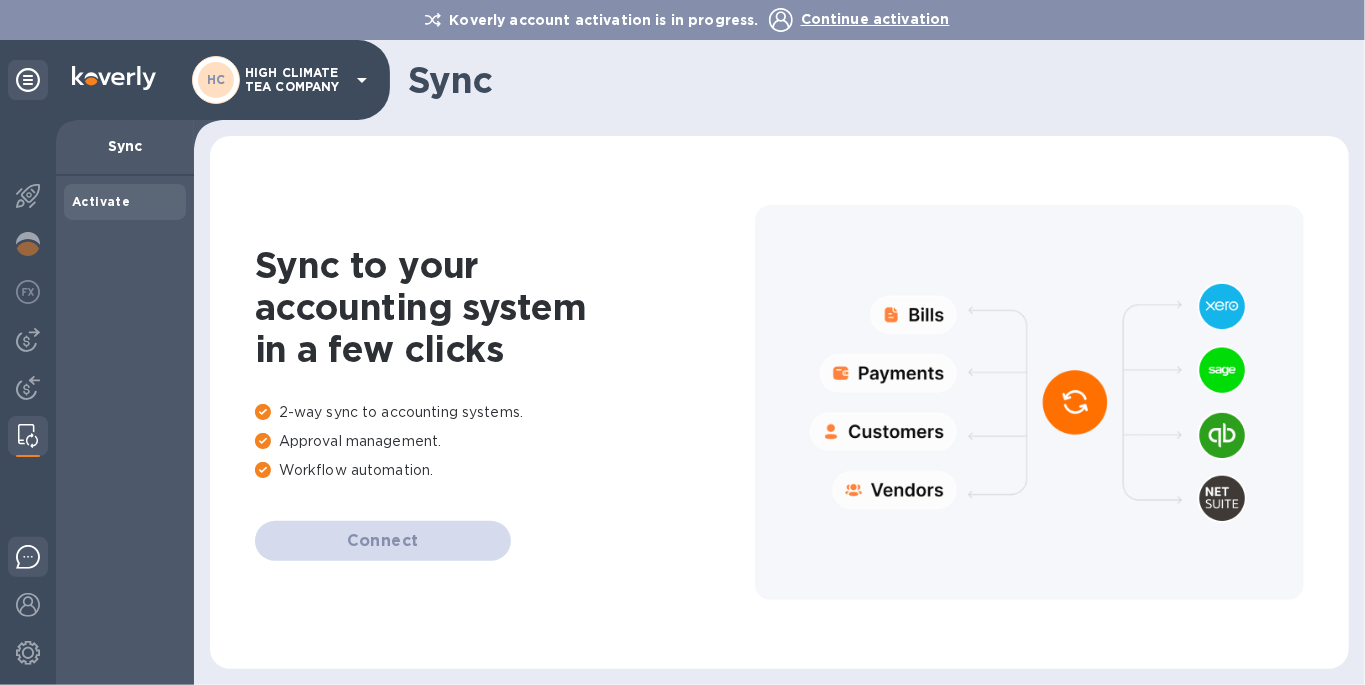 click at bounding box center (28, 557) 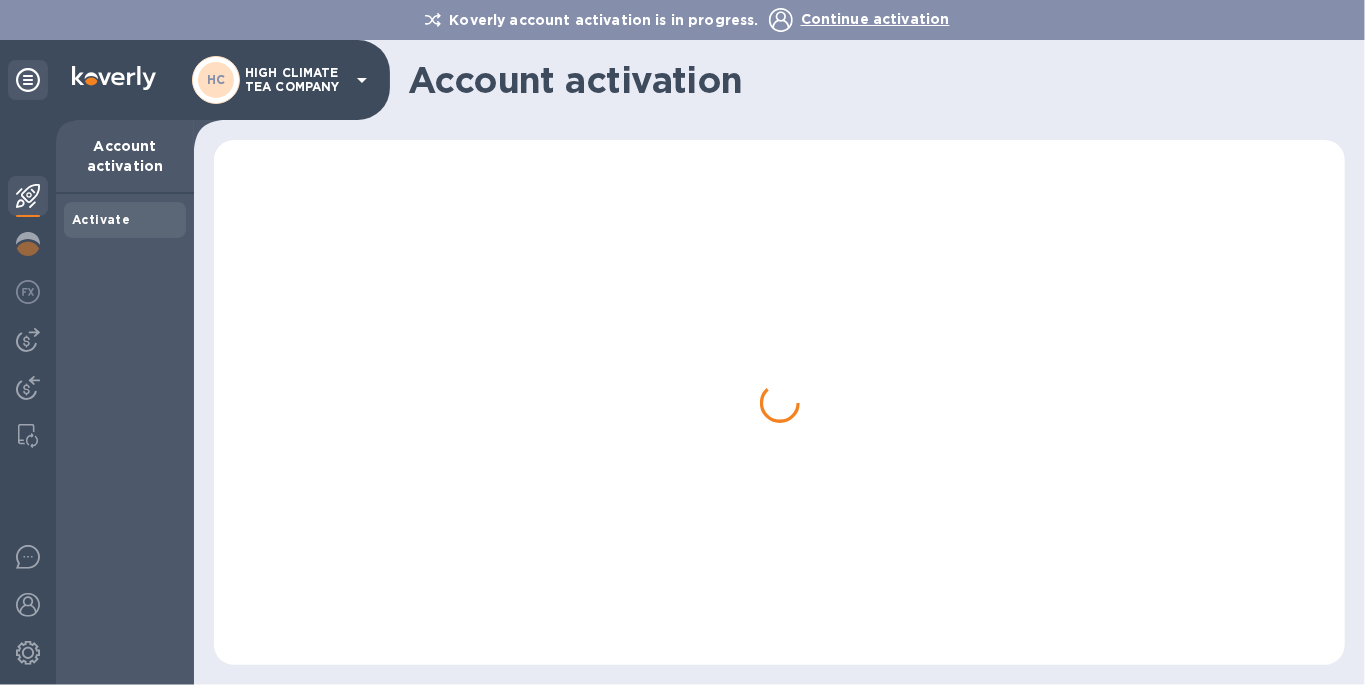 click at bounding box center (28, 198) 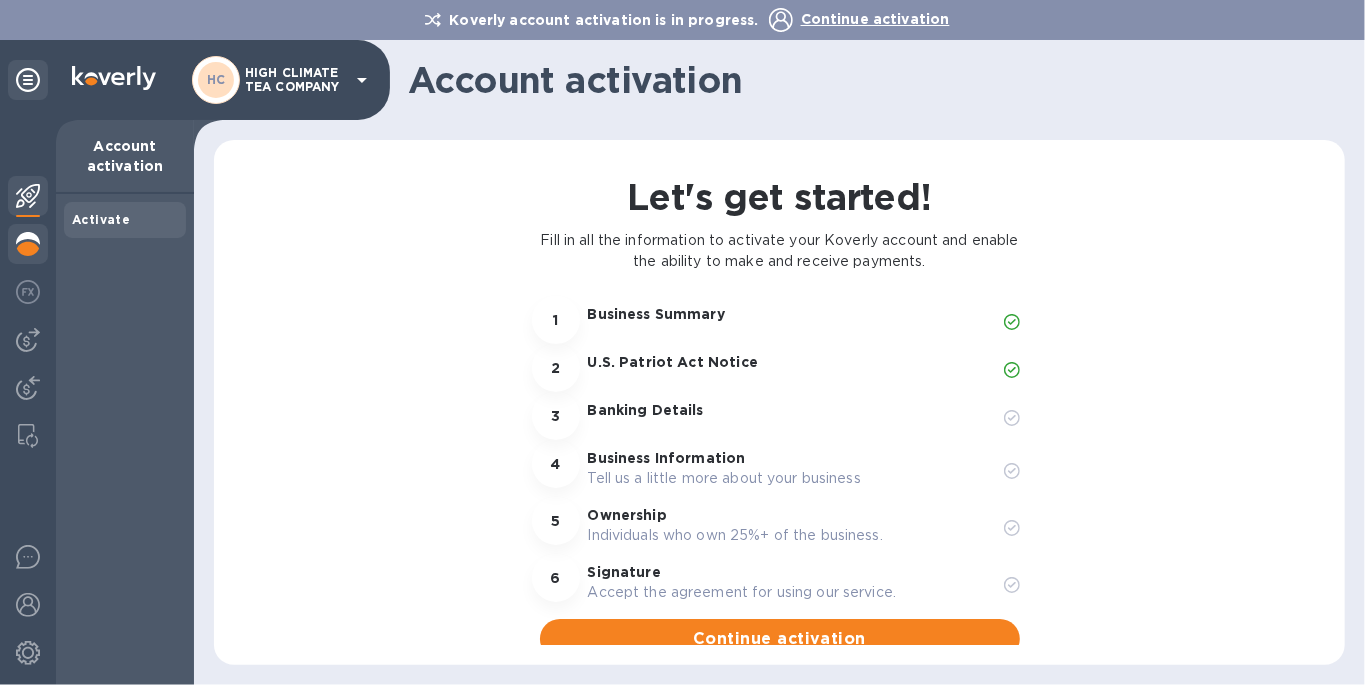 click at bounding box center (28, 244) 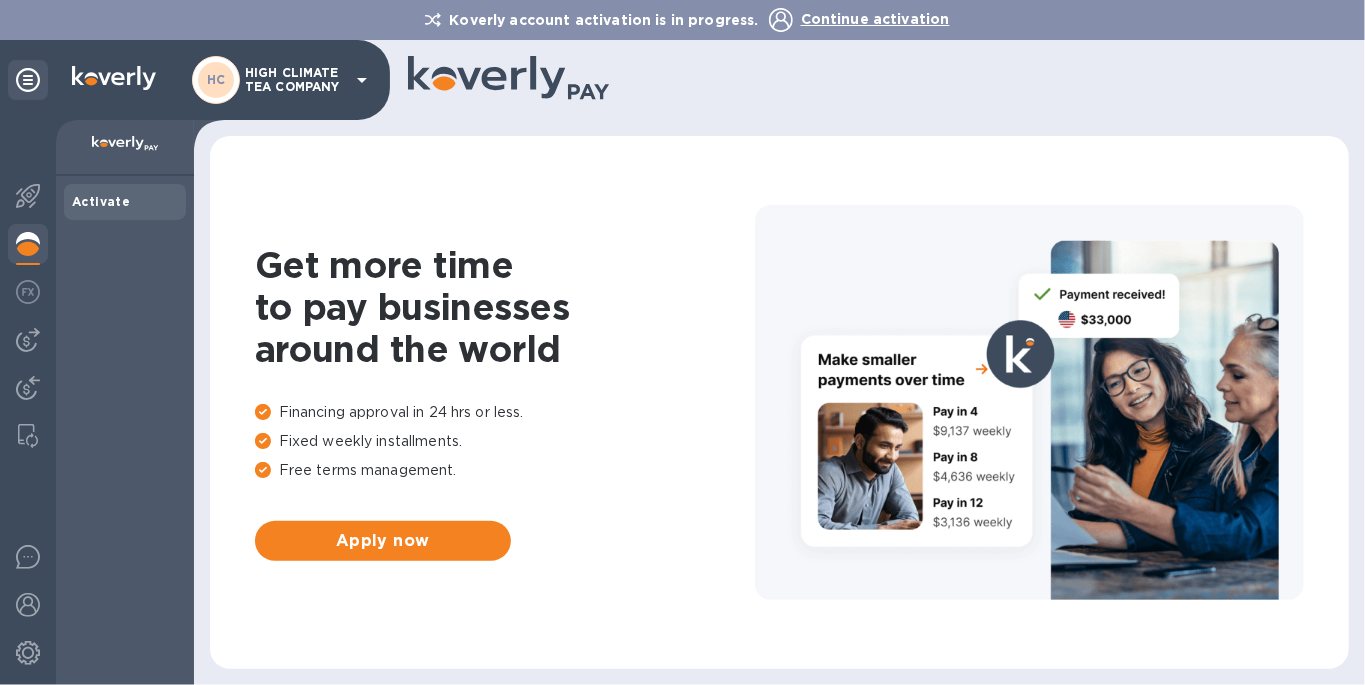 click at bounding box center (114, 78) 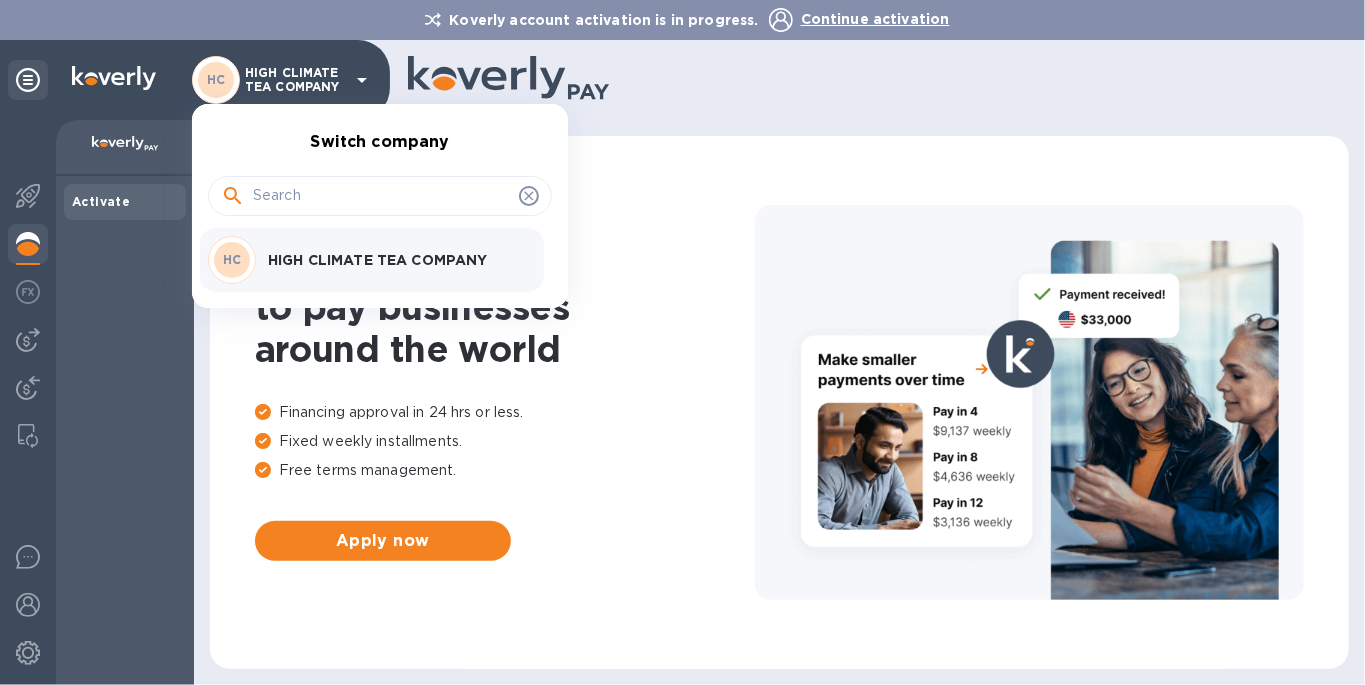 click on "HC HIGH CLIMATE TEA COMPANY" at bounding box center (364, 260) 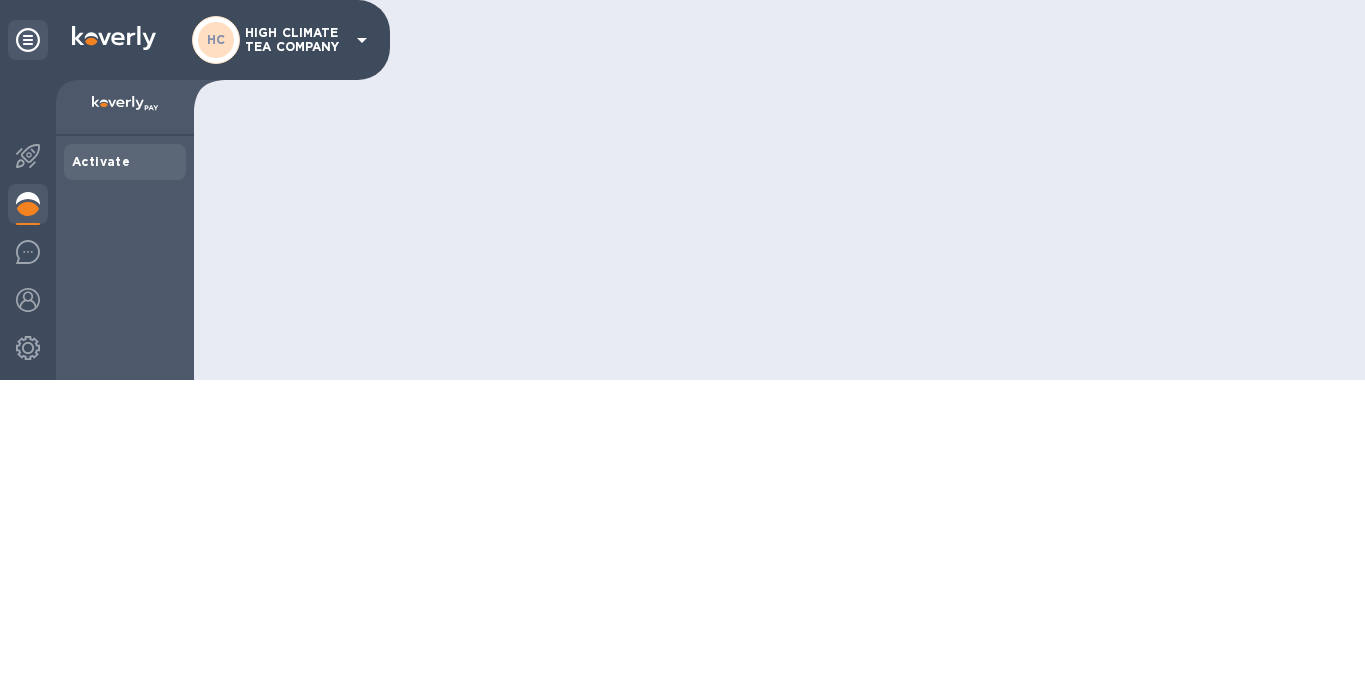 scroll, scrollTop: 0, scrollLeft: 0, axis: both 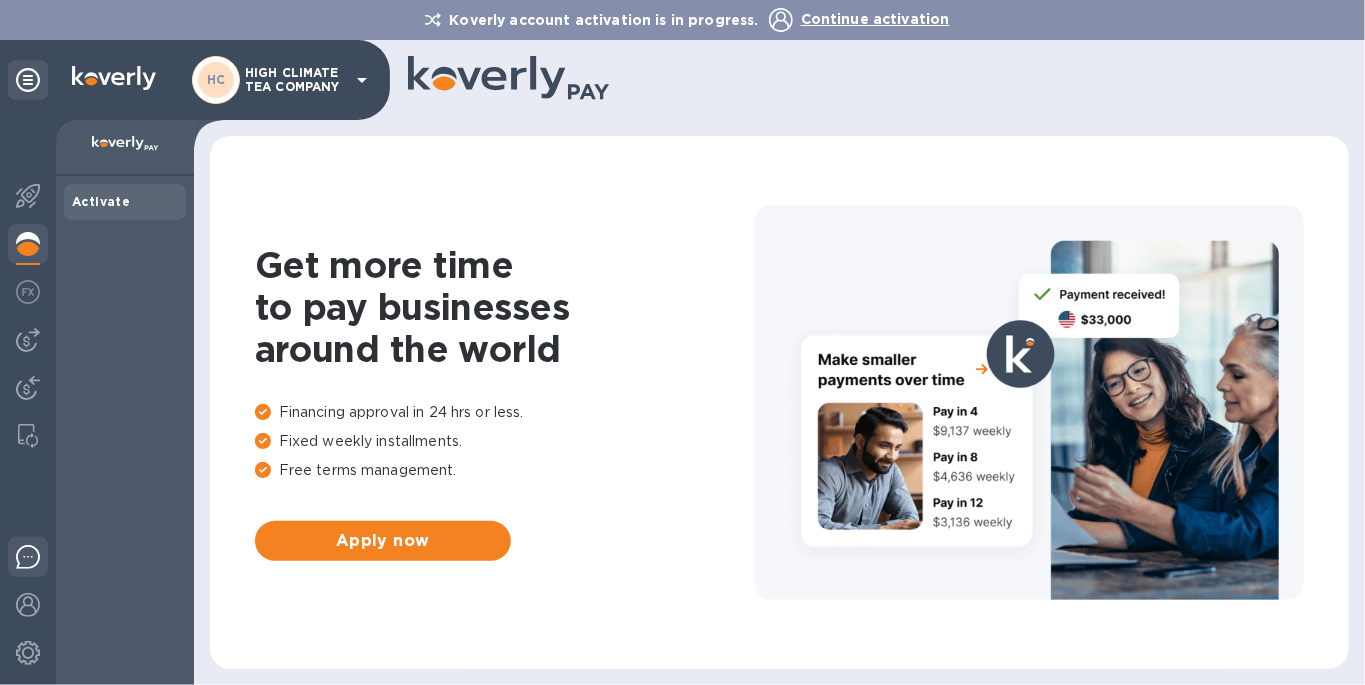 click at bounding box center [28, 560] 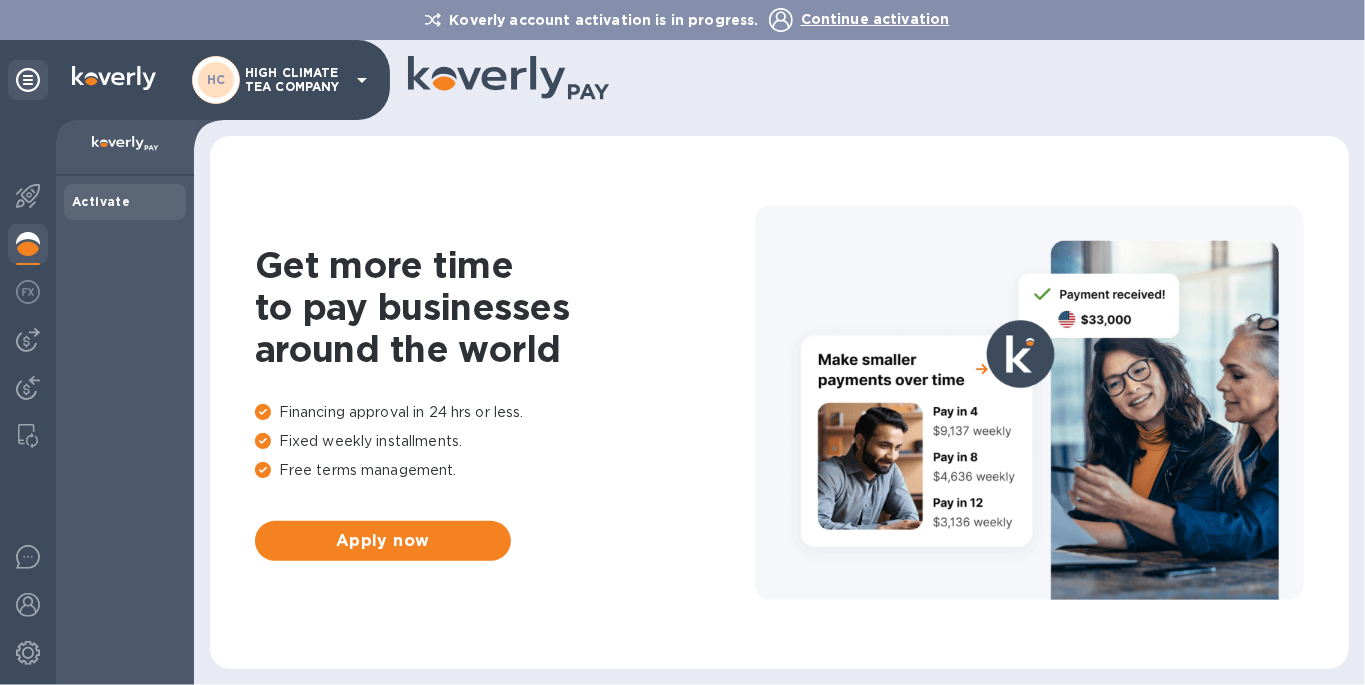 click 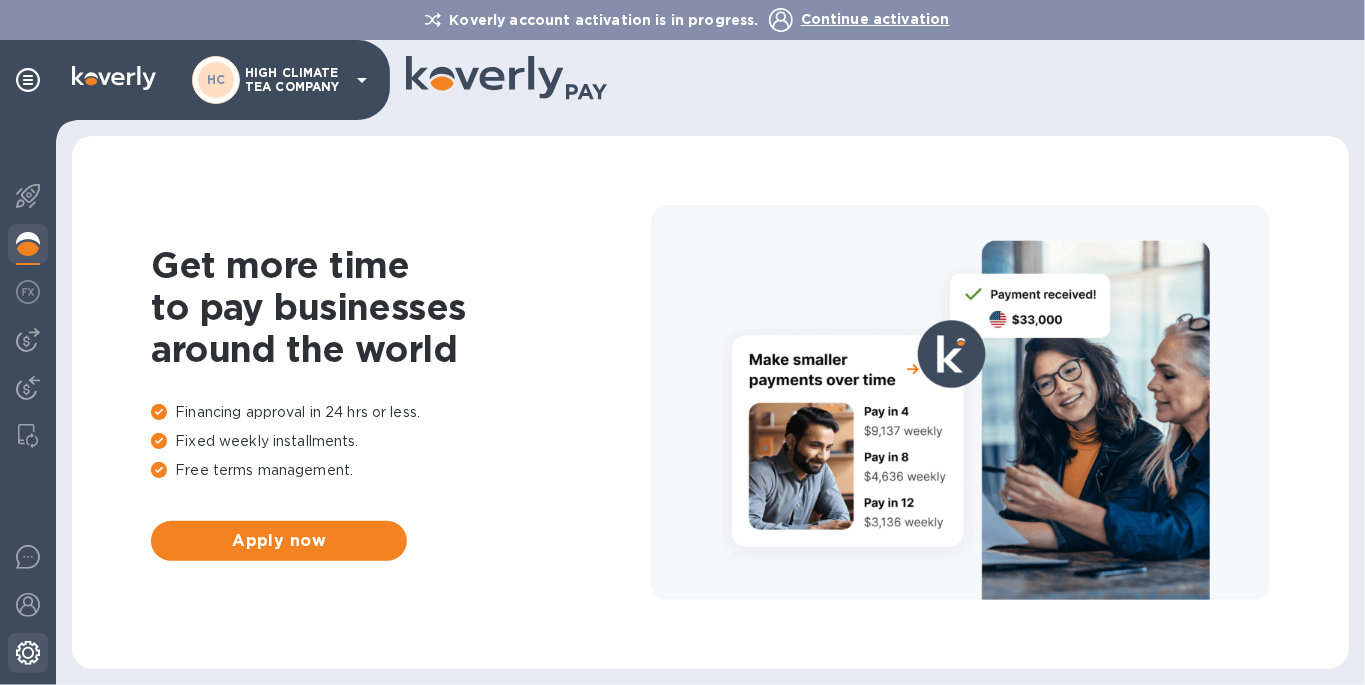 click at bounding box center [28, 655] 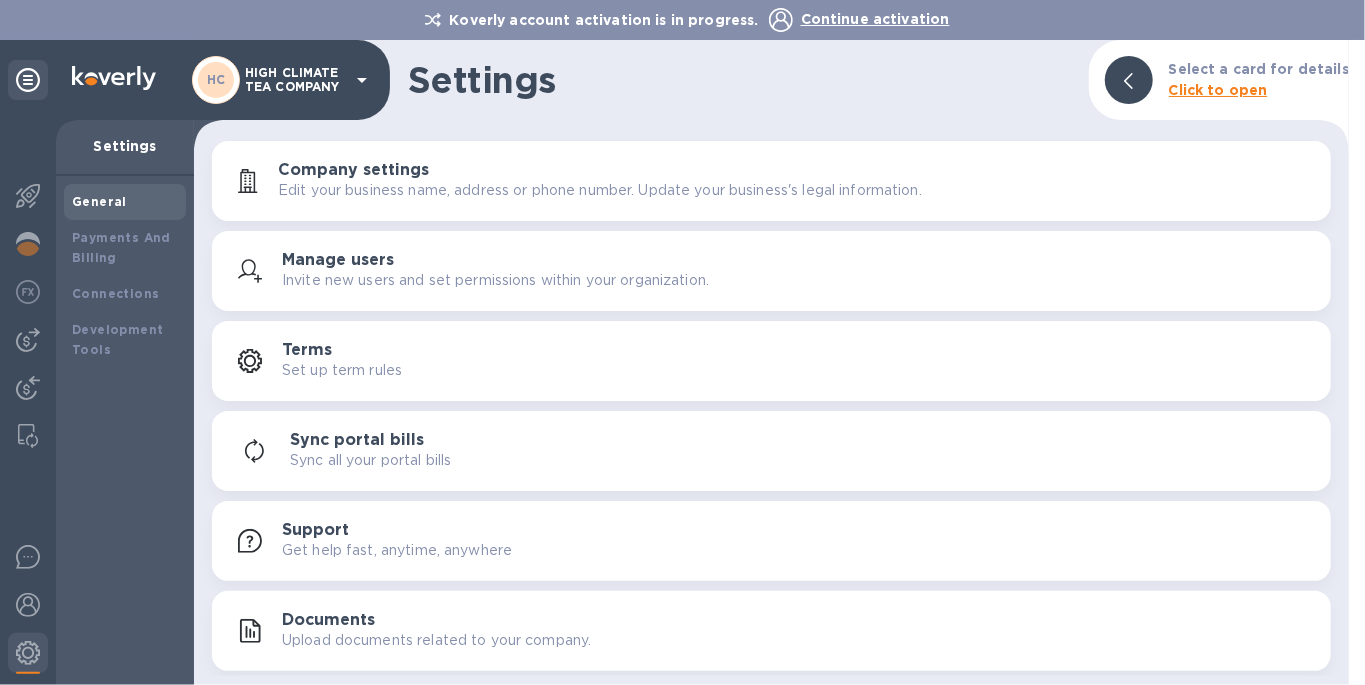 click on "Sync all your portal bills" at bounding box center (802, 460) 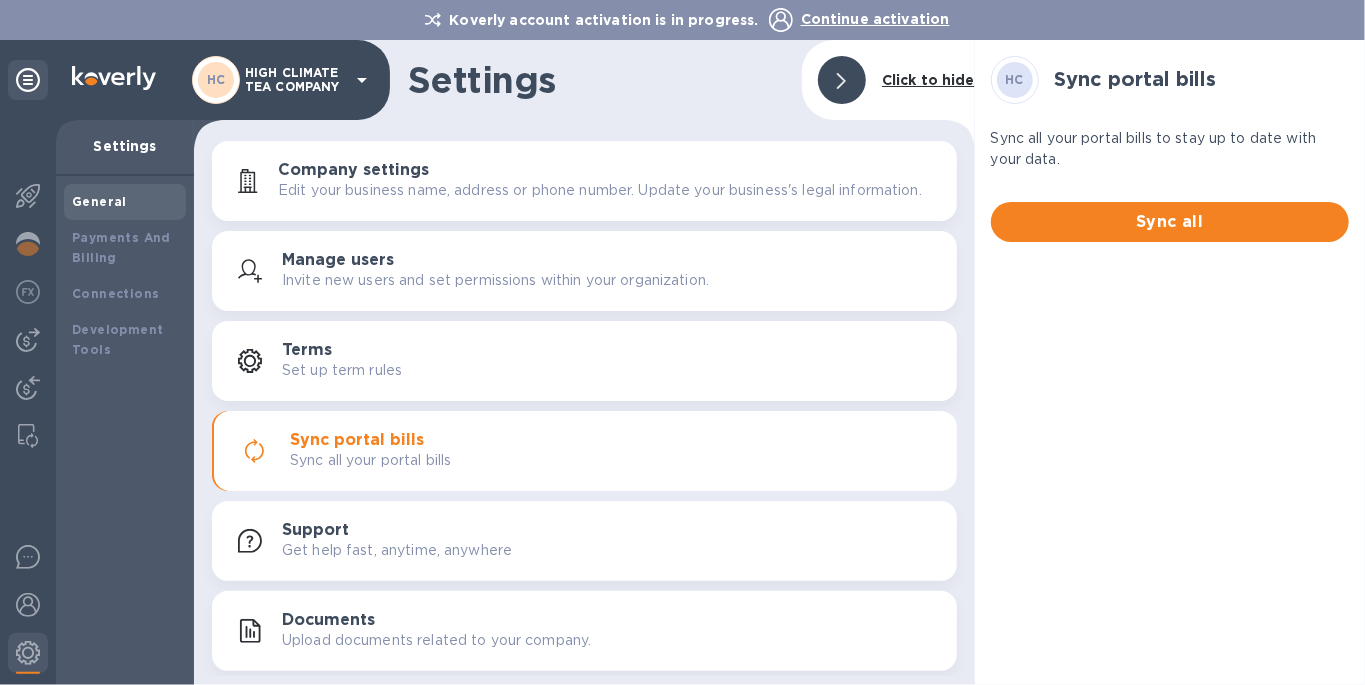 click on "Sync all your portal bills" at bounding box center (370, 460) 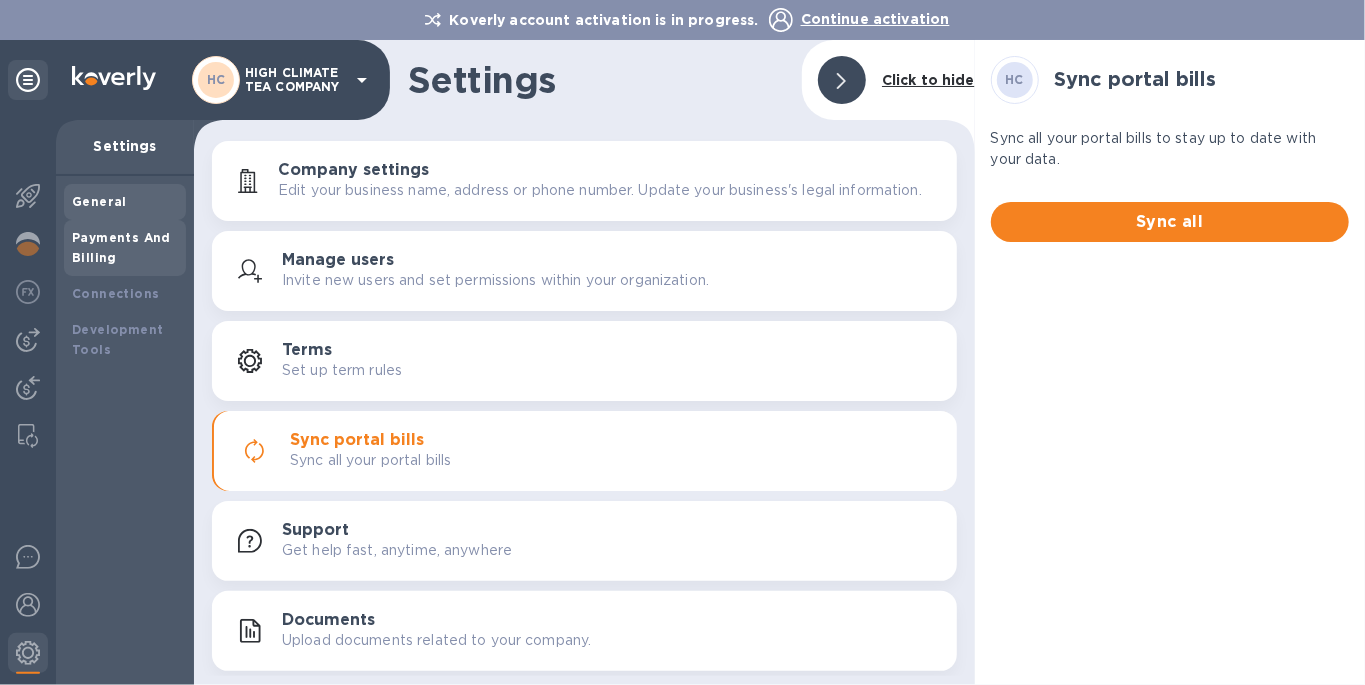 click on "Payments And Billing" at bounding box center (125, 248) 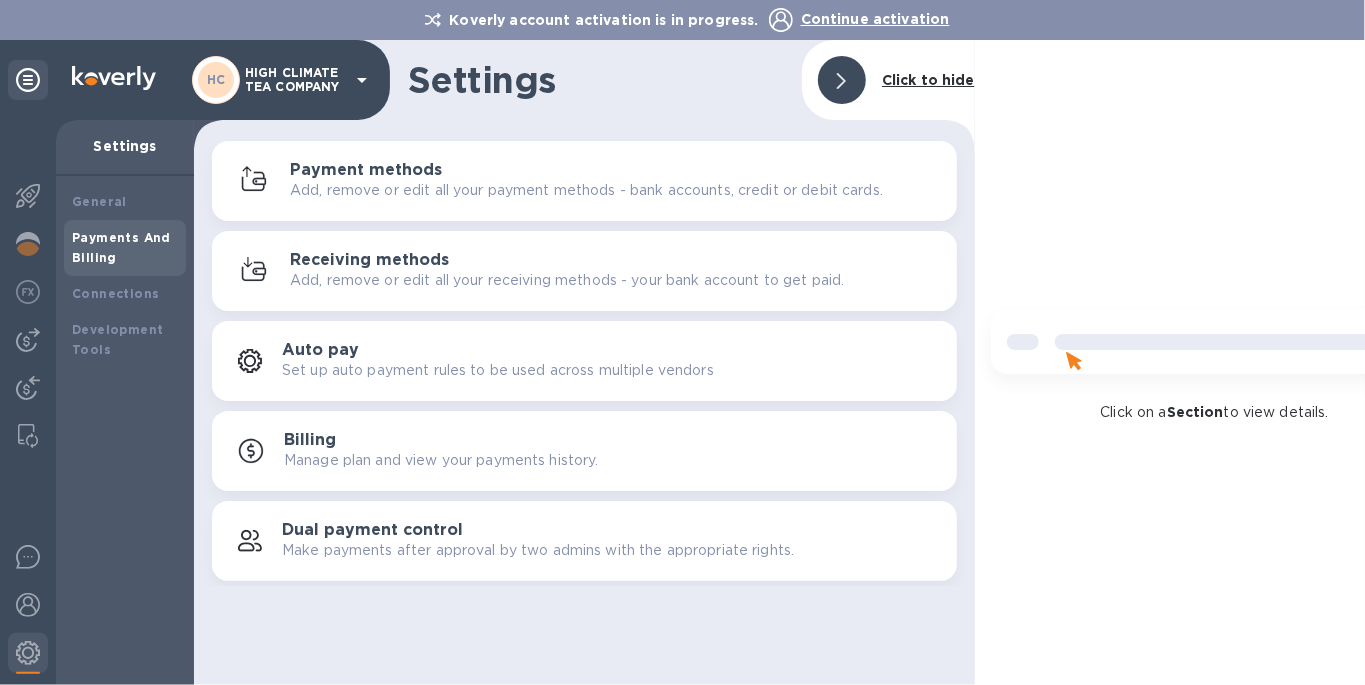 click on "Manage plan and view your payments history." at bounding box center [441, 460] 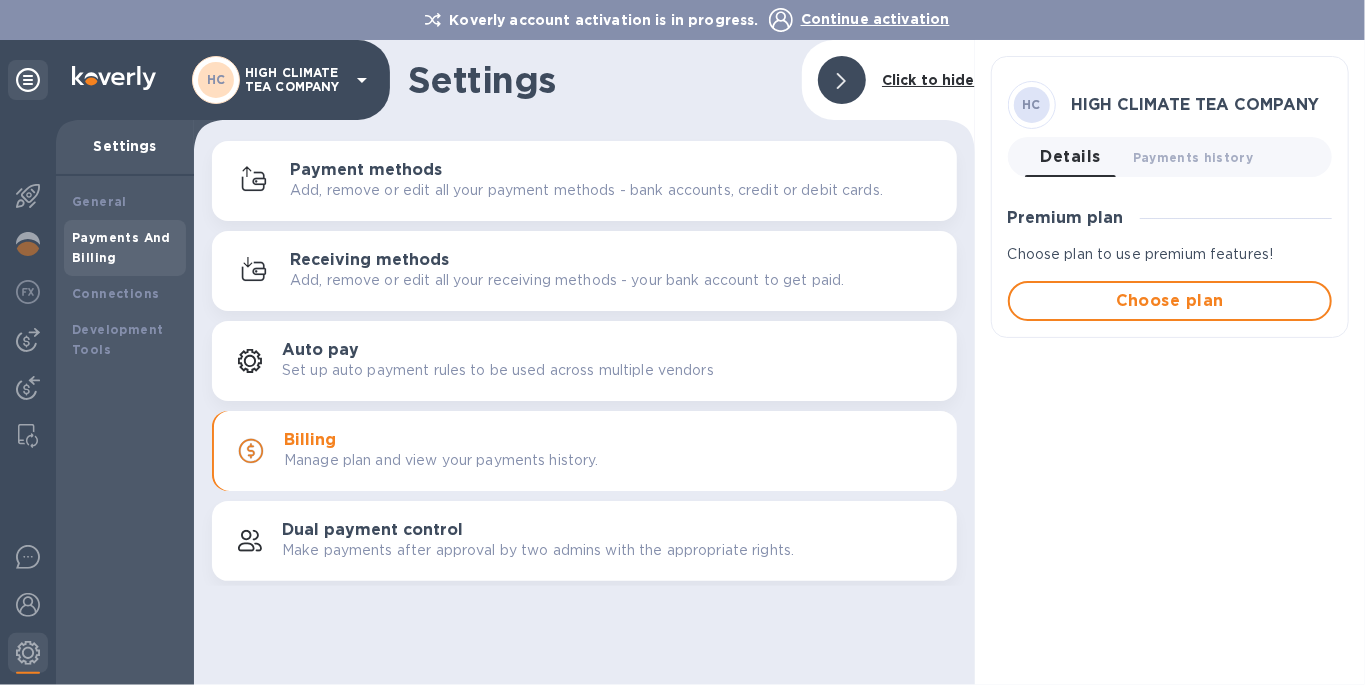 click on "Billing Manage plan and view your payments history." at bounding box center [612, 451] 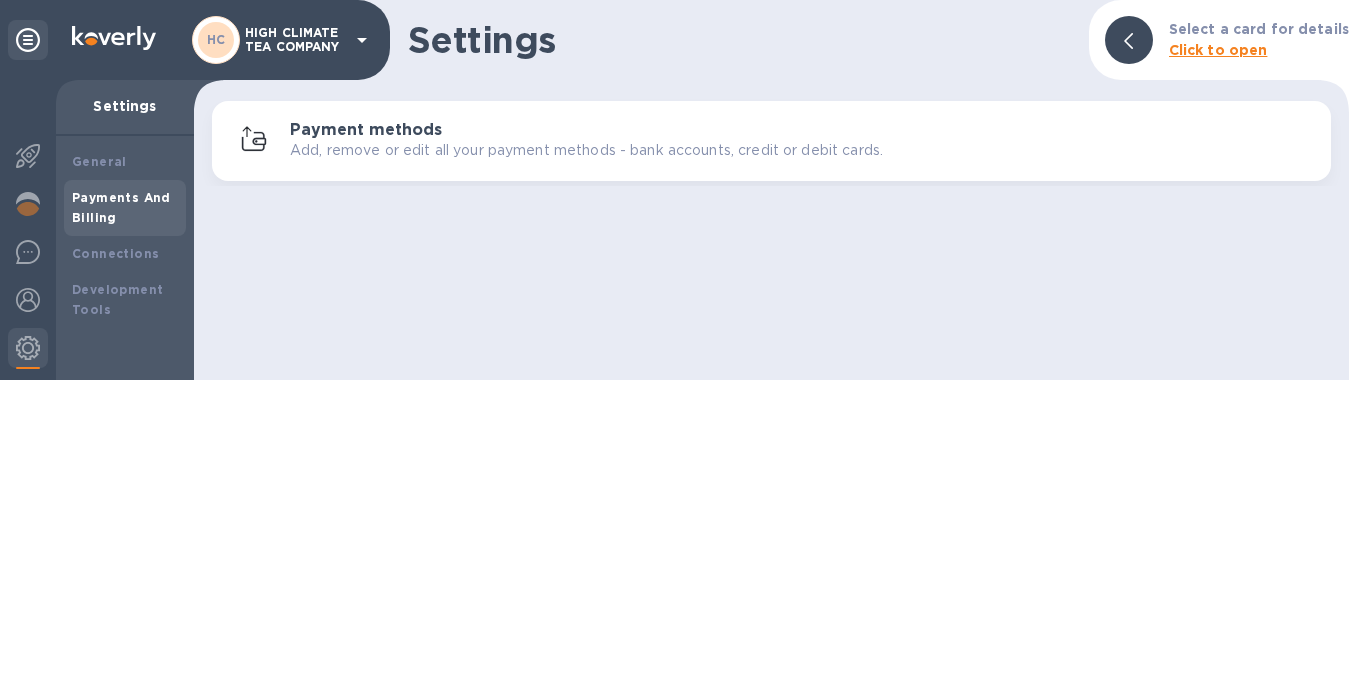 scroll, scrollTop: 0, scrollLeft: 0, axis: both 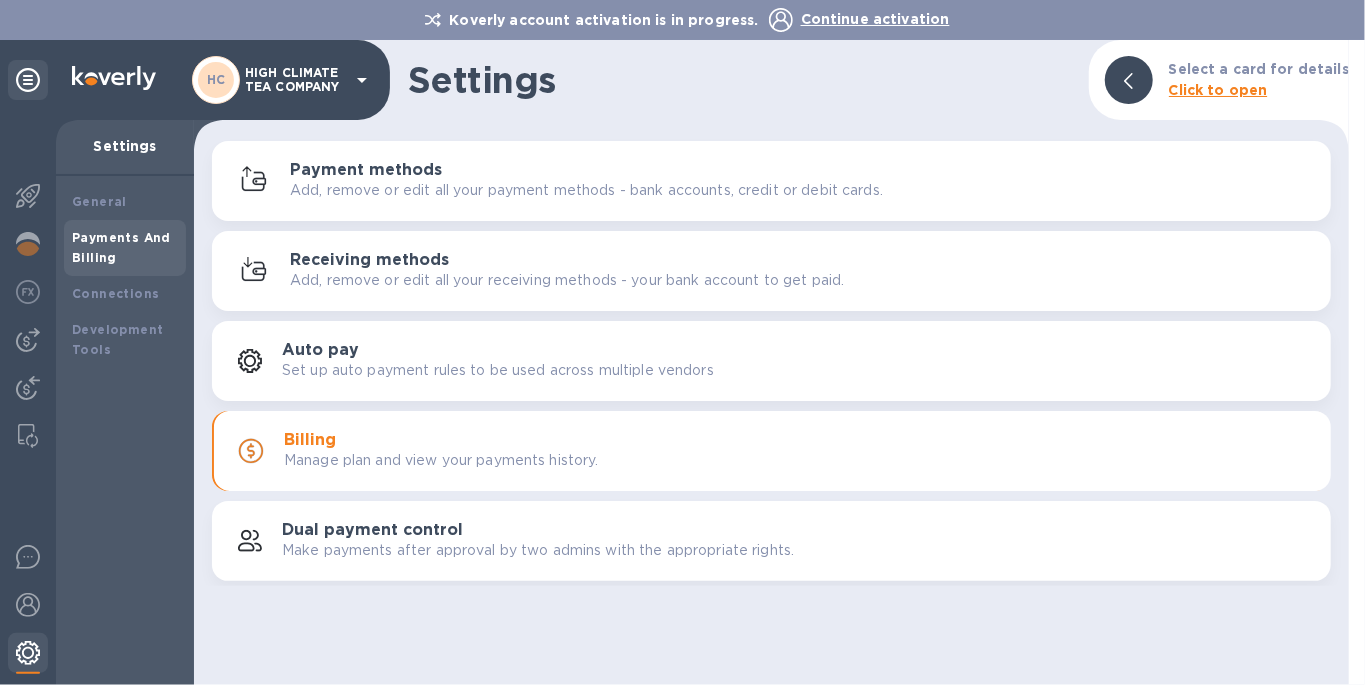 click at bounding box center [28, 653] 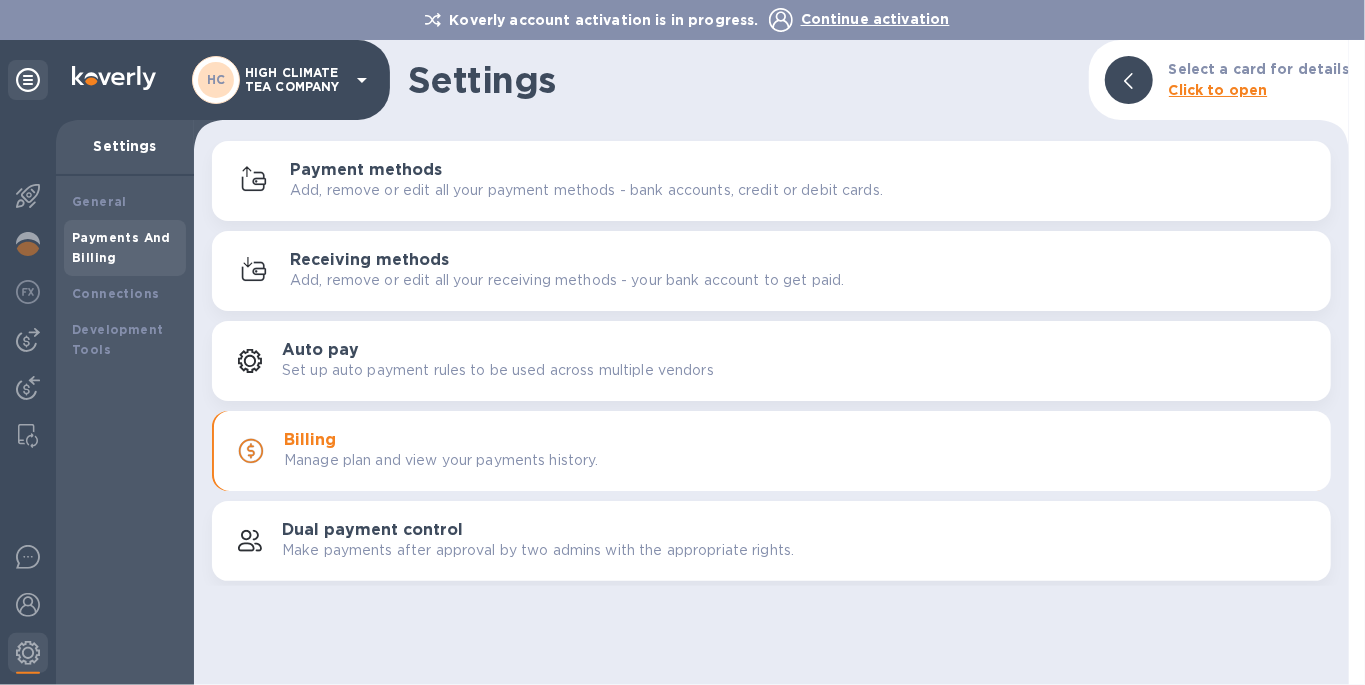 click on "Manage plan and view your payments history." at bounding box center [441, 460] 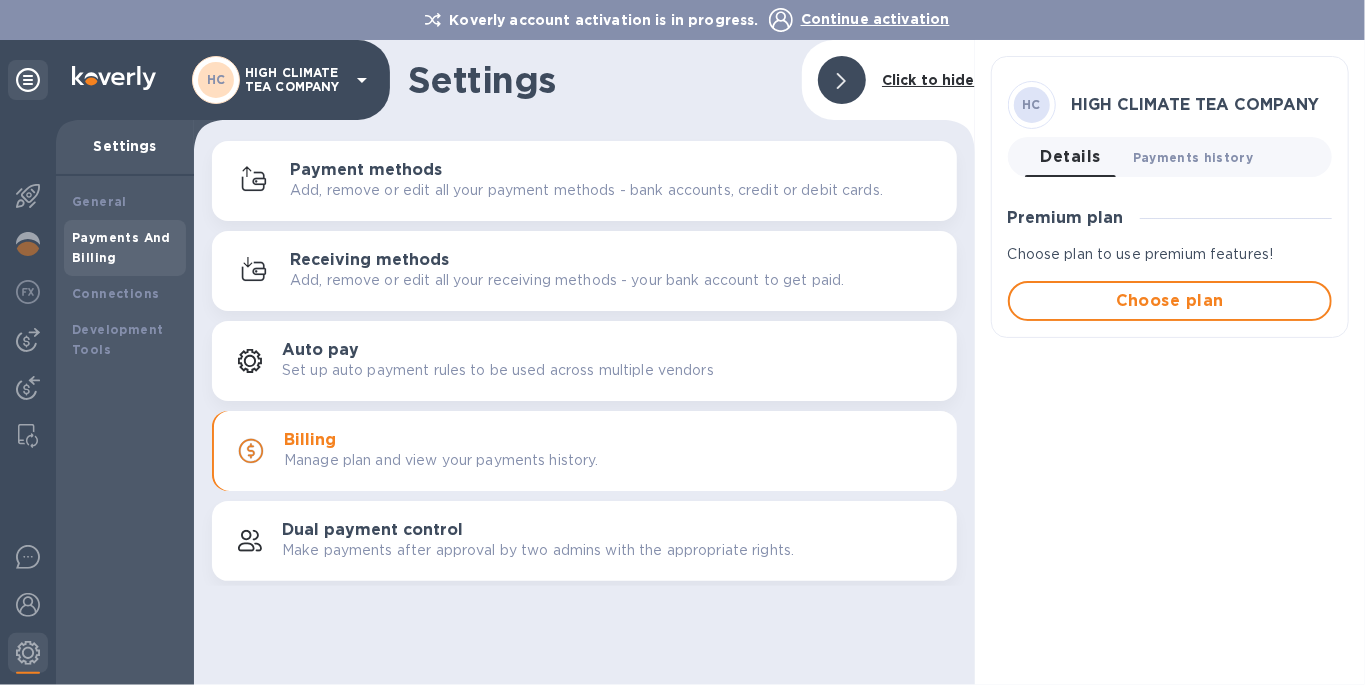 click on "Payments history 0" at bounding box center [1193, 157] 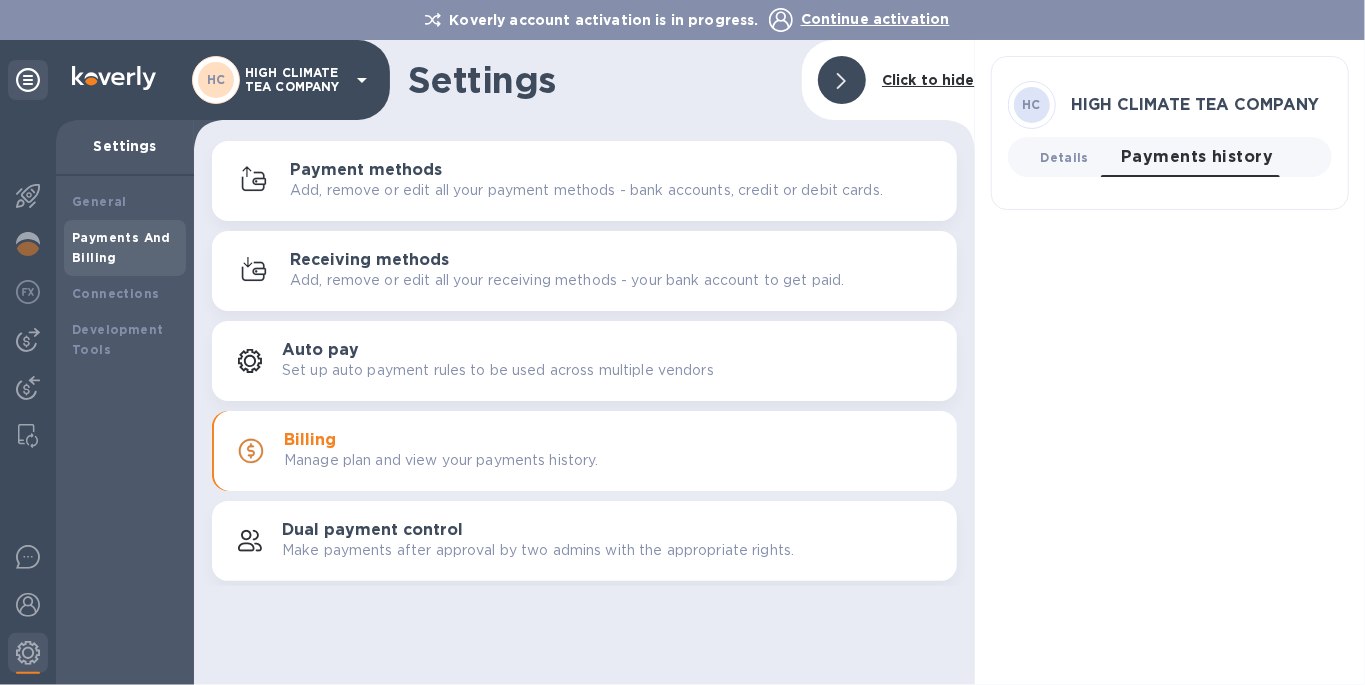 click on "Details 0" at bounding box center [1065, 157] 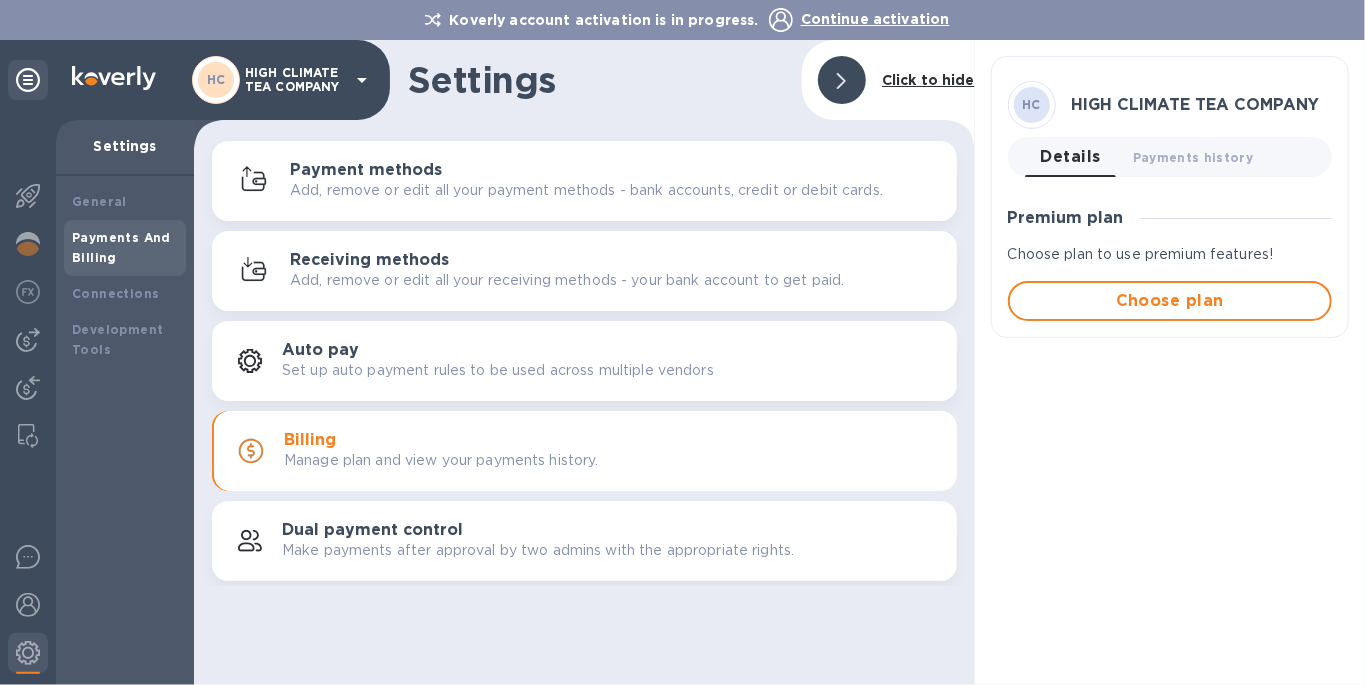 click on "Payment methods Add, remove or edit all your payment methods - bank accounts, credit or debit cards." at bounding box center [584, 181] 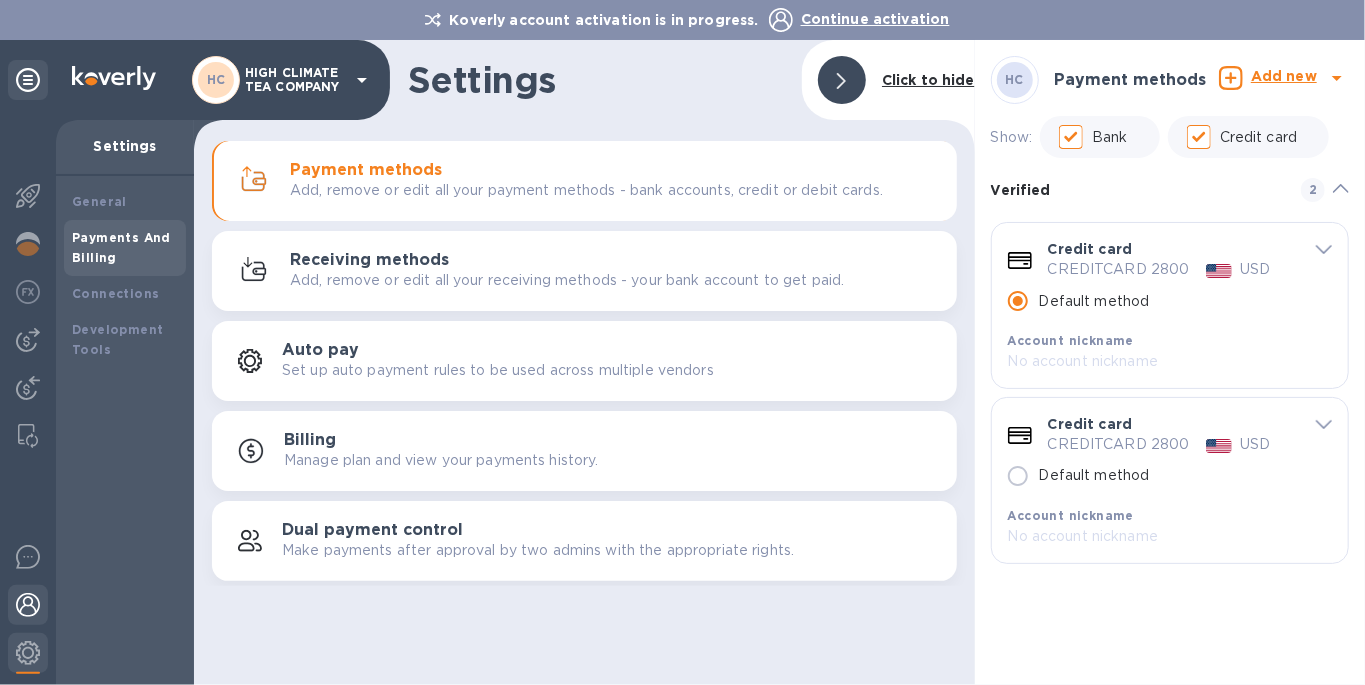 click at bounding box center [28, 605] 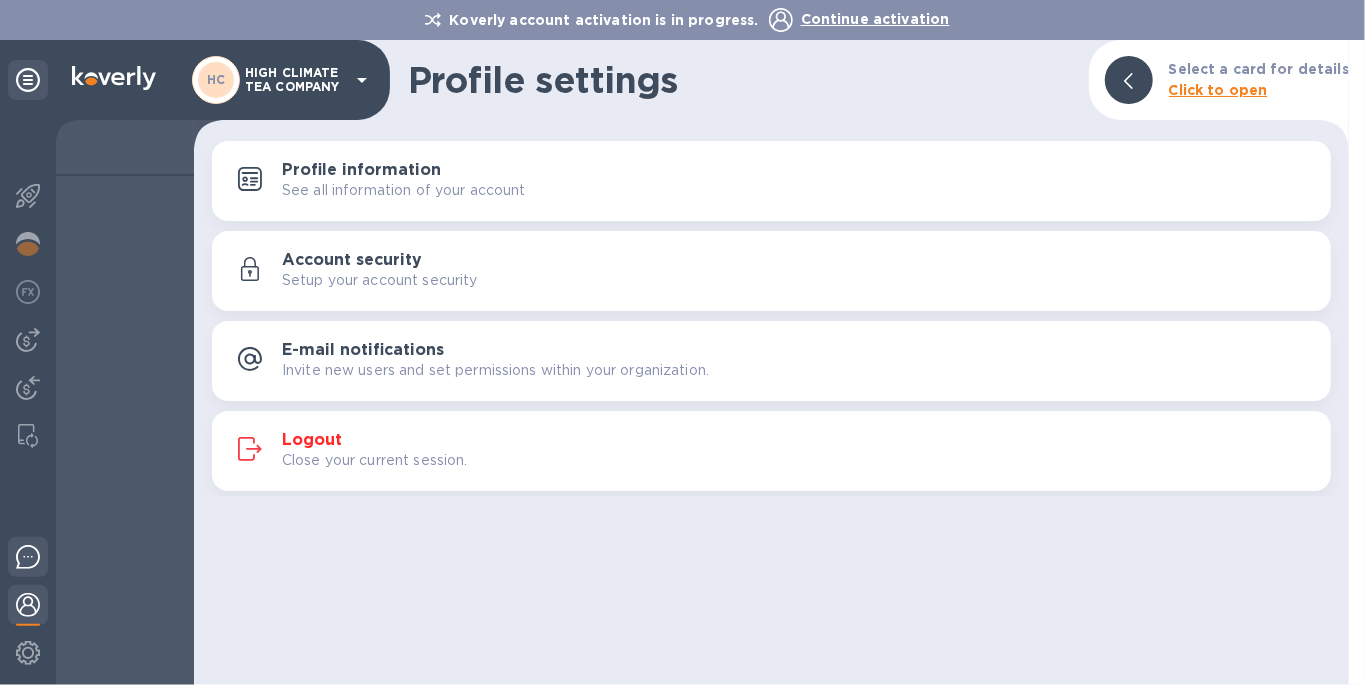 click at bounding box center [28, 557] 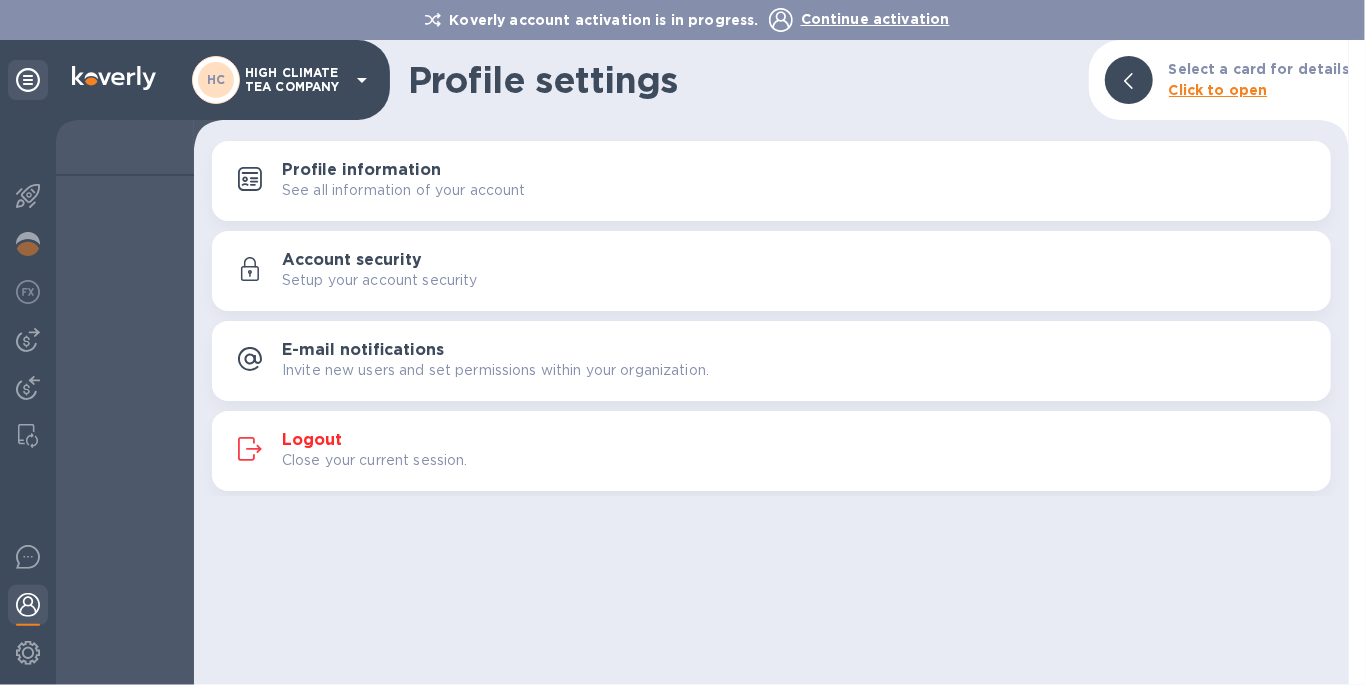 click on "Profile information See all information of your account" at bounding box center [771, 181] 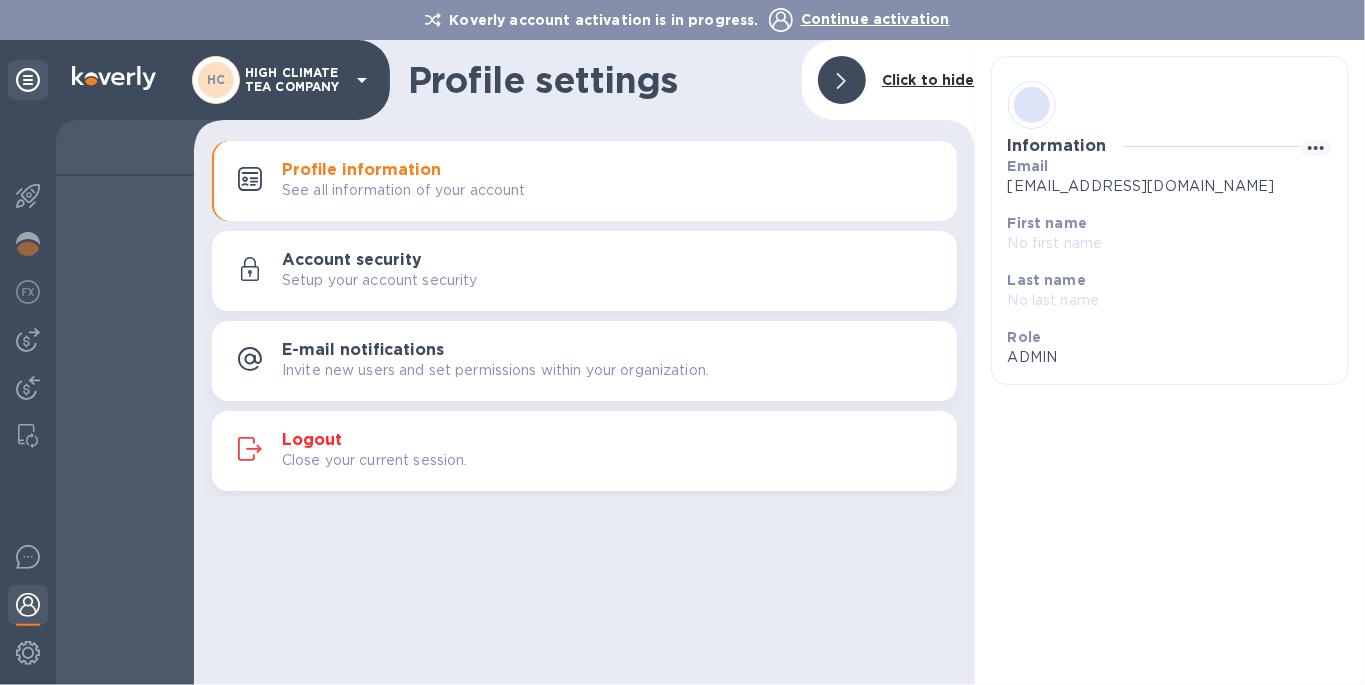 click on "Profile settings" at bounding box center (597, 80) 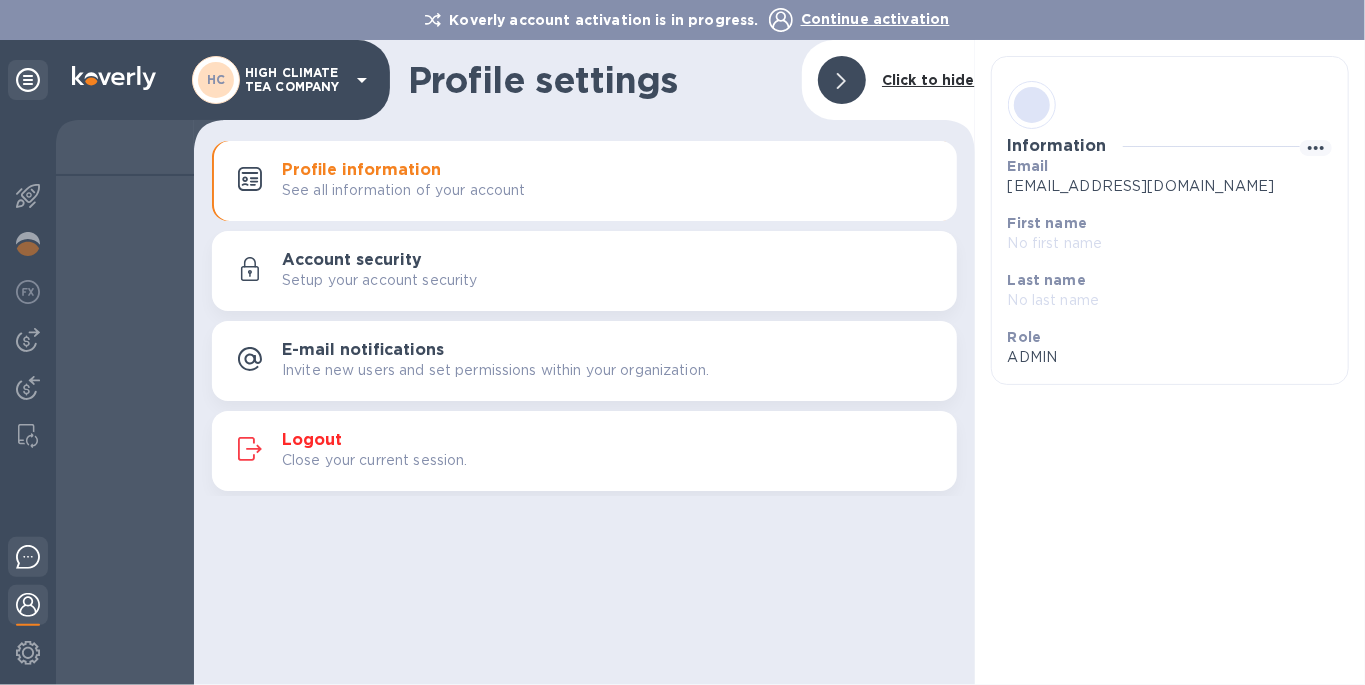 click at bounding box center (28, 560) 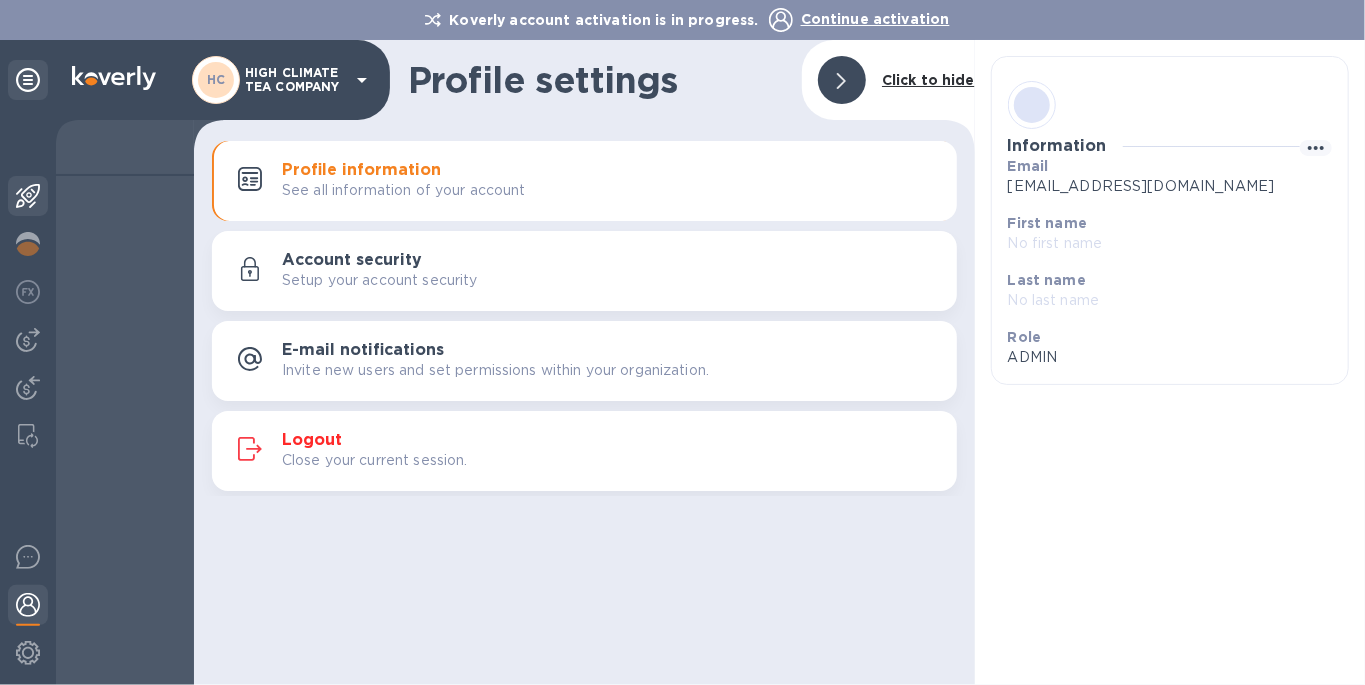 click at bounding box center (28, 196) 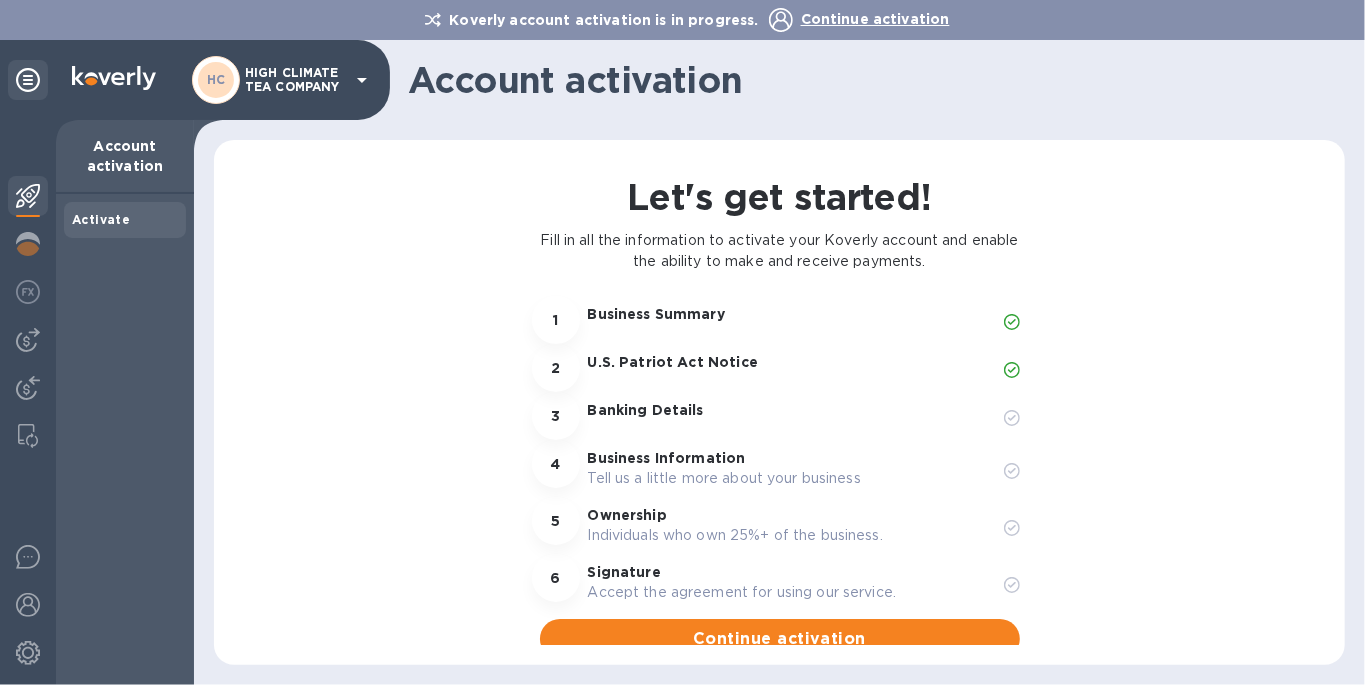 scroll, scrollTop: 26, scrollLeft: 0, axis: vertical 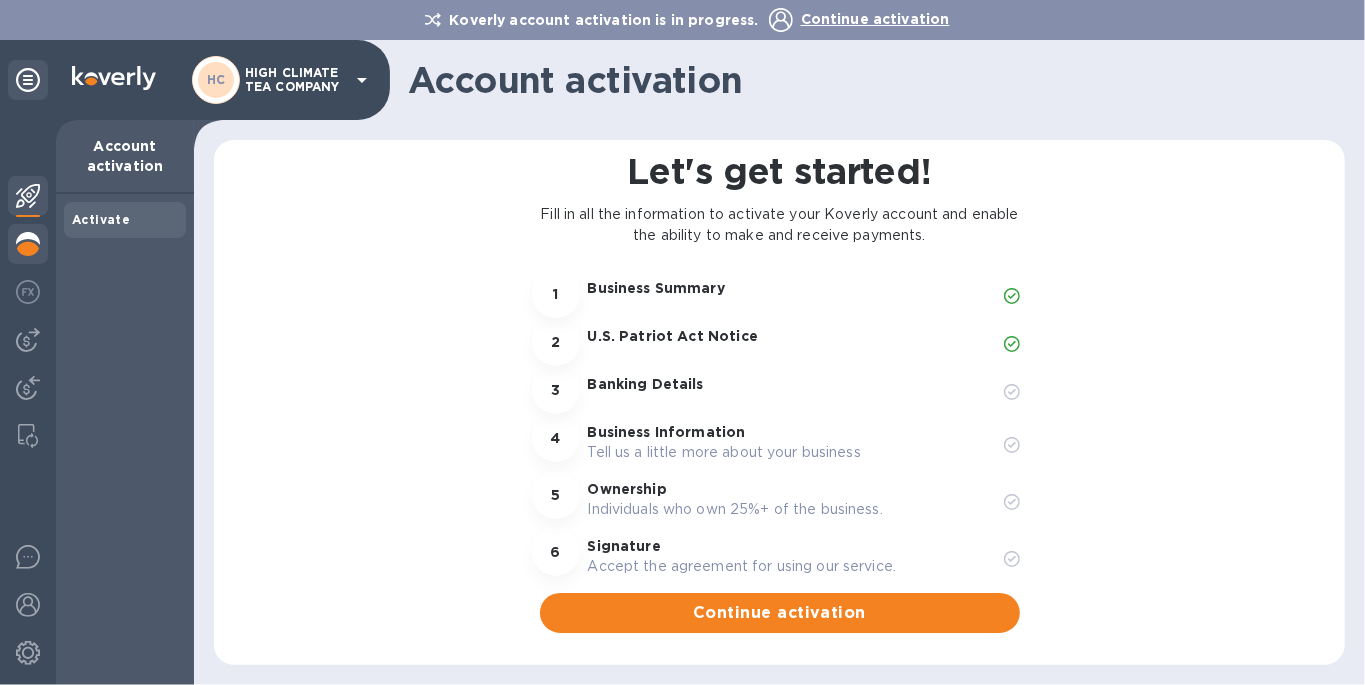 click at bounding box center [28, 244] 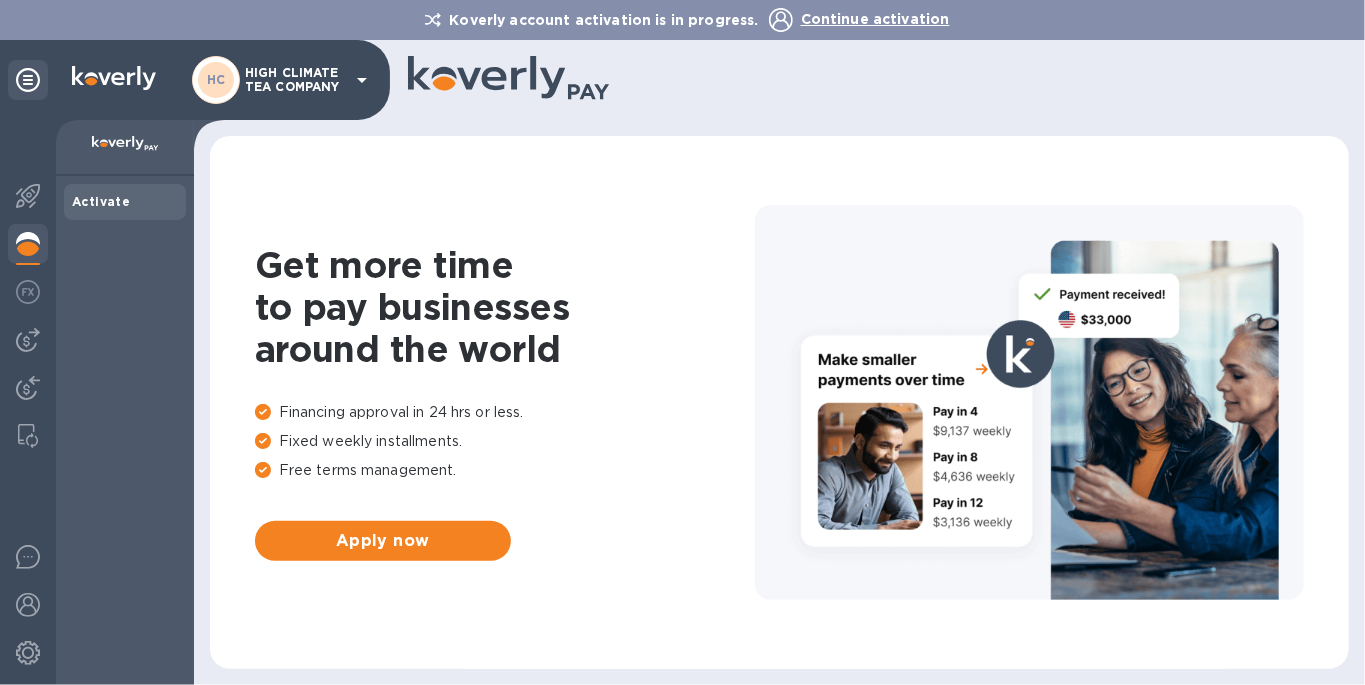 click at bounding box center (28, 292) 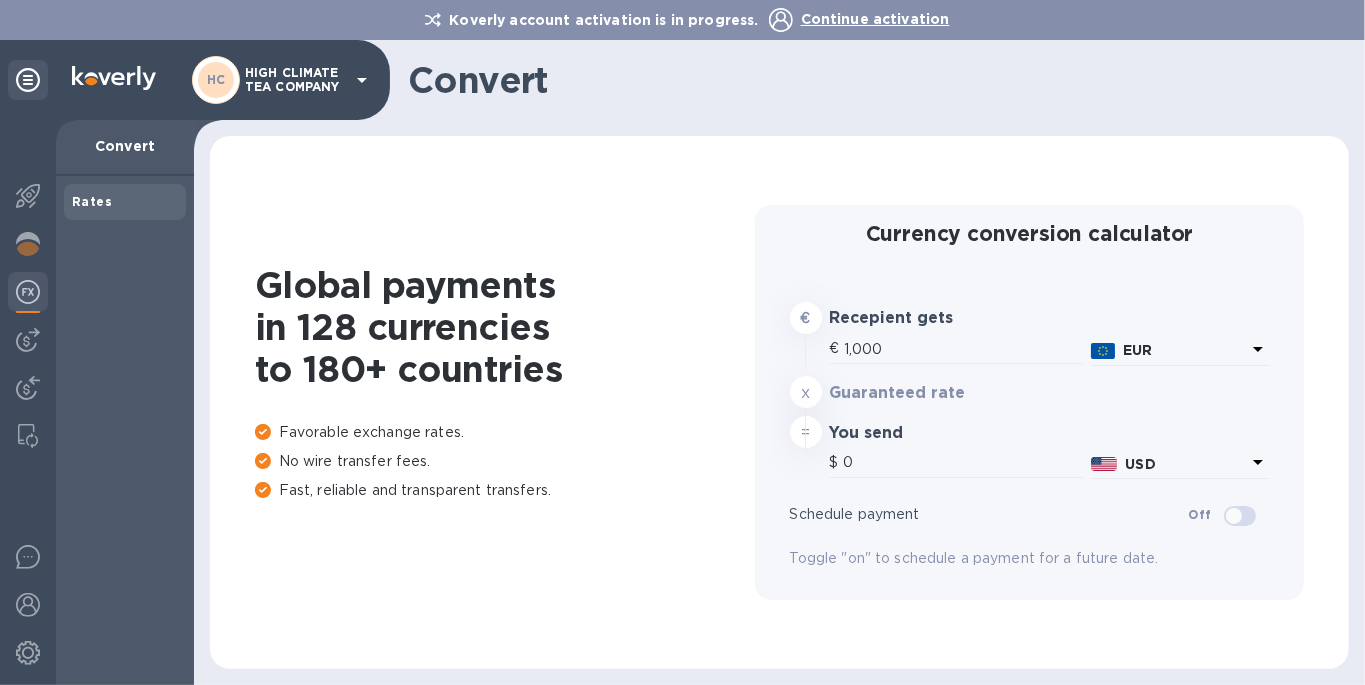 type on "1,181.9" 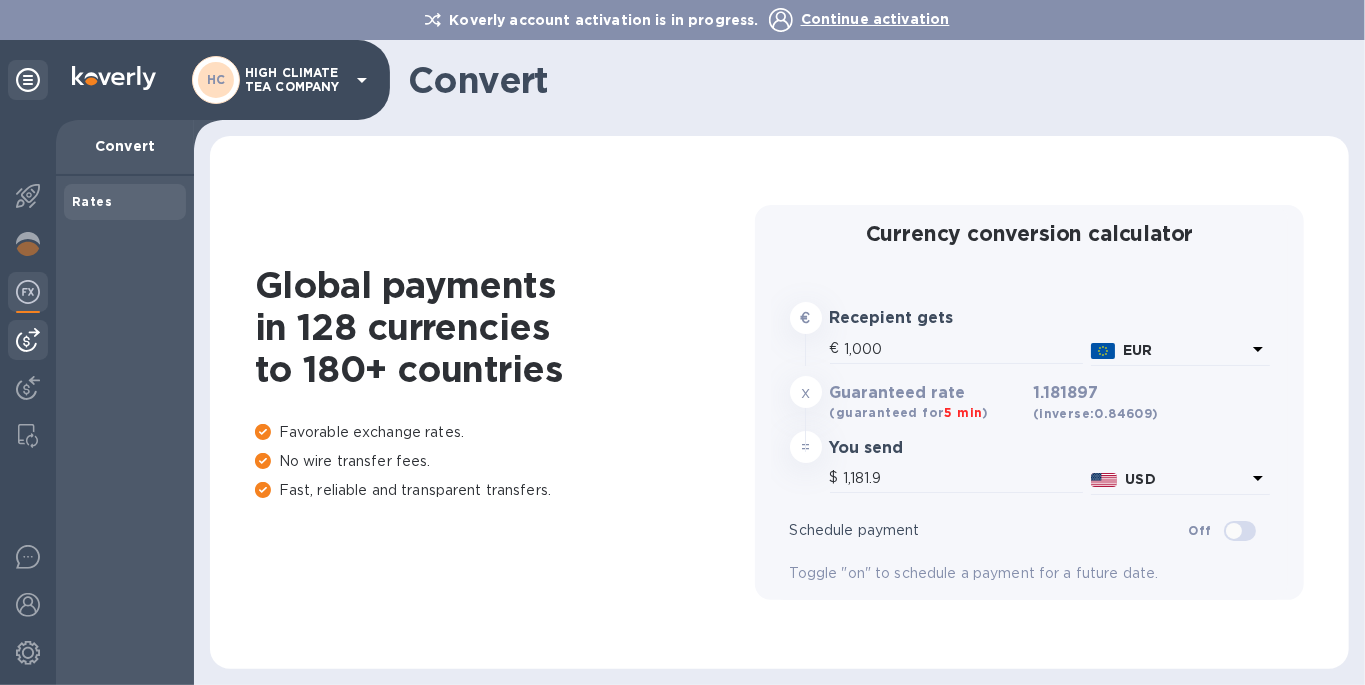 click at bounding box center (28, 340) 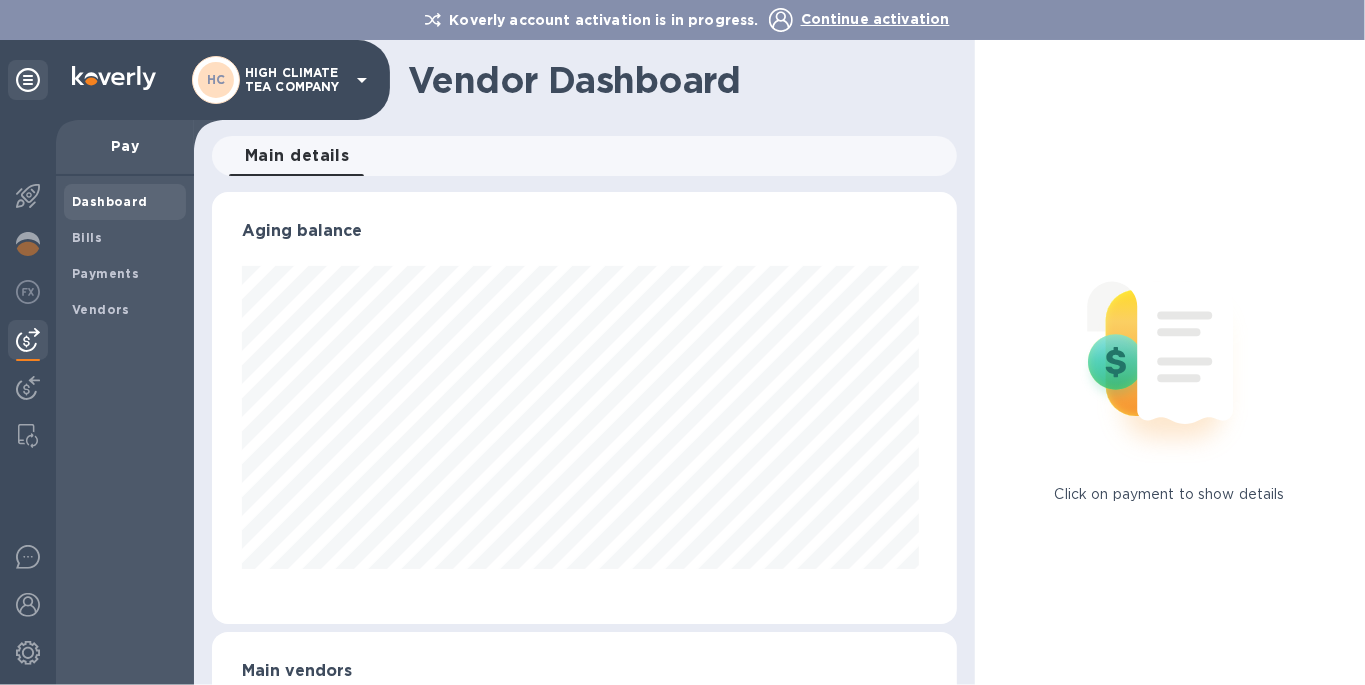 scroll, scrollTop: 999568, scrollLeft: 999262, axis: both 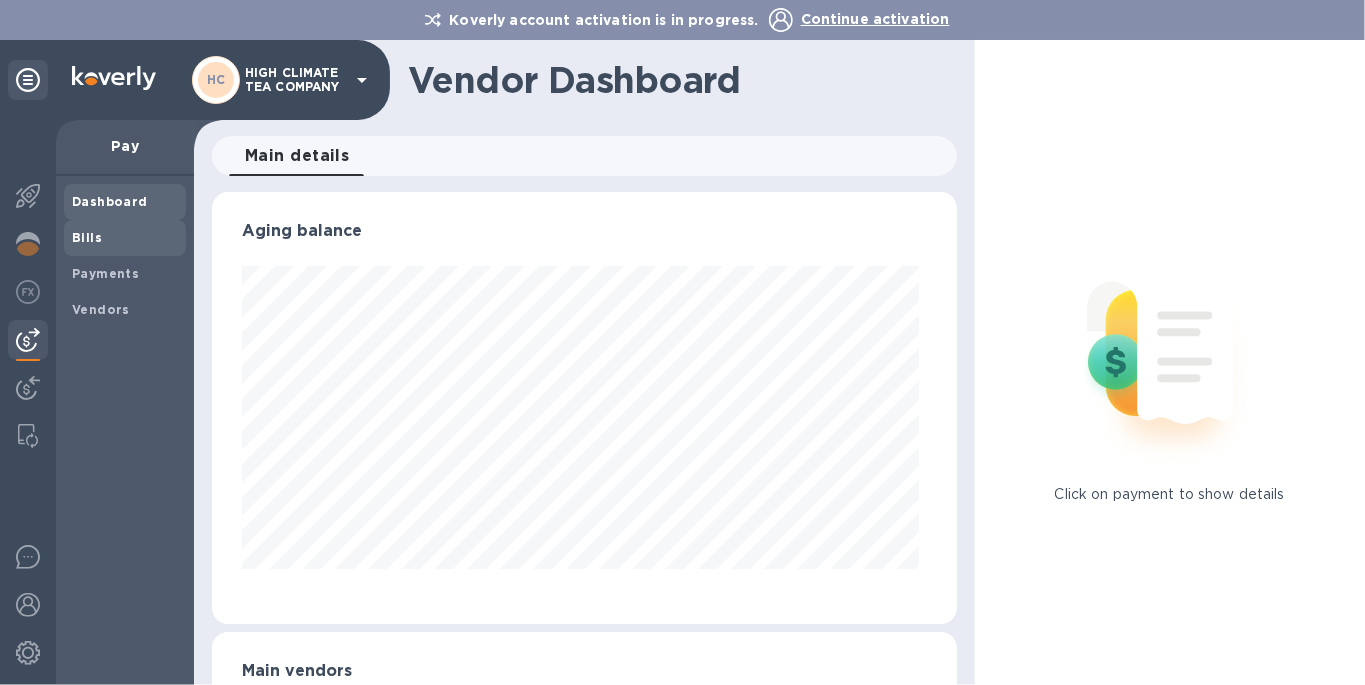 click on "Bills" at bounding box center (87, 237) 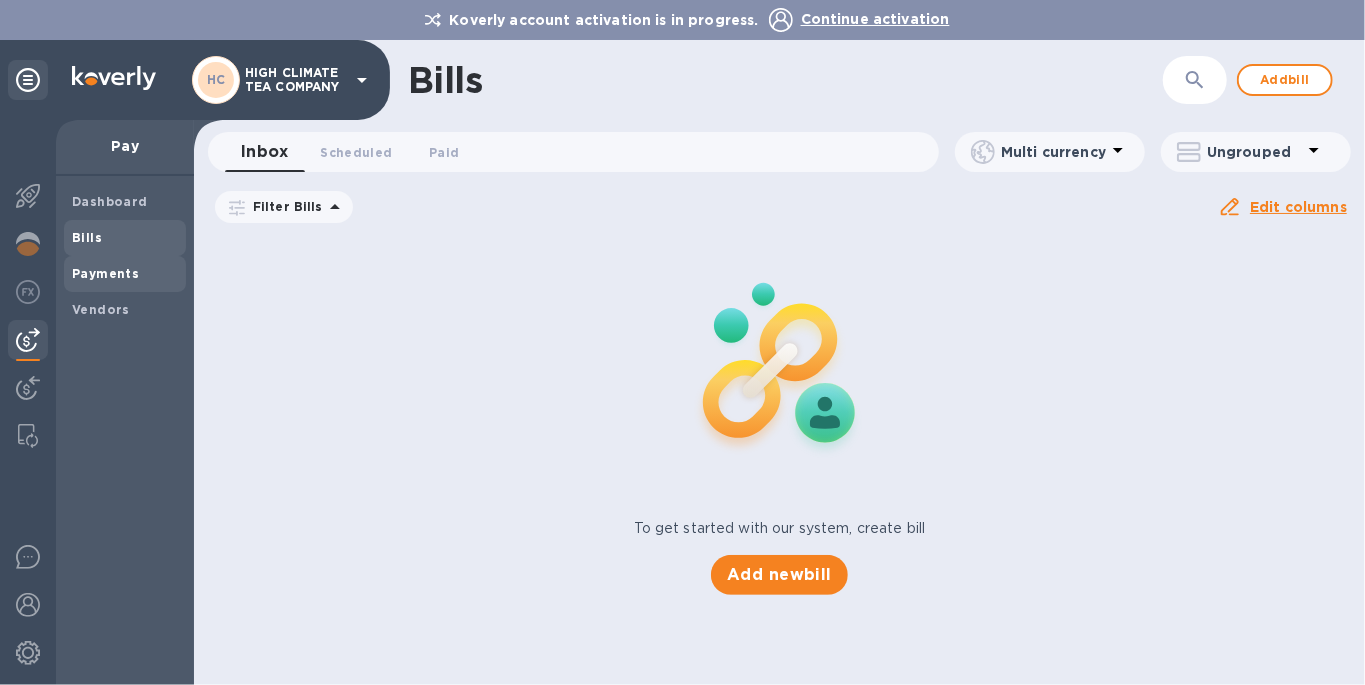 click on "Payments" at bounding box center [105, 274] 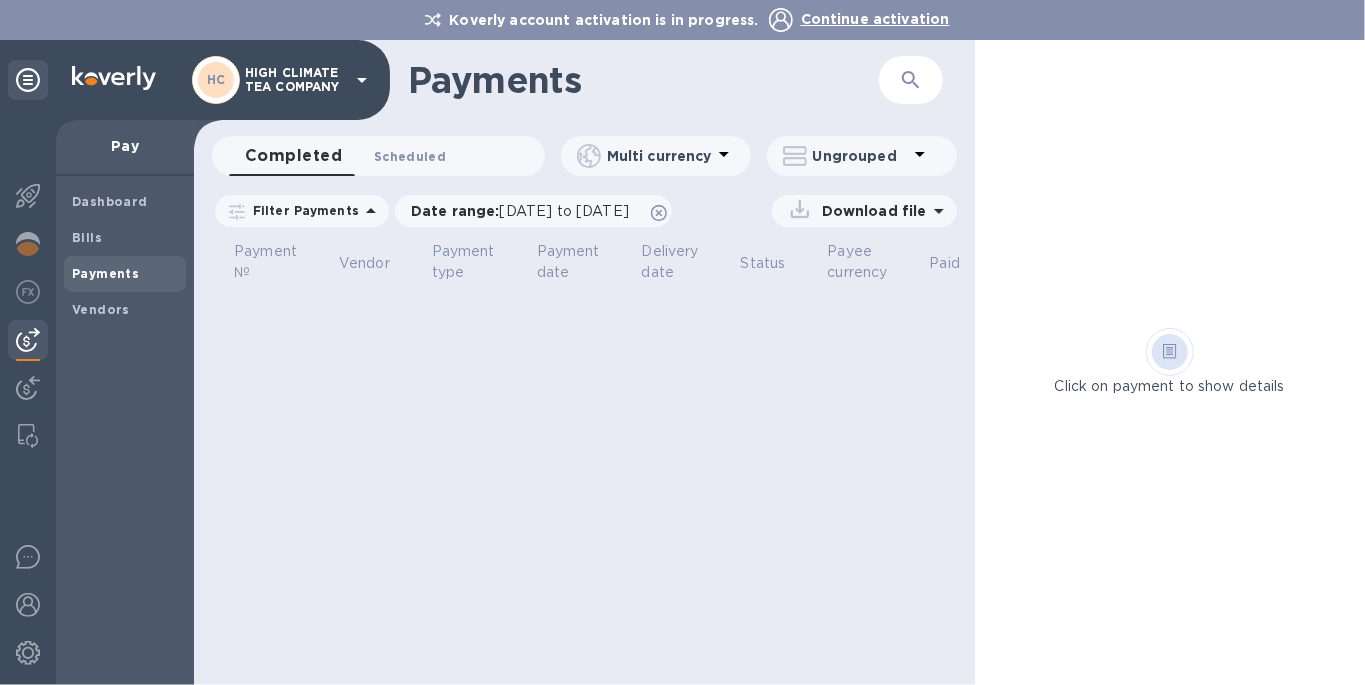 click on "Scheduled 0" at bounding box center (410, 156) 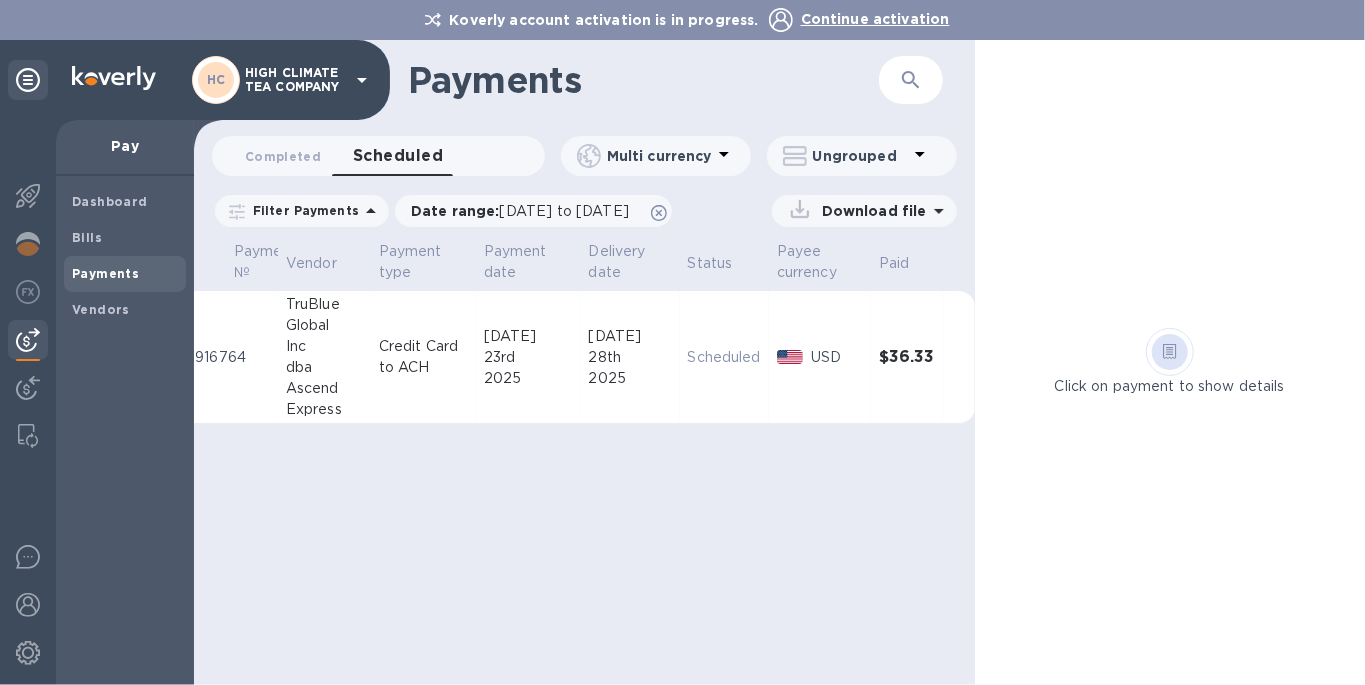 scroll, scrollTop: 0, scrollLeft: 0, axis: both 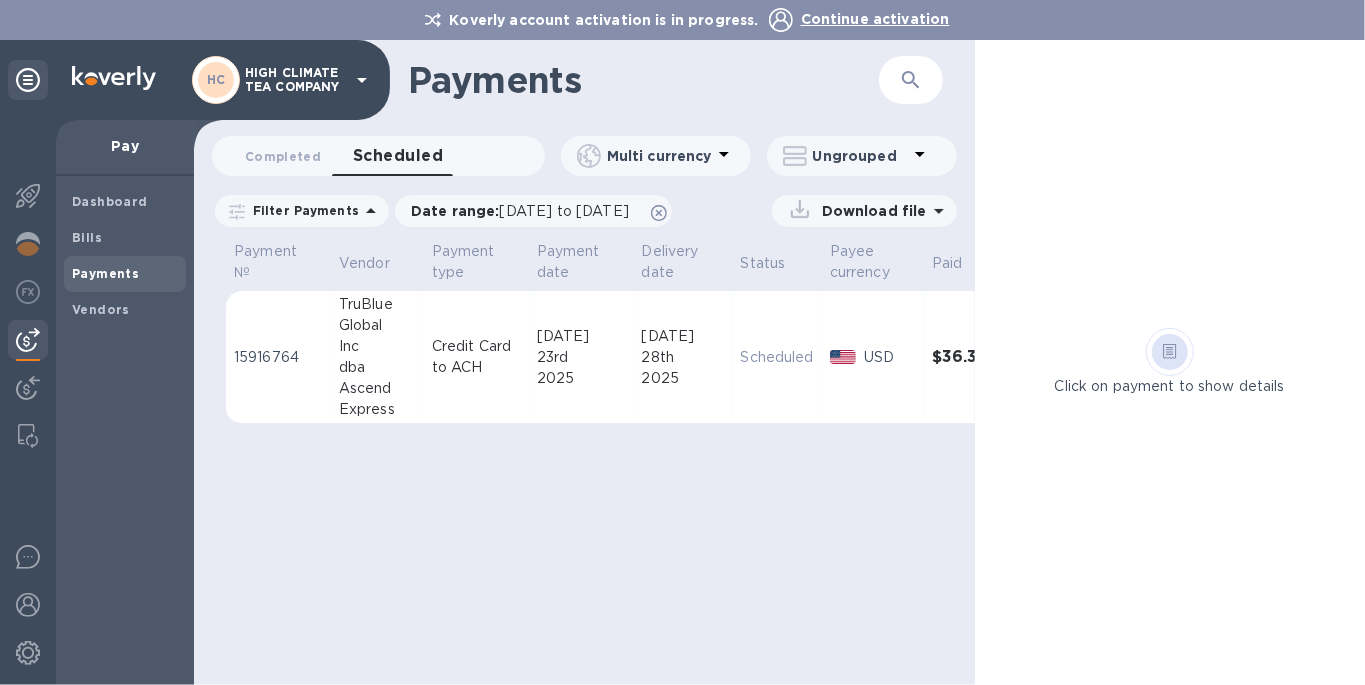 click on "23rd" at bounding box center (581, 357) 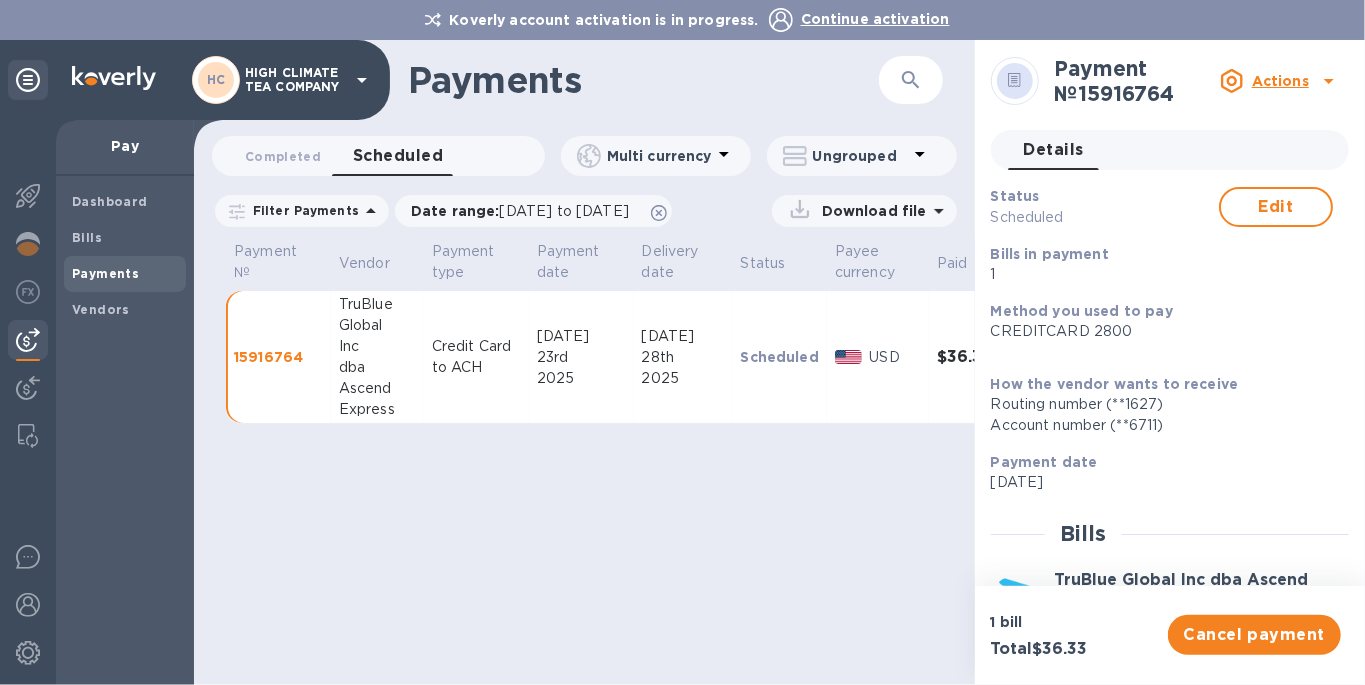 click 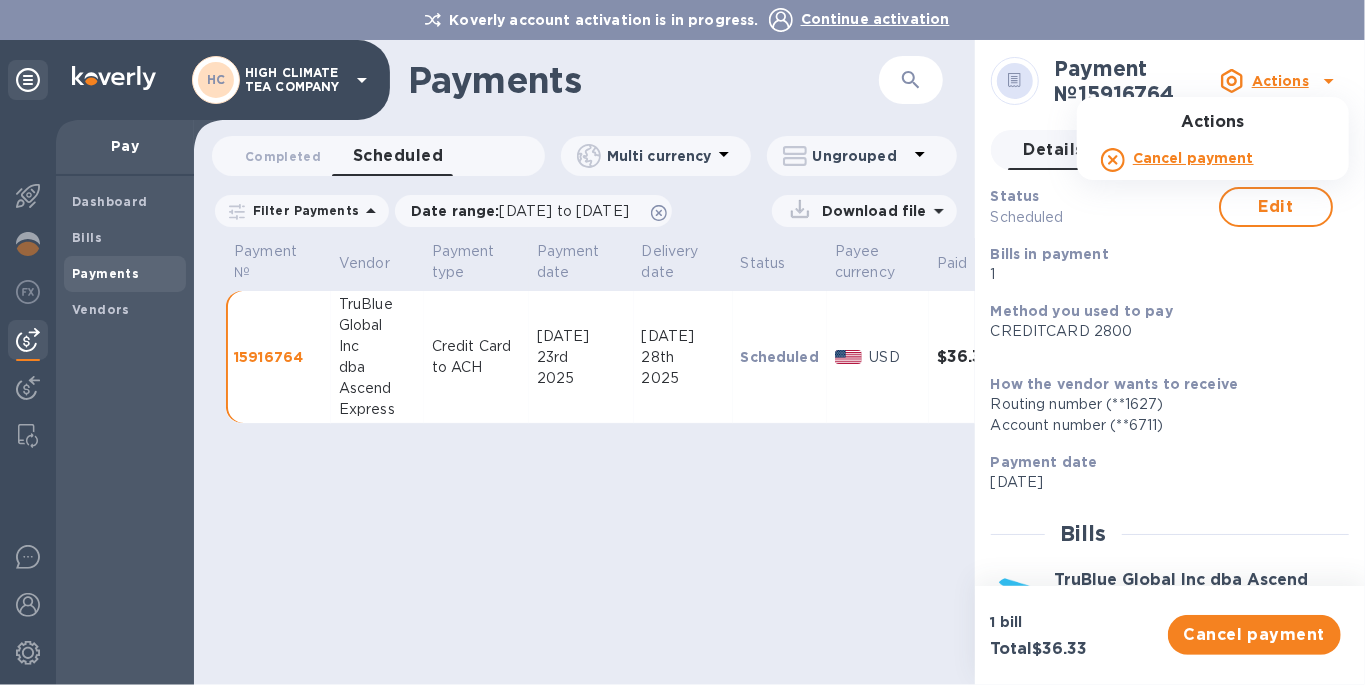 click at bounding box center (682, 342) 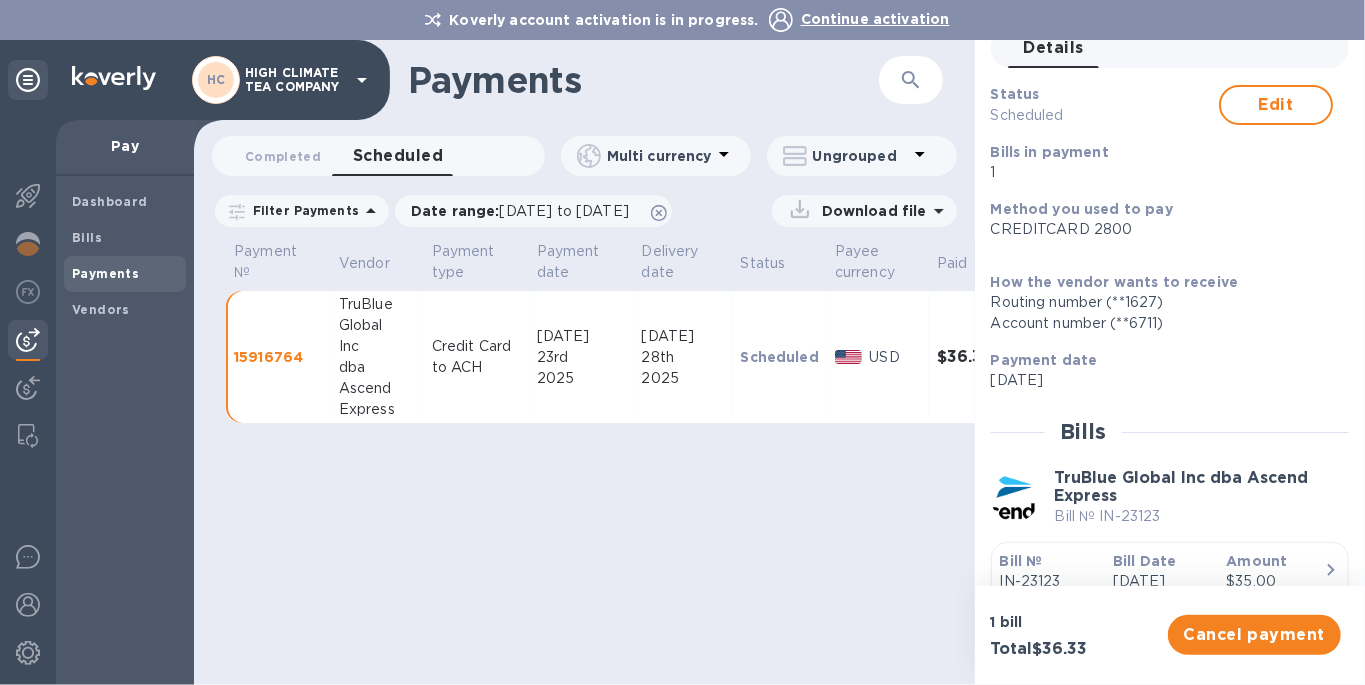 scroll, scrollTop: 0, scrollLeft: 0, axis: both 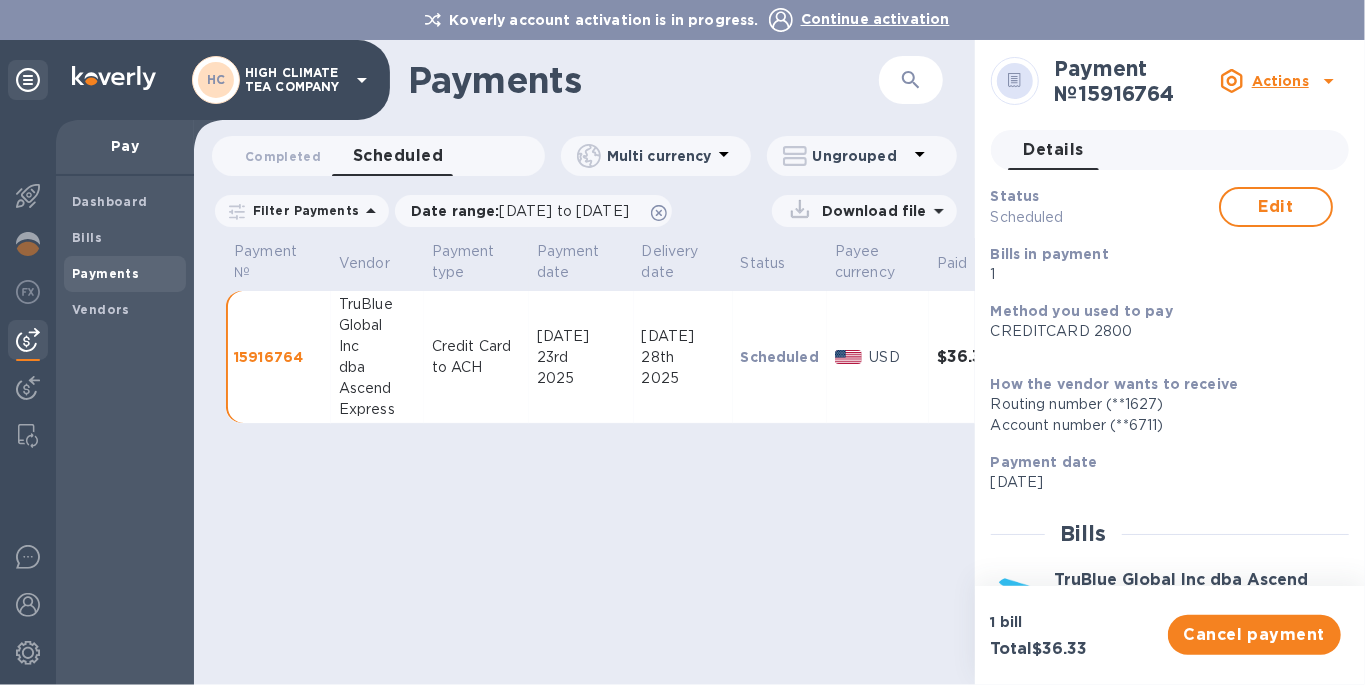 click on "Dashboard" at bounding box center (125, 202) 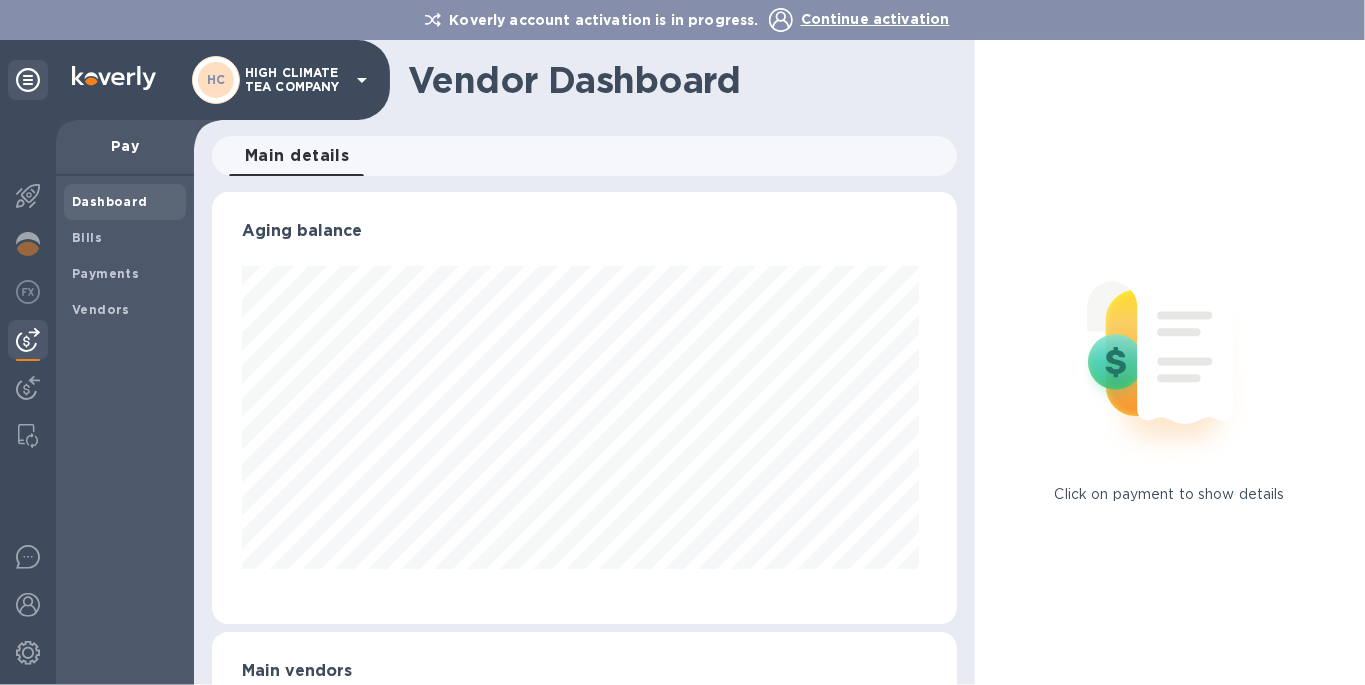 scroll, scrollTop: 999568, scrollLeft: 999262, axis: both 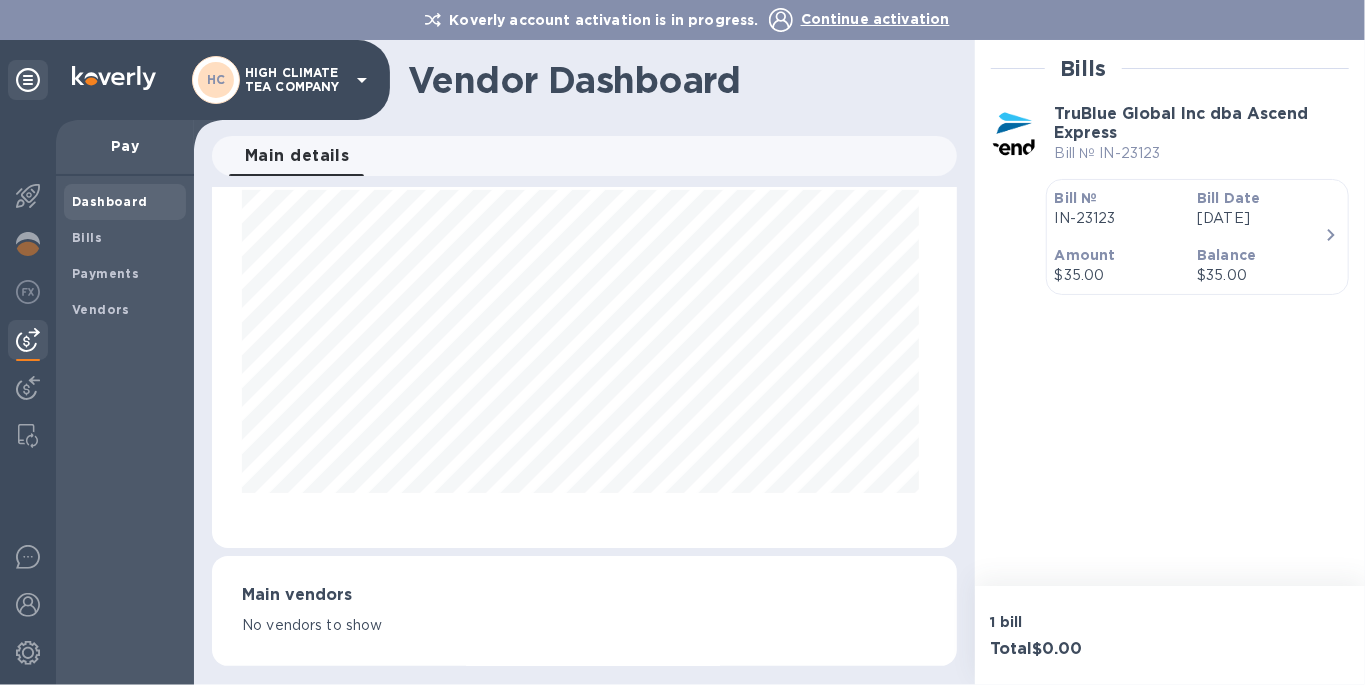 click on "Jul 23rd 2025" at bounding box center (1260, 218) 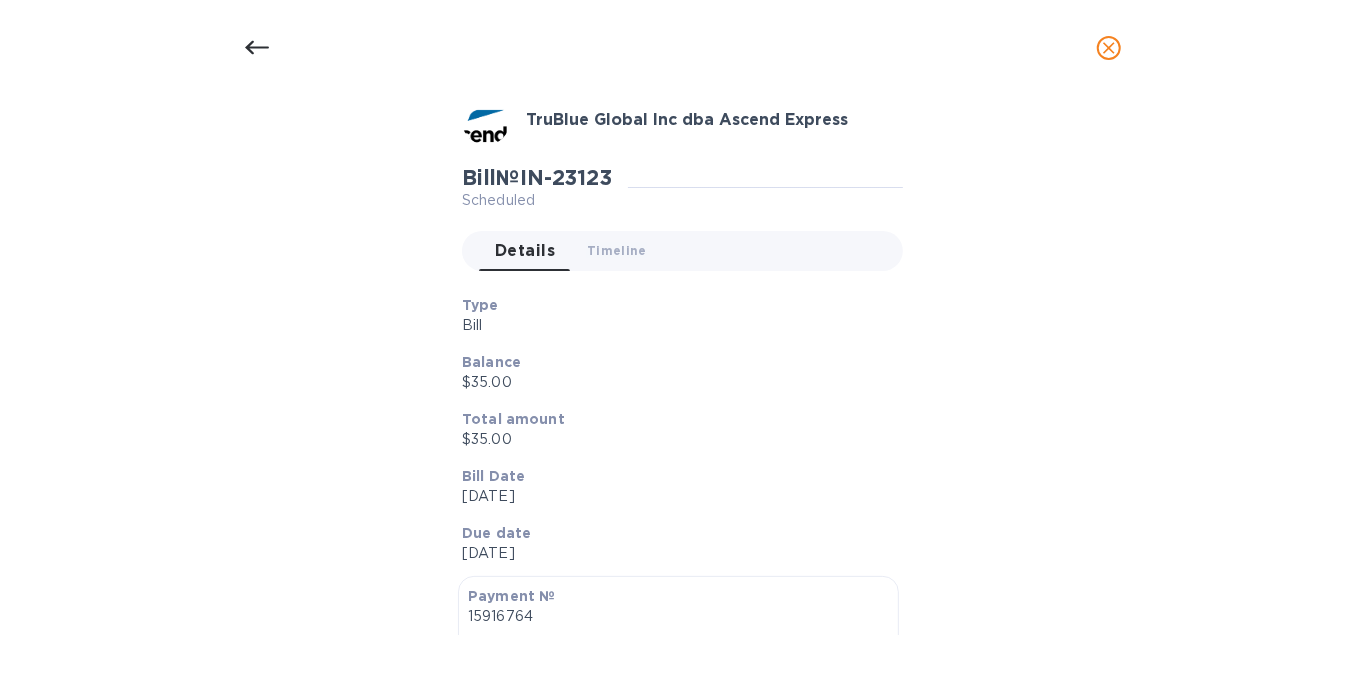 scroll, scrollTop: 0, scrollLeft: 0, axis: both 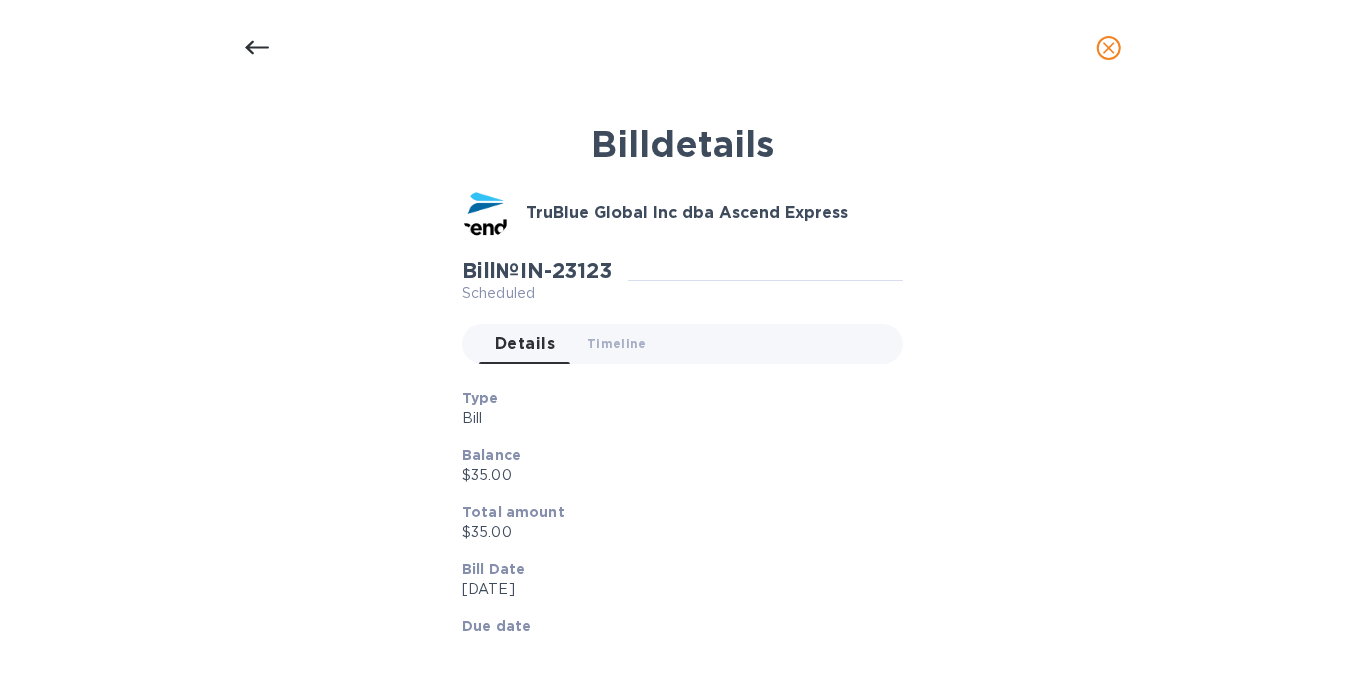 click 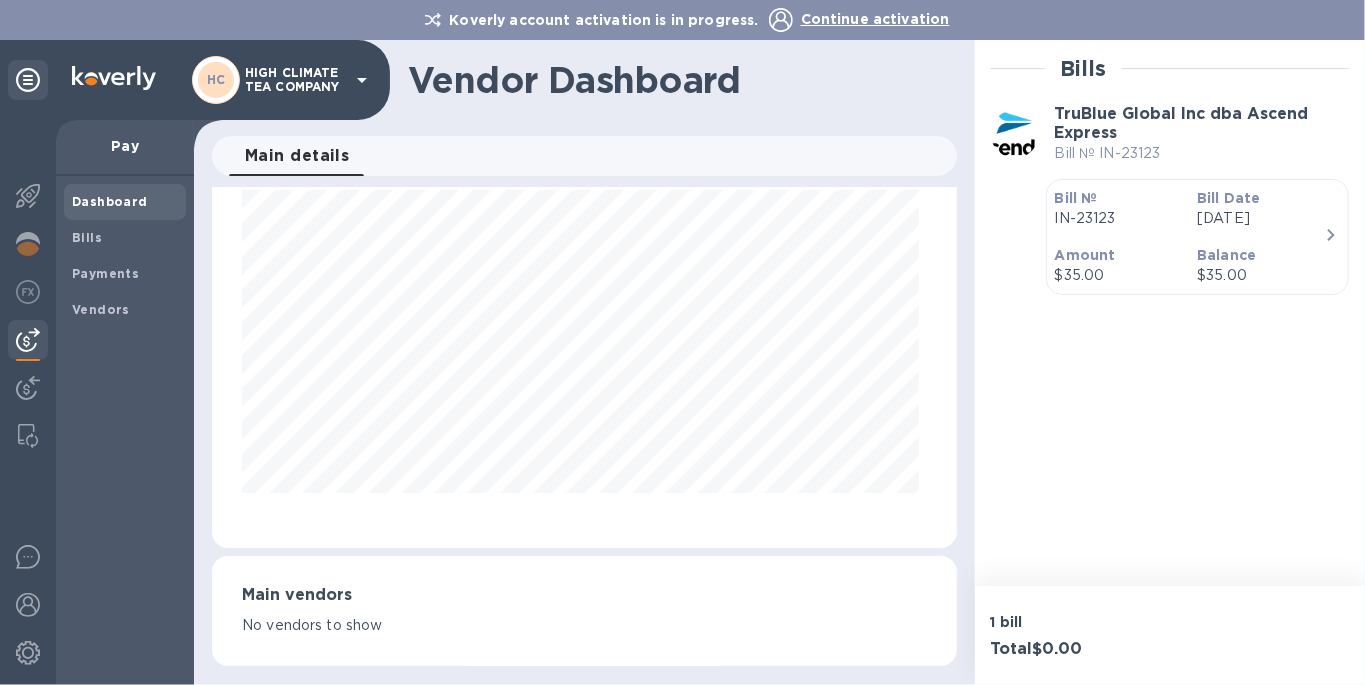 click at bounding box center (1332, 236) 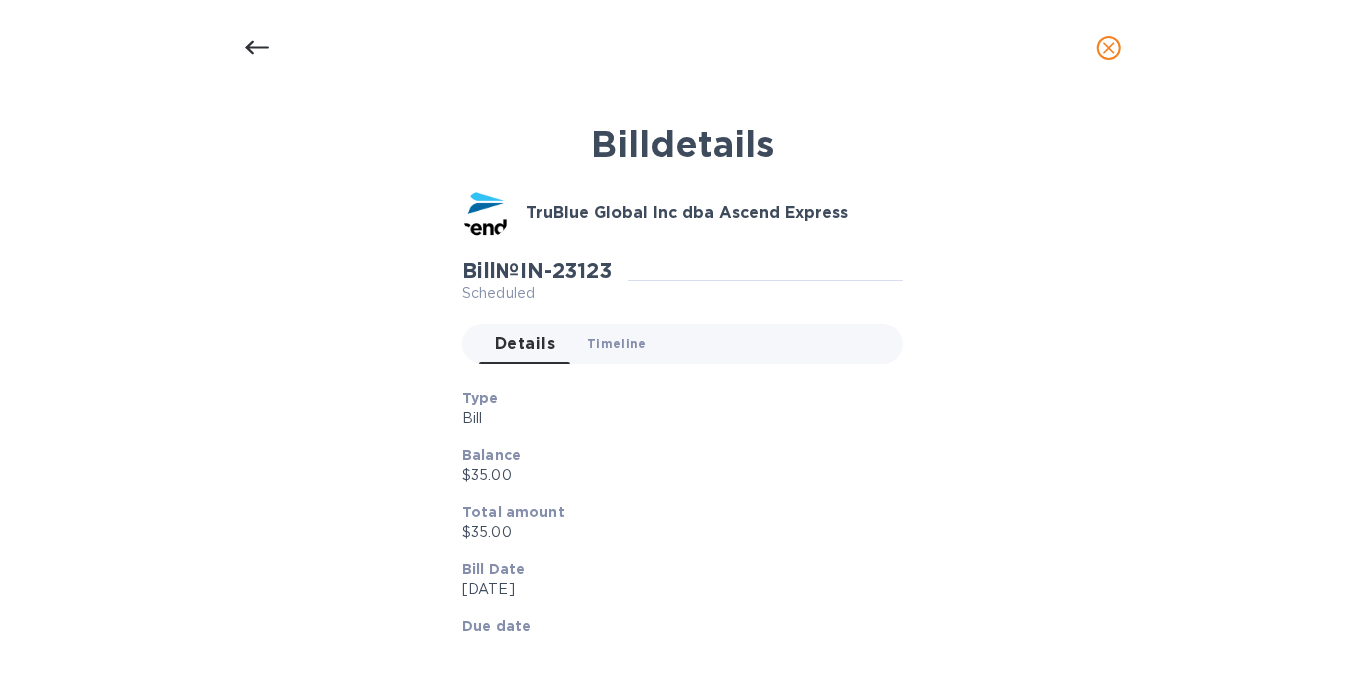 click on "Timeline 0" at bounding box center [617, 344] 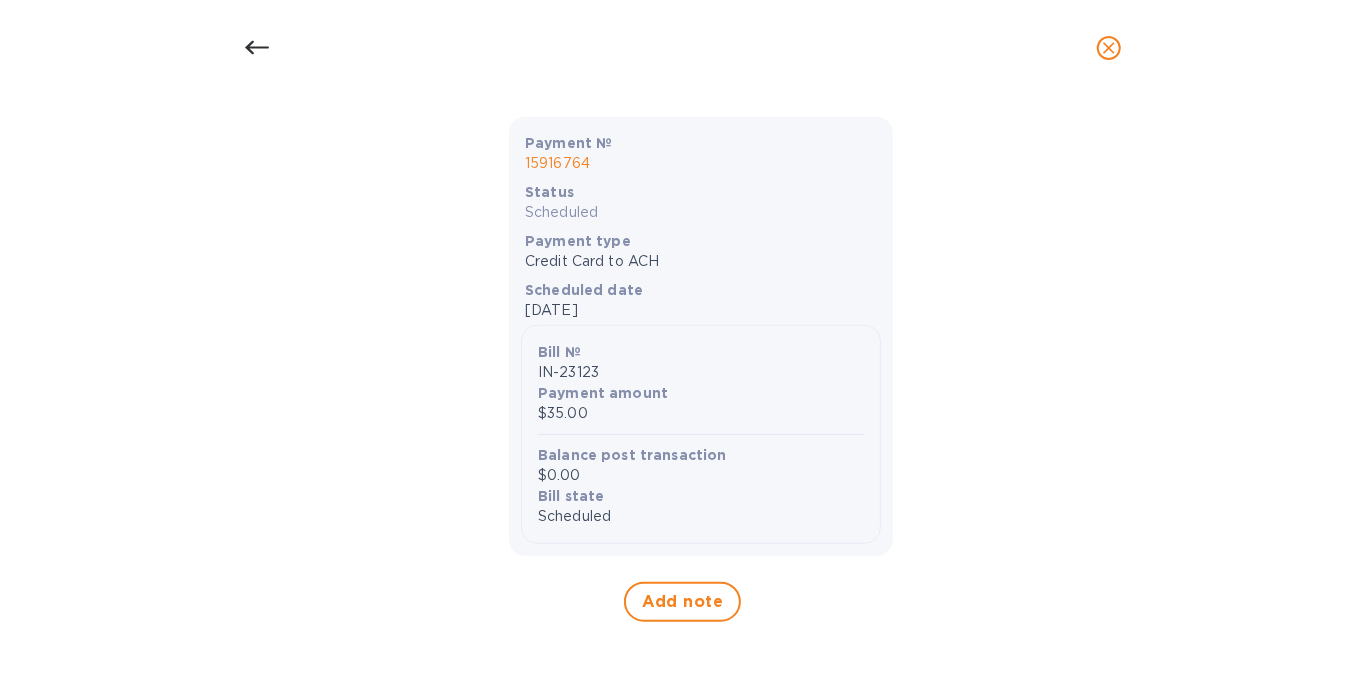 scroll, scrollTop: 716, scrollLeft: 0, axis: vertical 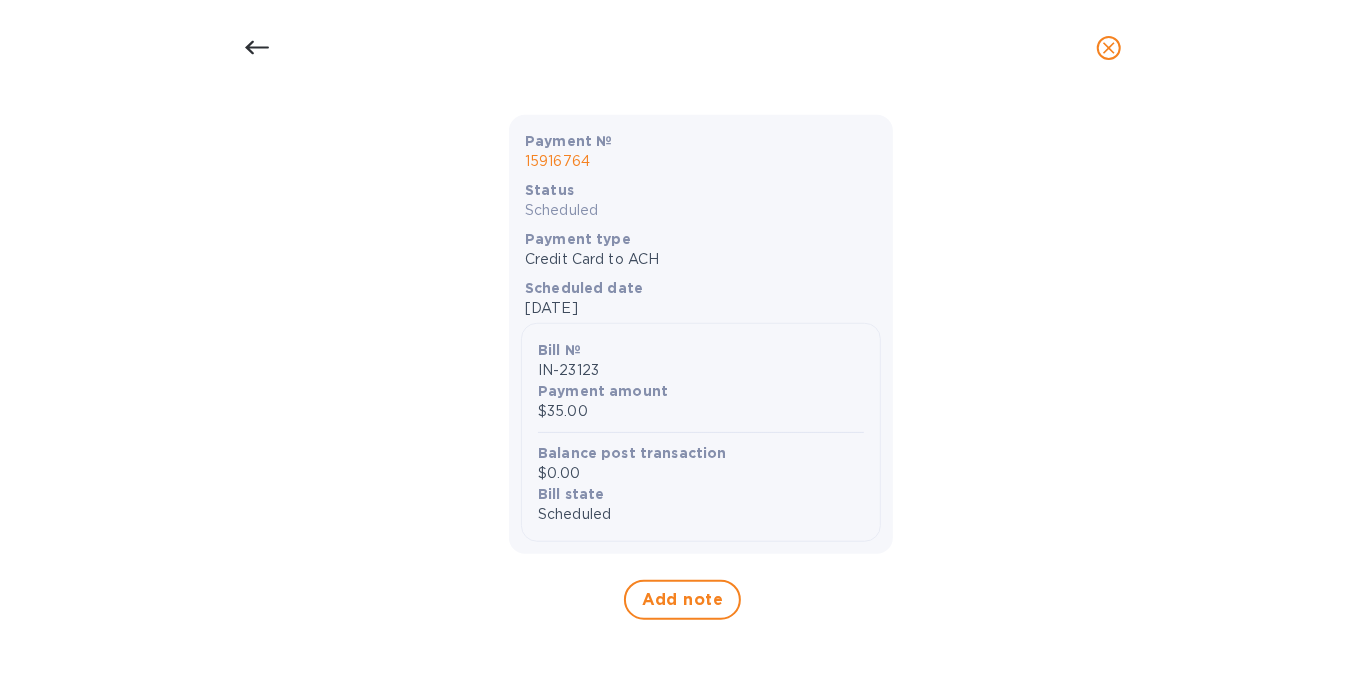 click 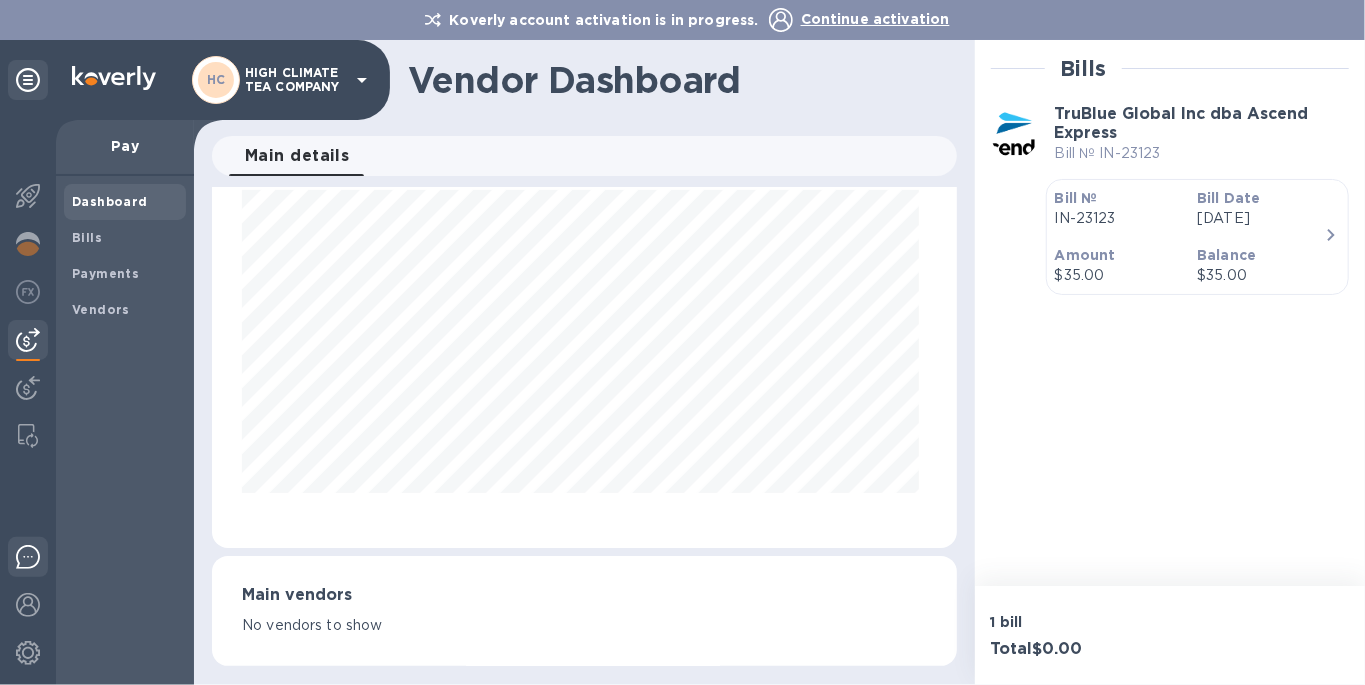 click at bounding box center [28, 557] 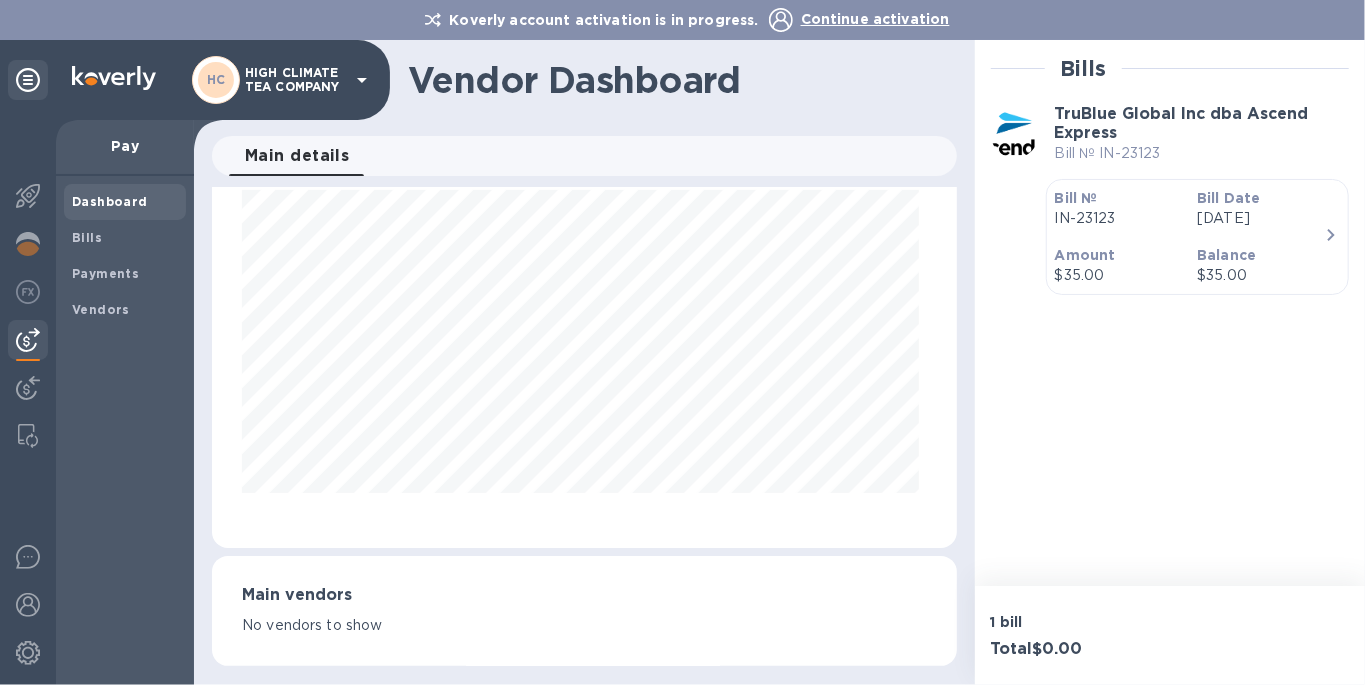 click on "Continue activation" at bounding box center (875, 19) 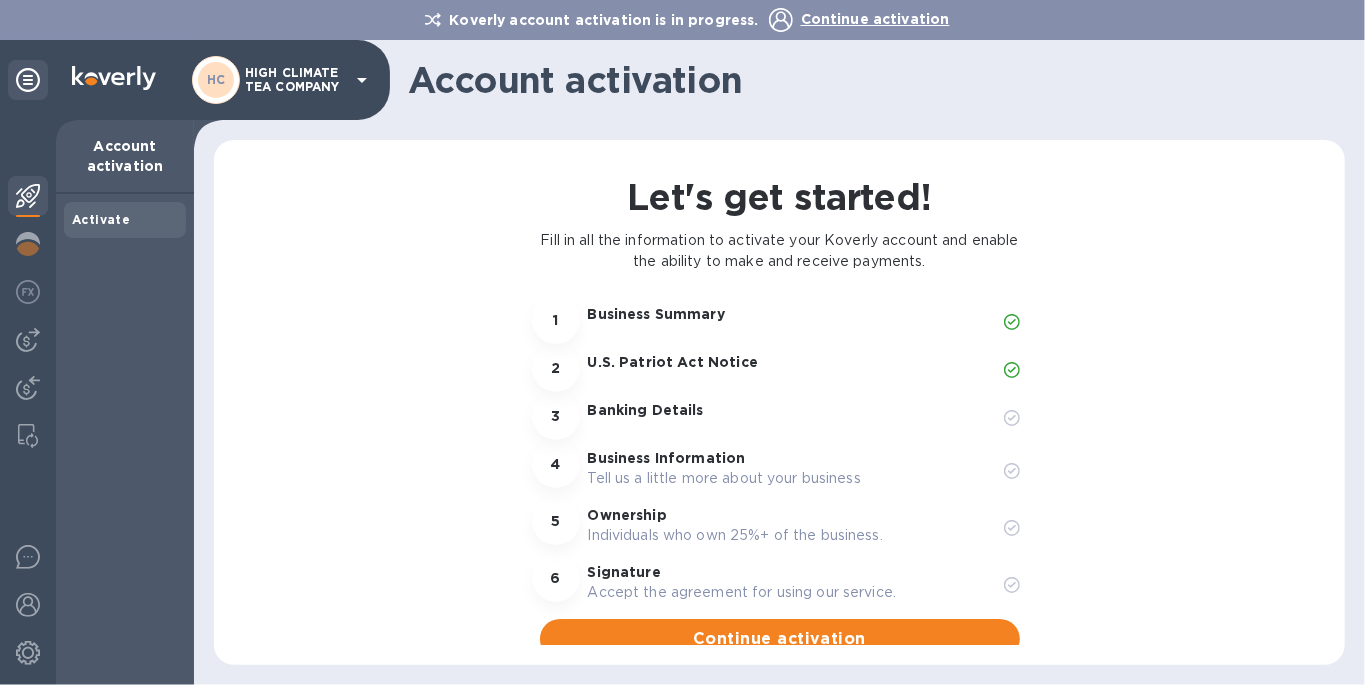 click on "Let's get started! Fill in all the information to activate your Koverly account and enable the ability to make and receive payments. 1 Business Summary 2 U.S. Patriot Act Notice 3 Banking Details 4 Business Information Tell us a little more about your business 5 Ownership Individuals who own 25%+ of the business. 6 Signature Accept the agreement for using our service. Continue activation" at bounding box center (779, 415) 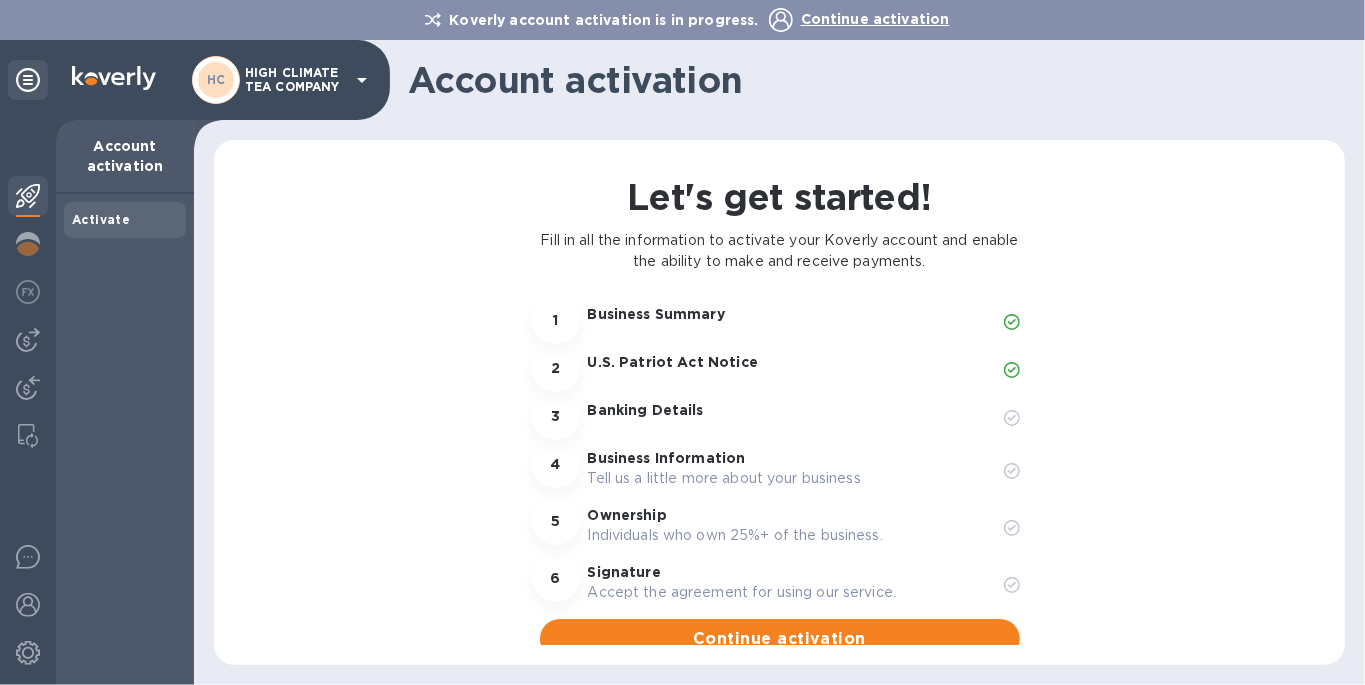 scroll, scrollTop: 26, scrollLeft: 0, axis: vertical 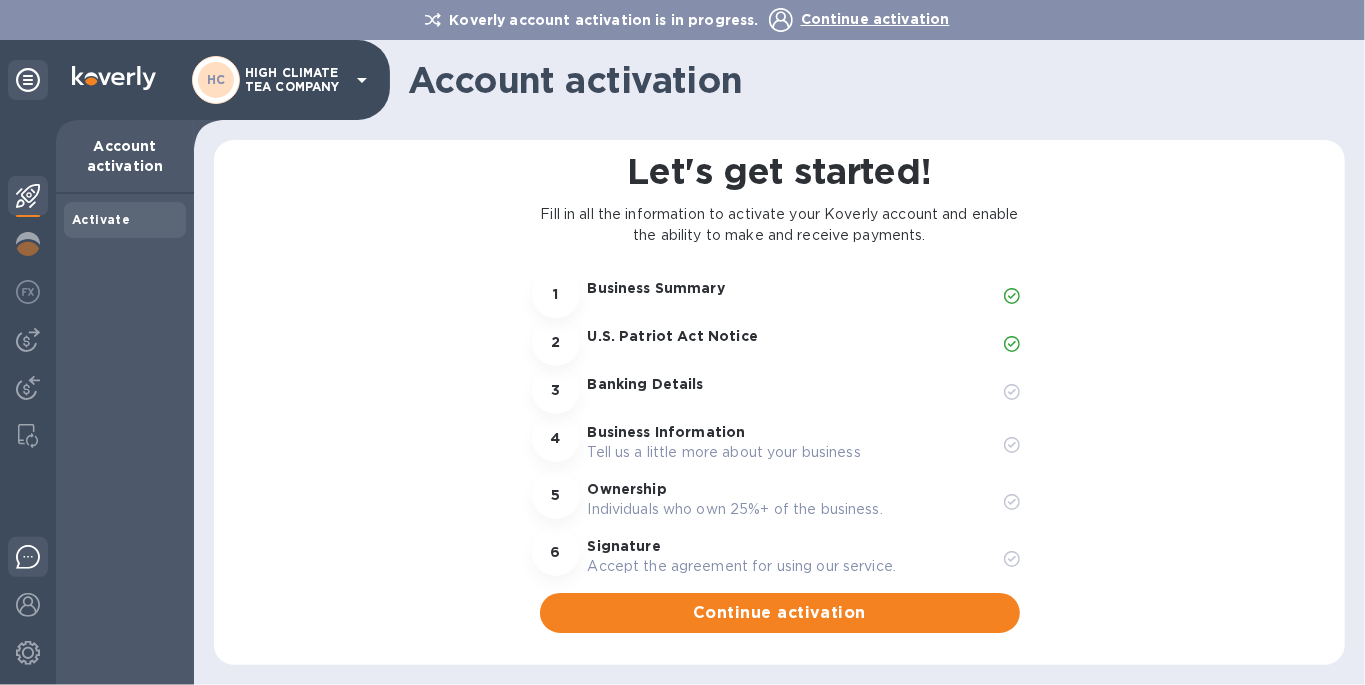 click at bounding box center (28, 557) 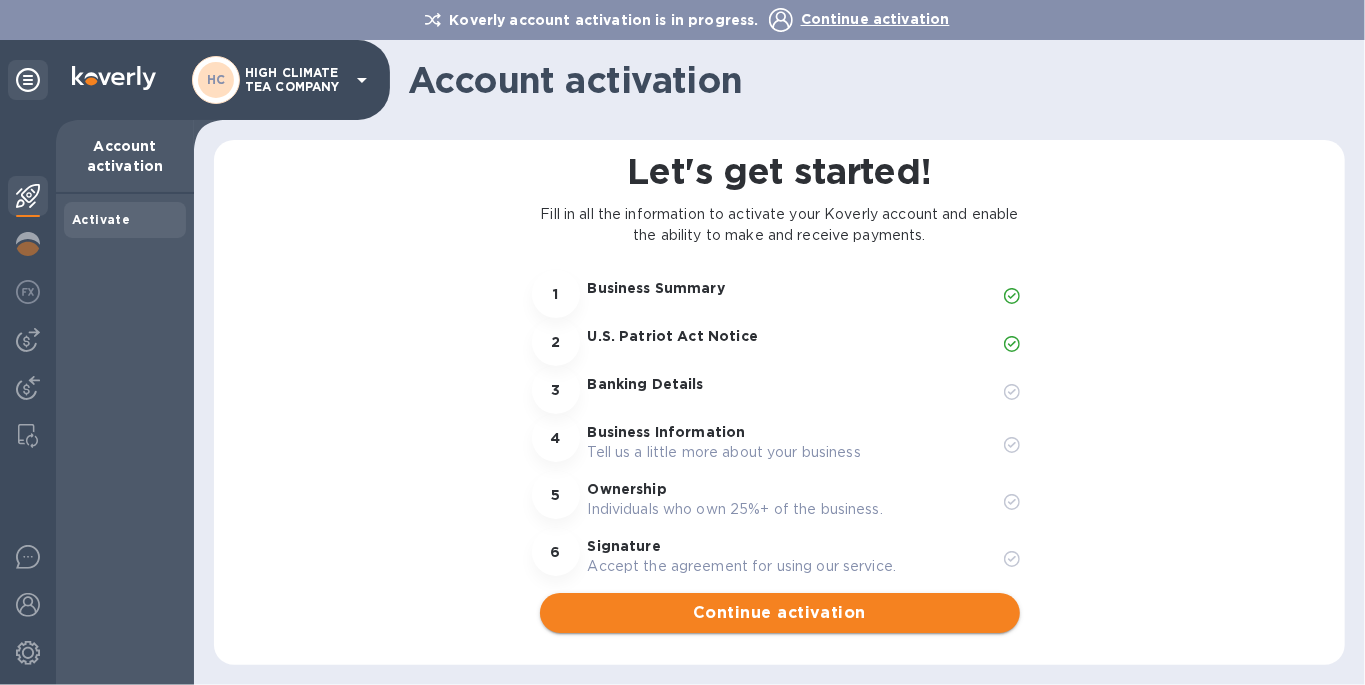 click on "Continue activation" at bounding box center (780, 613) 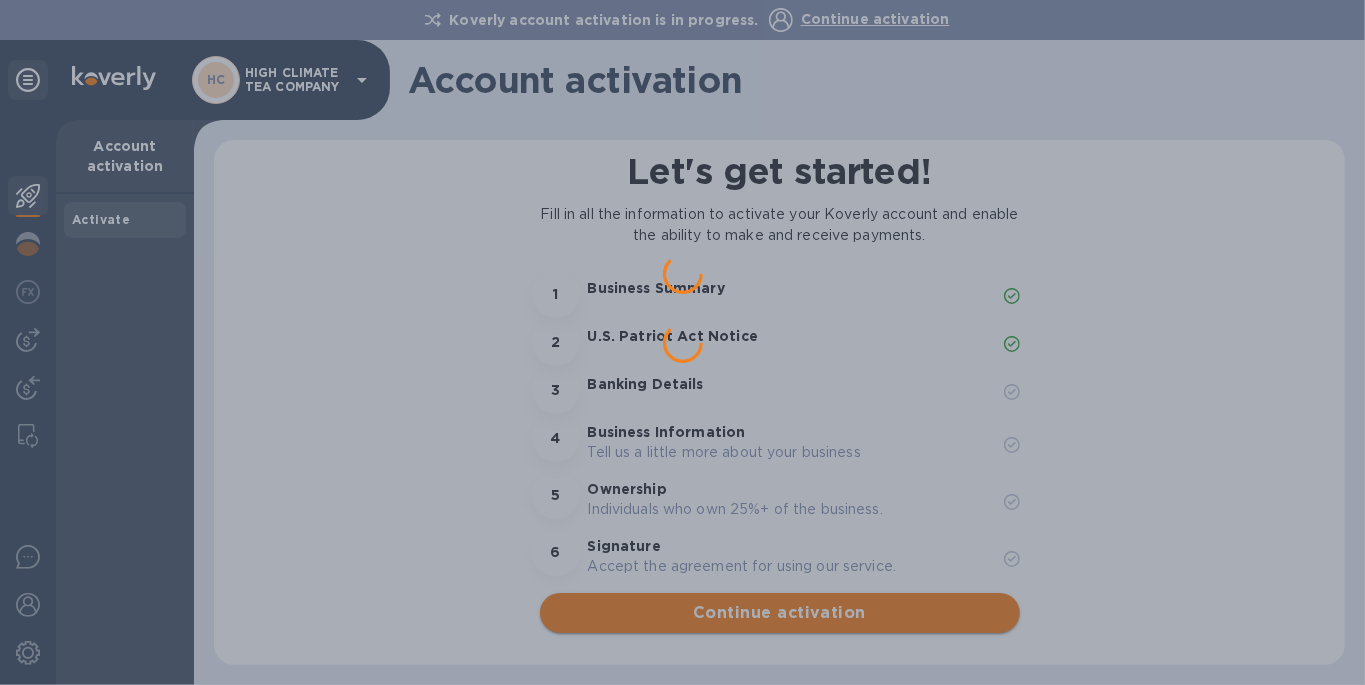 scroll, scrollTop: 0, scrollLeft: 0, axis: both 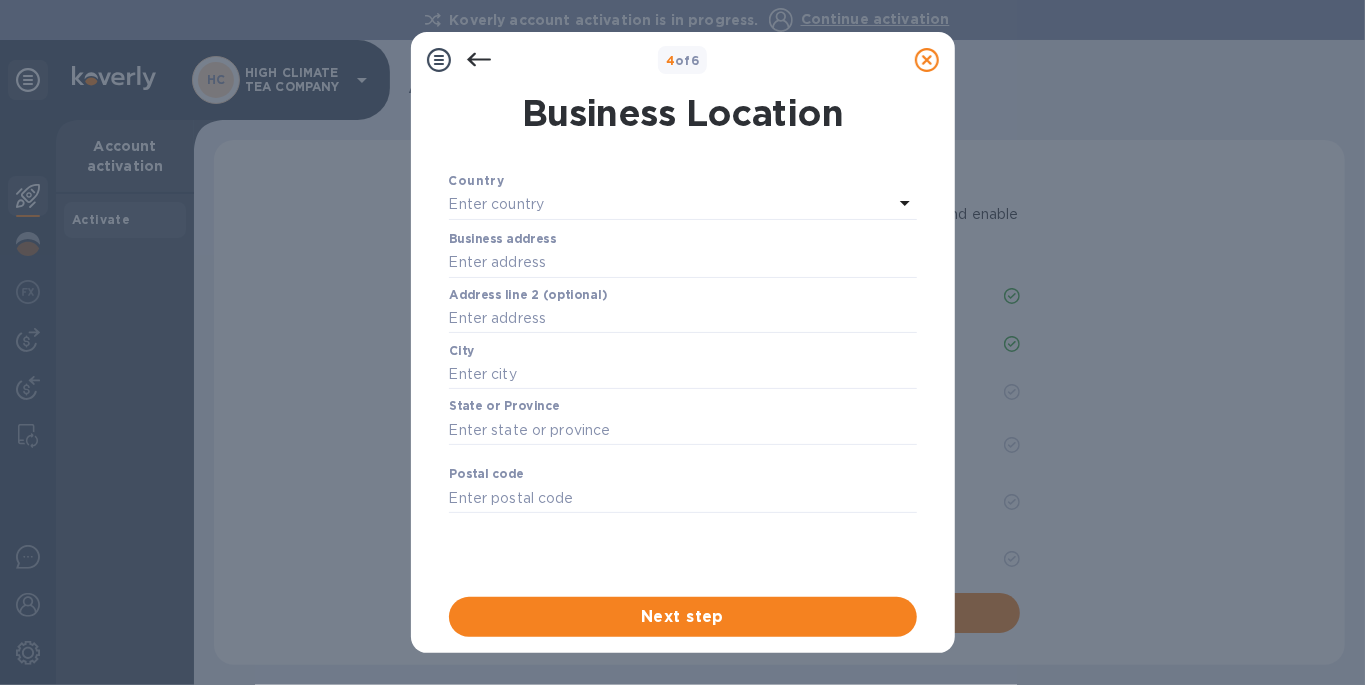 click on "Enter country" at bounding box center (671, 205) 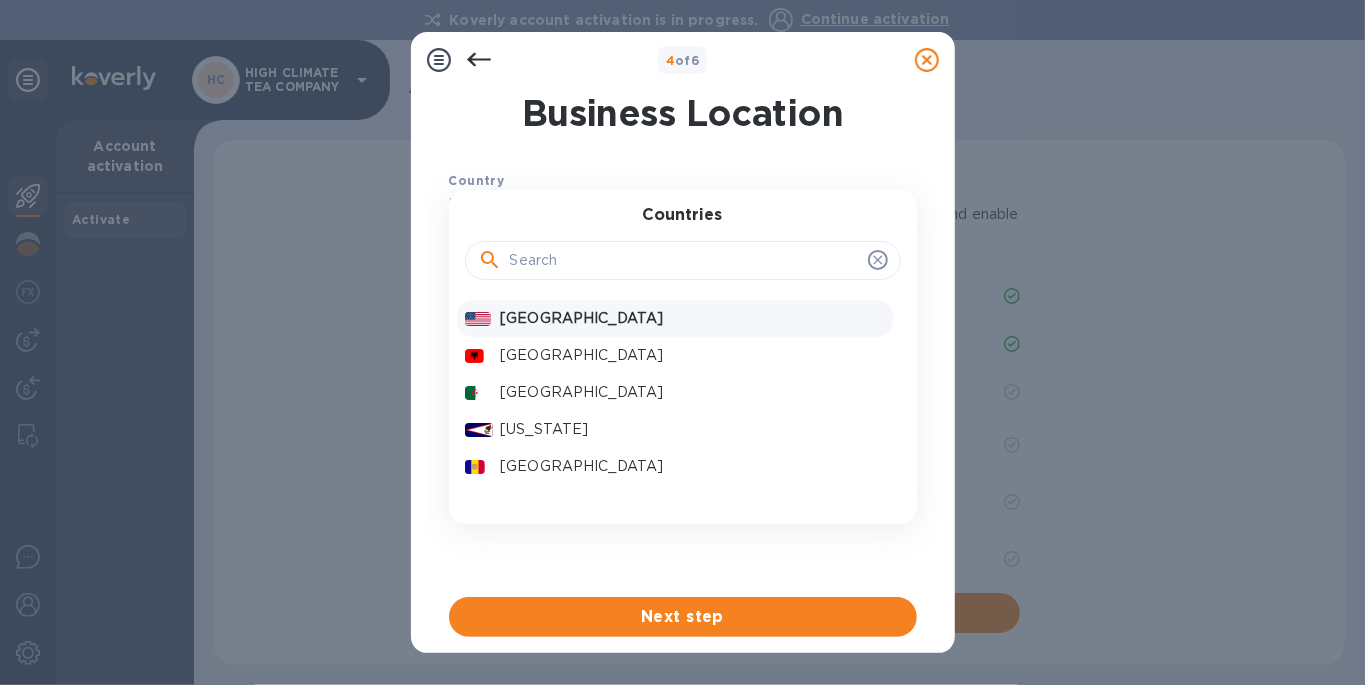 click on "United States" at bounding box center (692, 318) 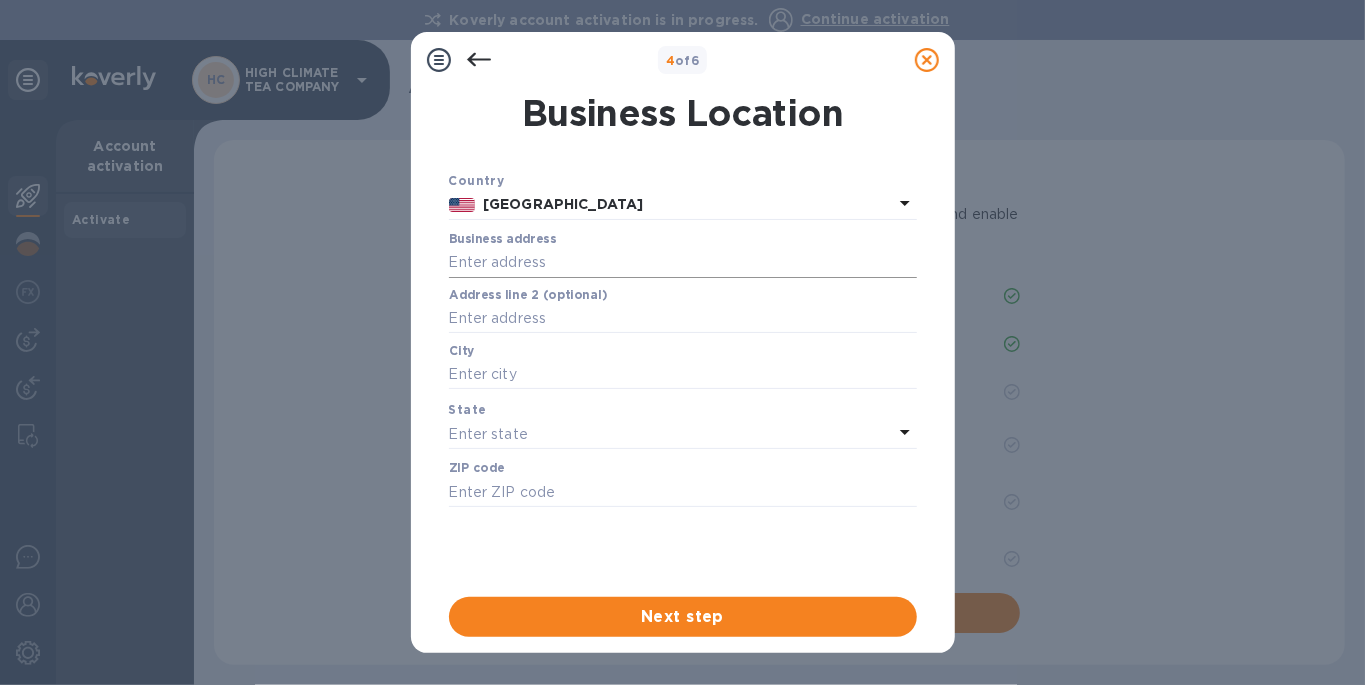 click at bounding box center (683, 263) 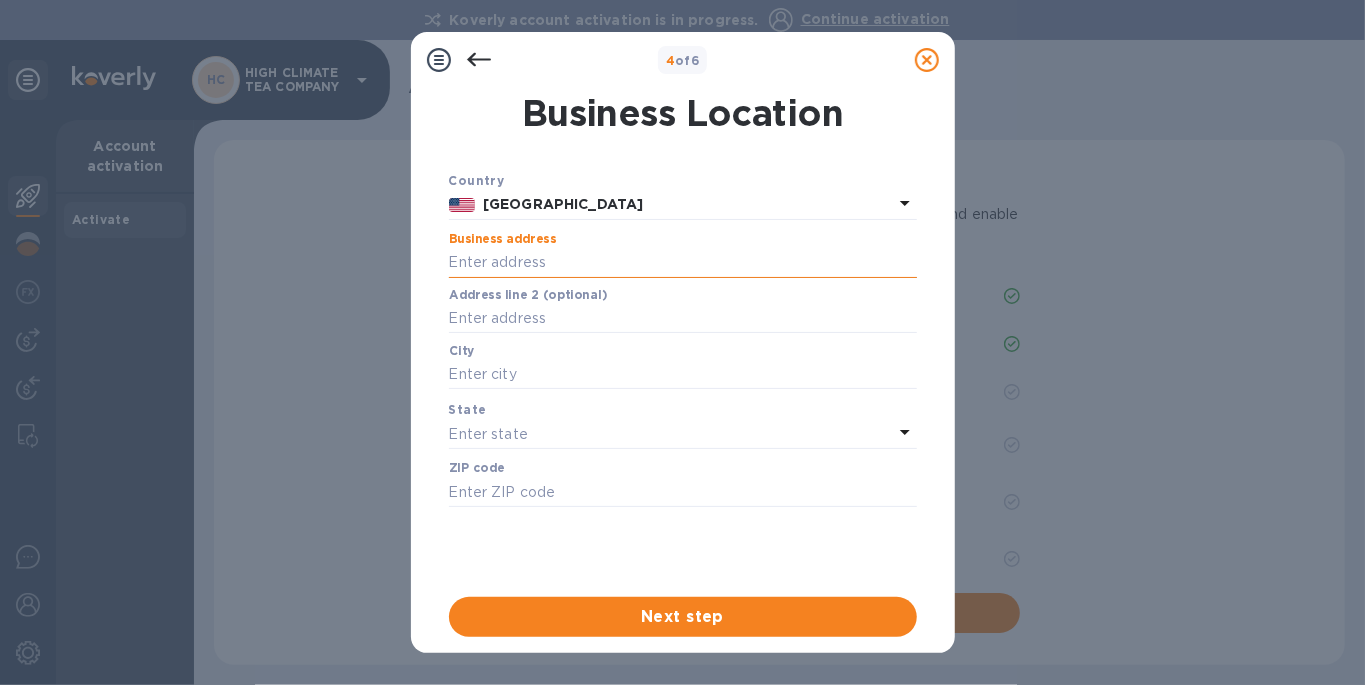scroll, scrollTop: 0, scrollLeft: 0, axis: both 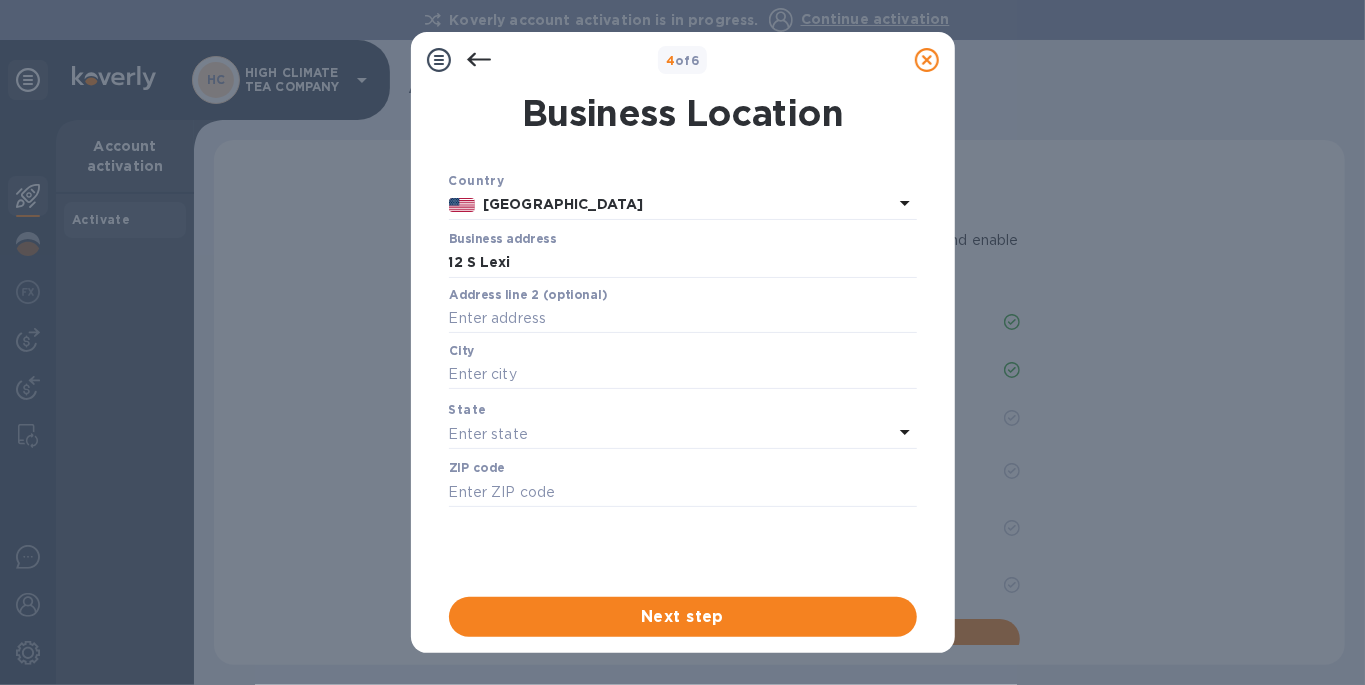 type on "12 South Lexington Avenue" 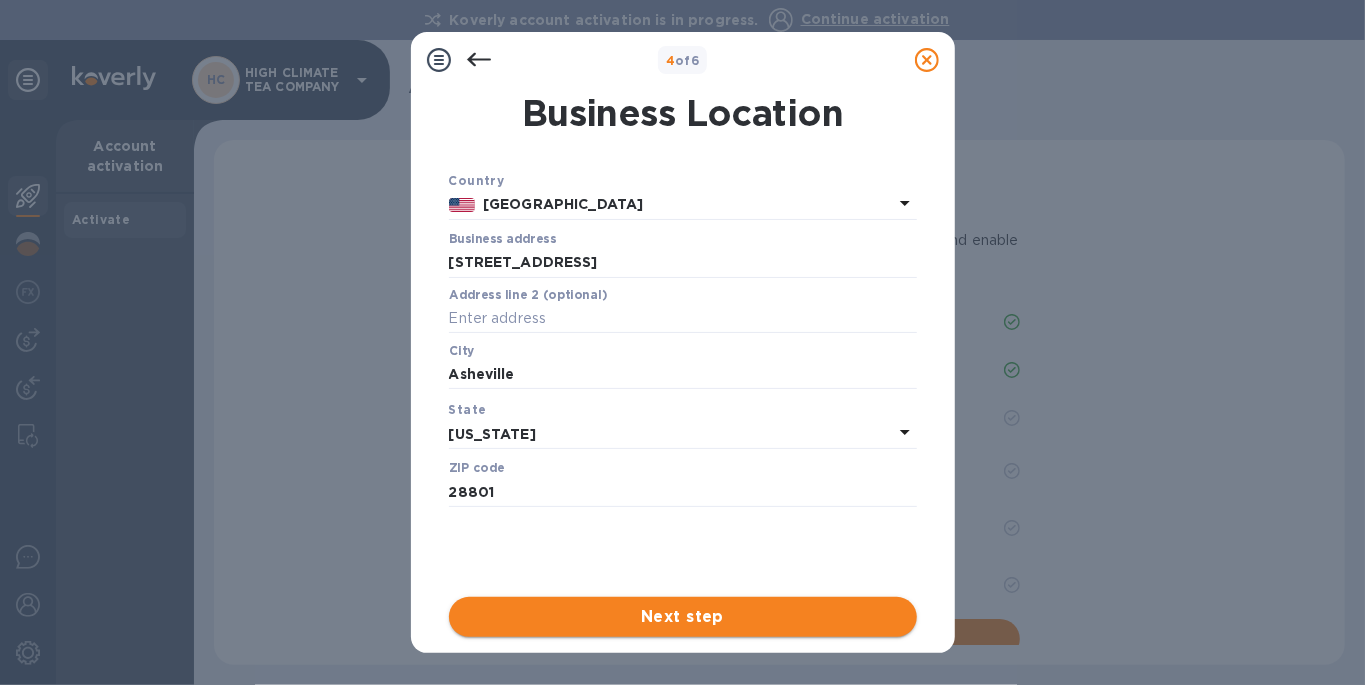 click on "Next step" at bounding box center [683, 617] 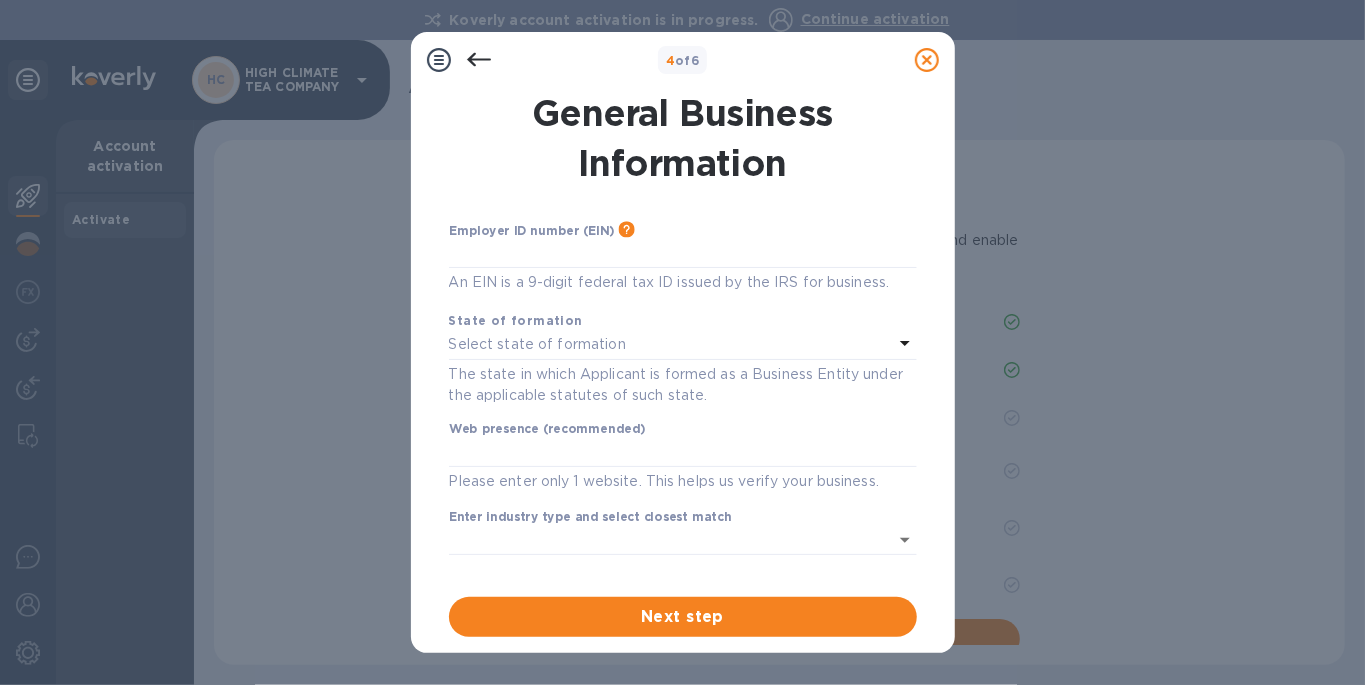 click on "State of formation" at bounding box center (683, 320) 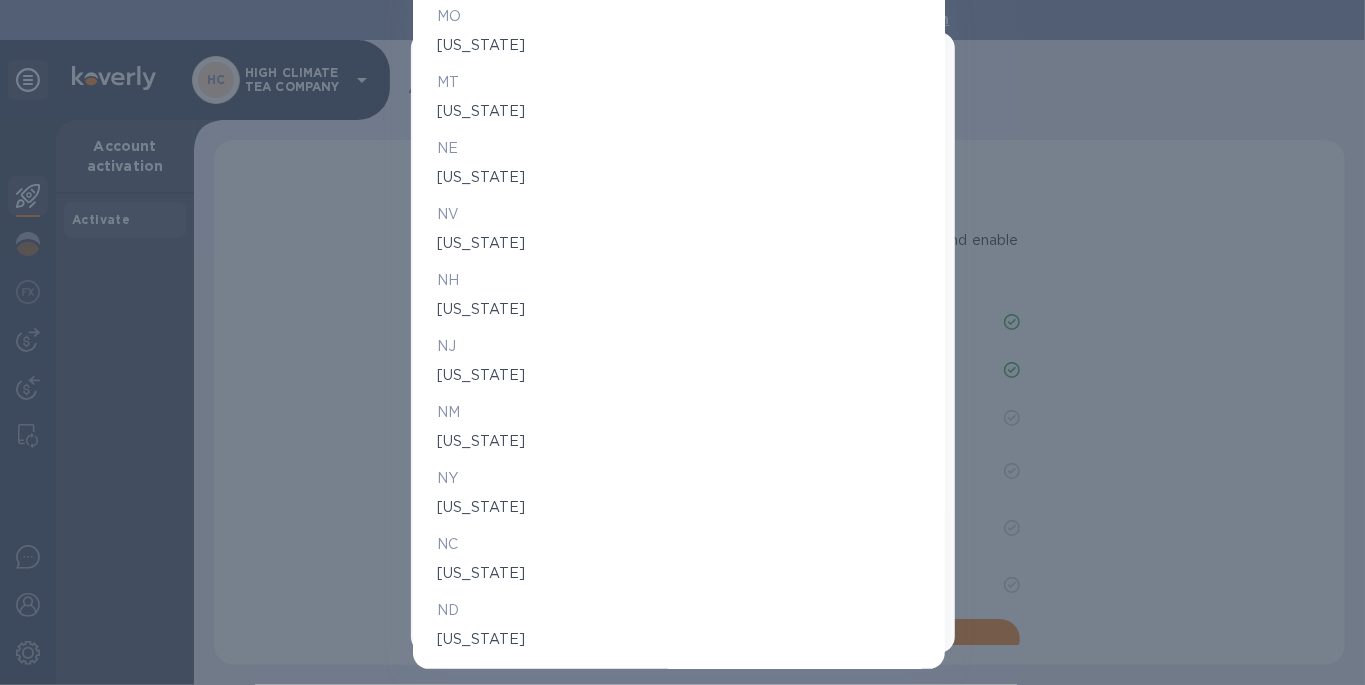 scroll, scrollTop: 2018, scrollLeft: 0, axis: vertical 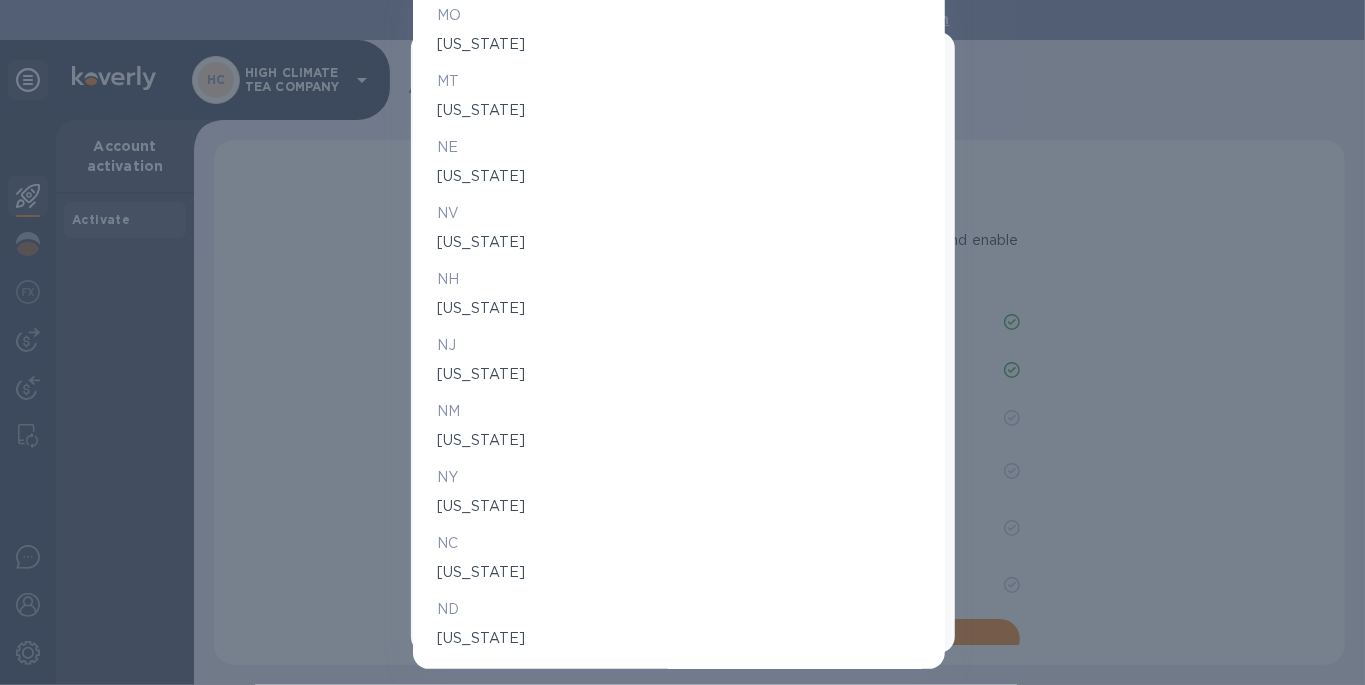 click on "North Carolina" at bounding box center [679, 573] 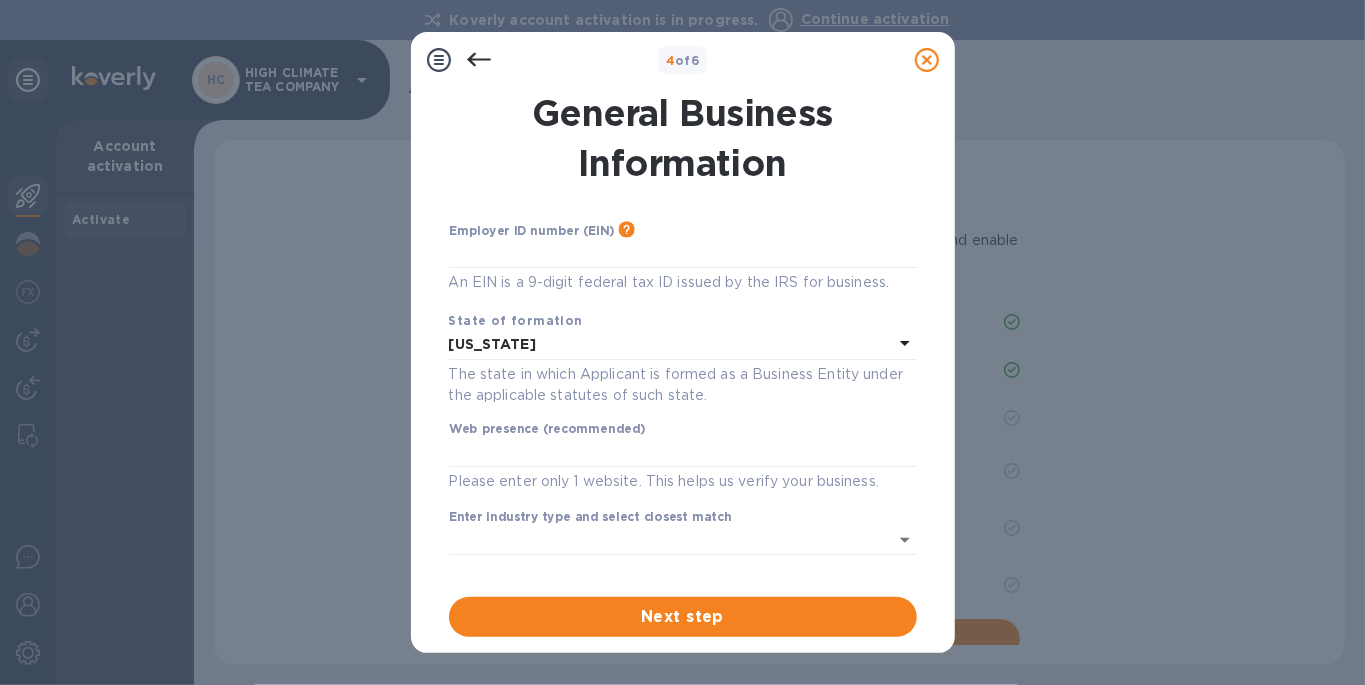 click on "State of formation" at bounding box center (683, 320) 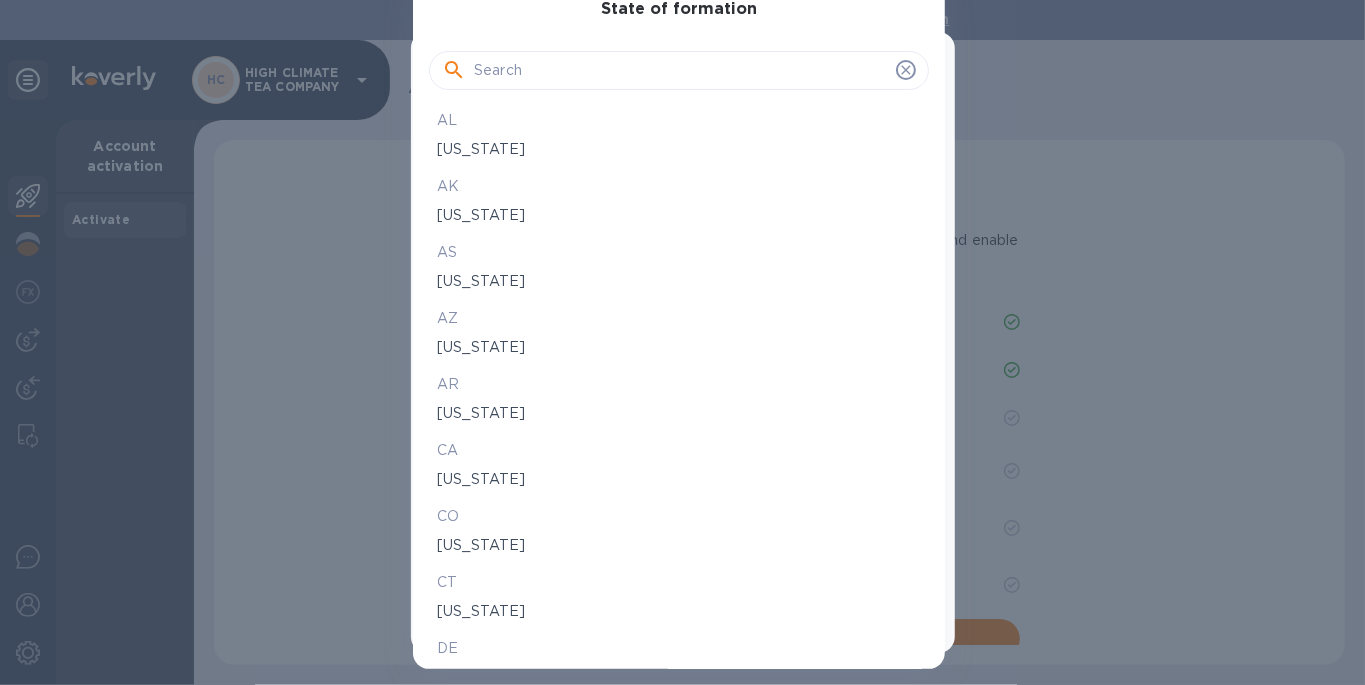 click 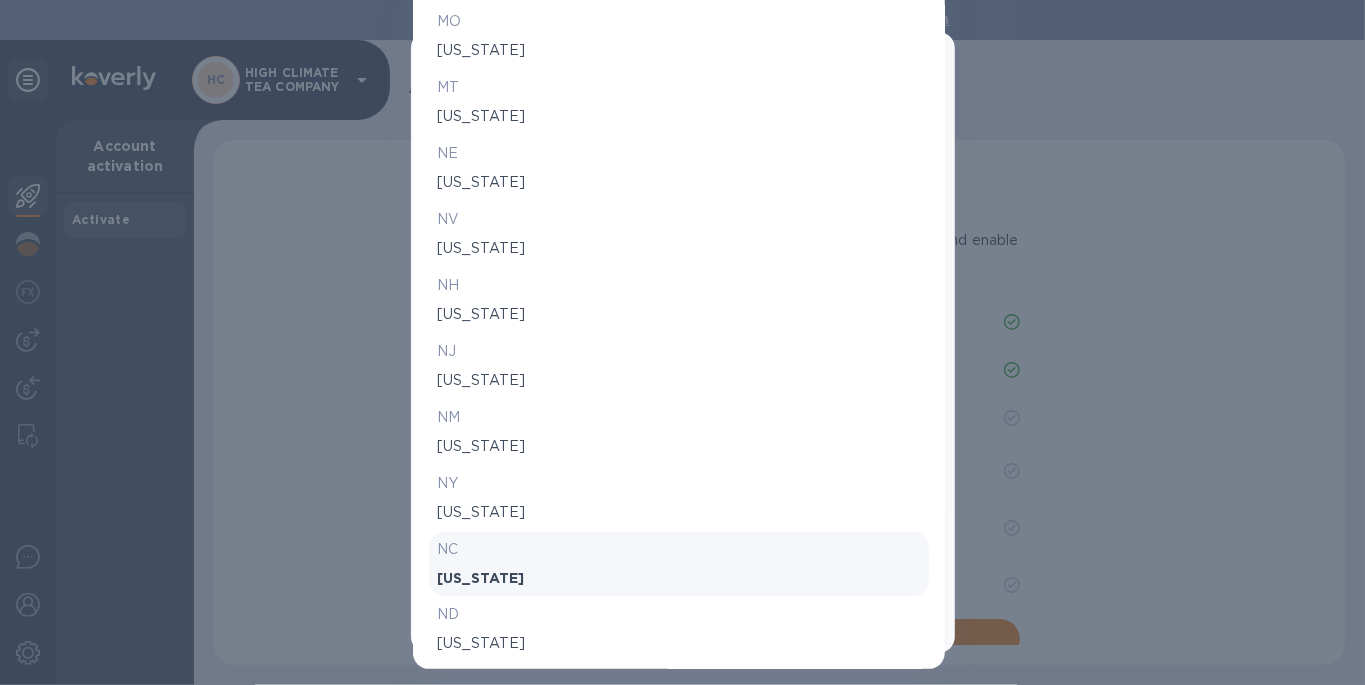 scroll, scrollTop: 2028, scrollLeft: 0, axis: vertical 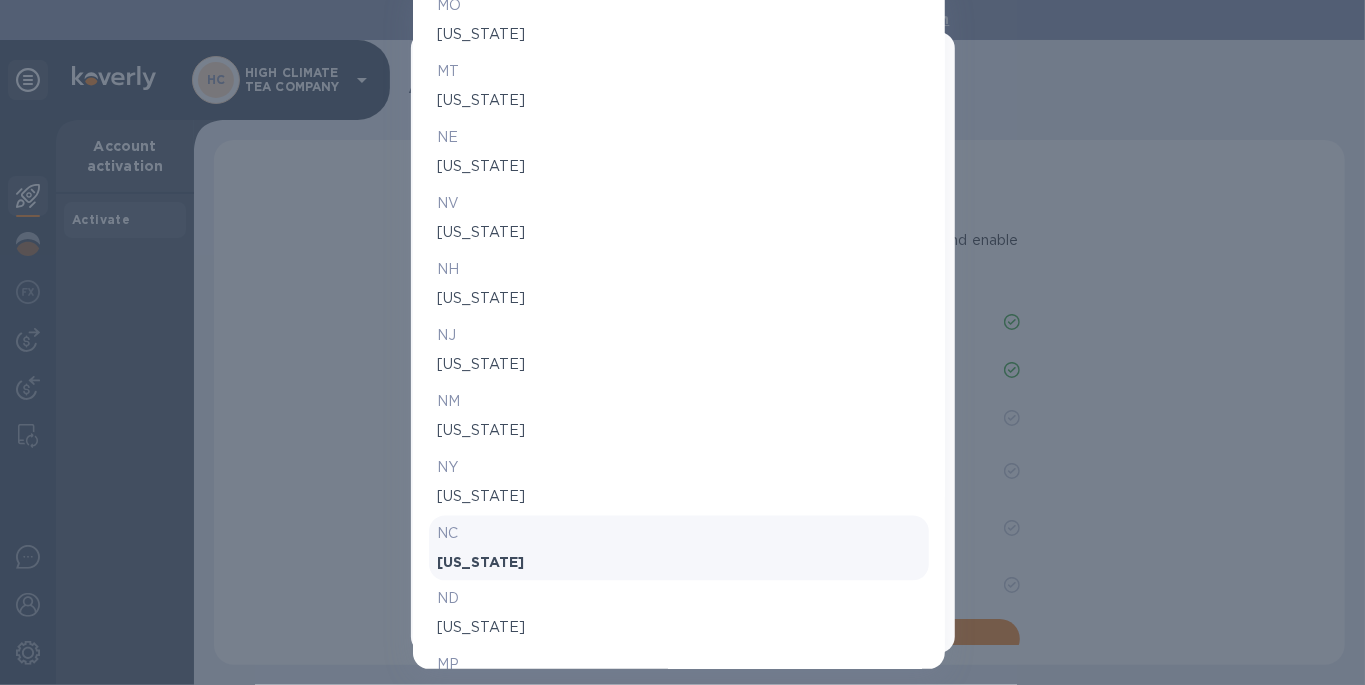 click on "North Carolina" at bounding box center [679, 563] 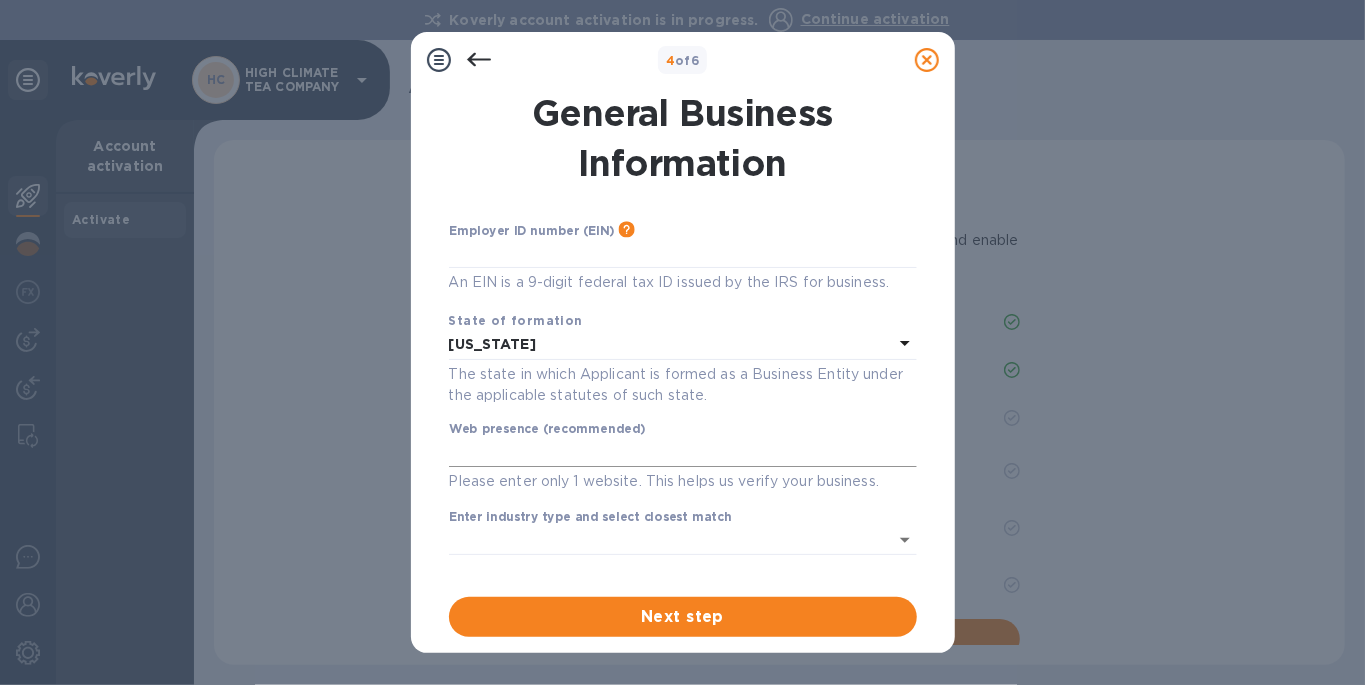 click at bounding box center [683, 453] 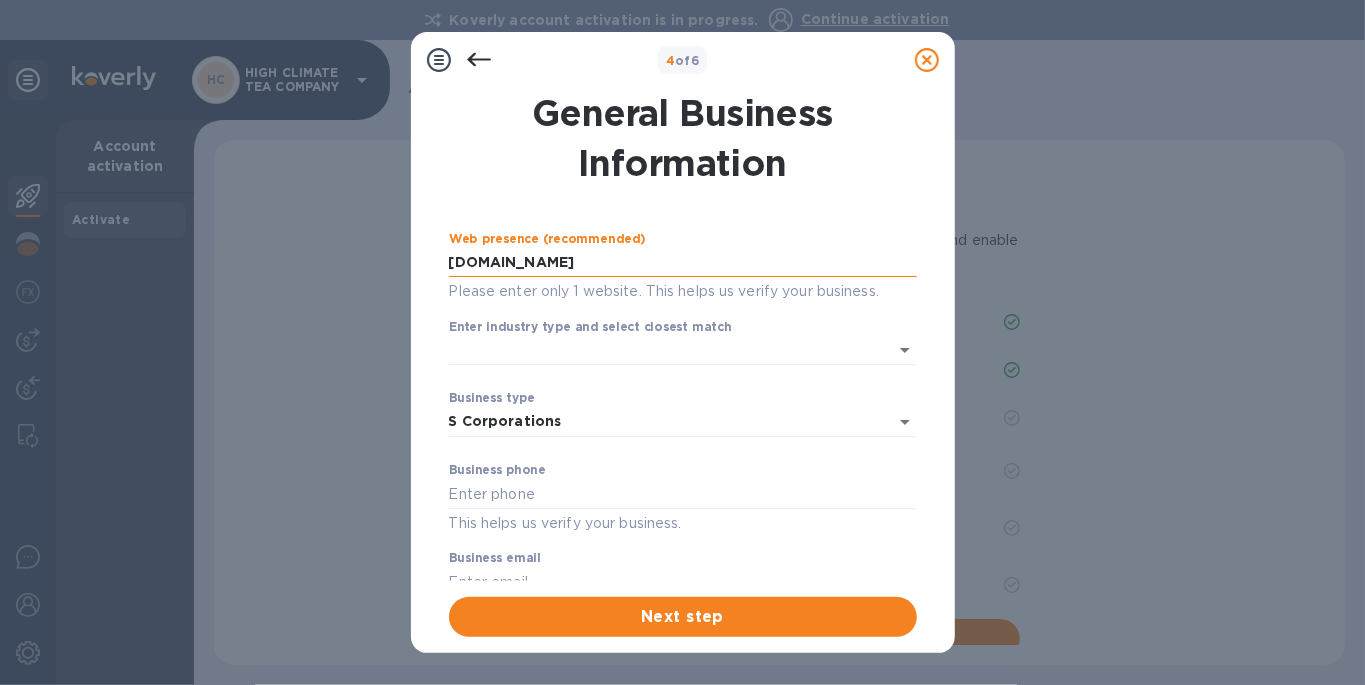 scroll, scrollTop: 193, scrollLeft: 0, axis: vertical 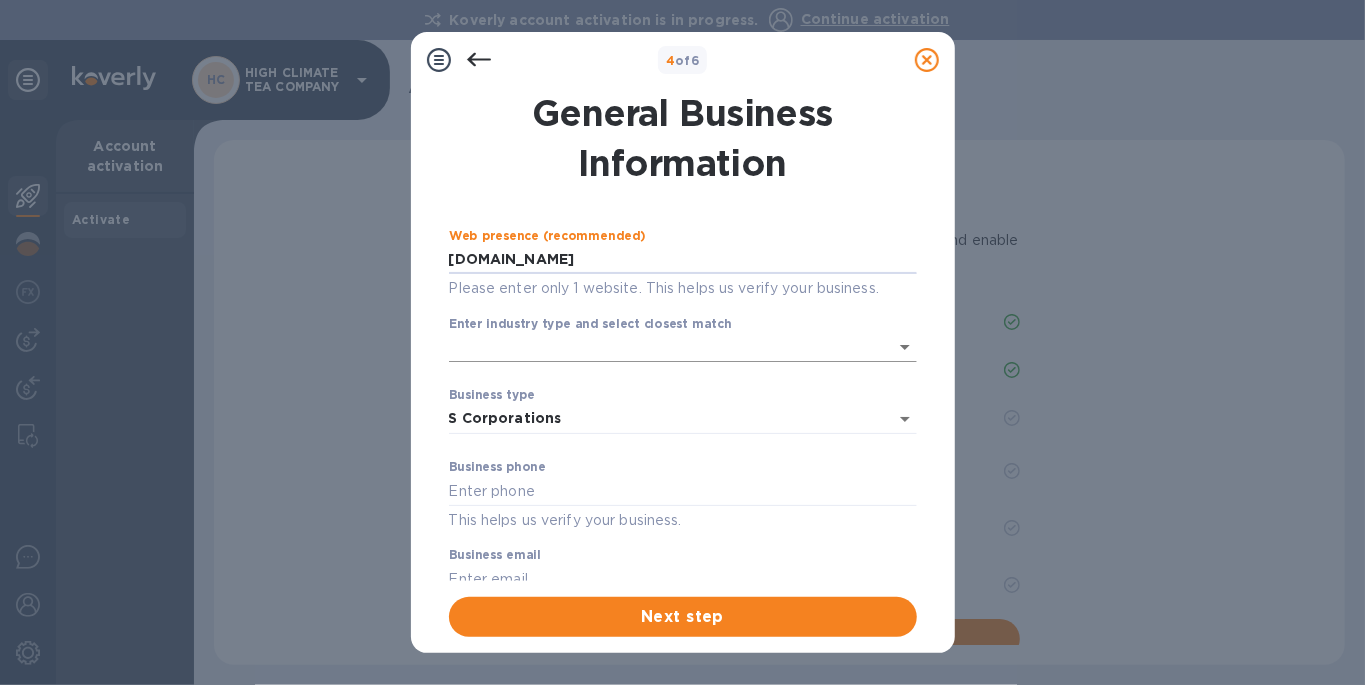 click at bounding box center (891, 347) 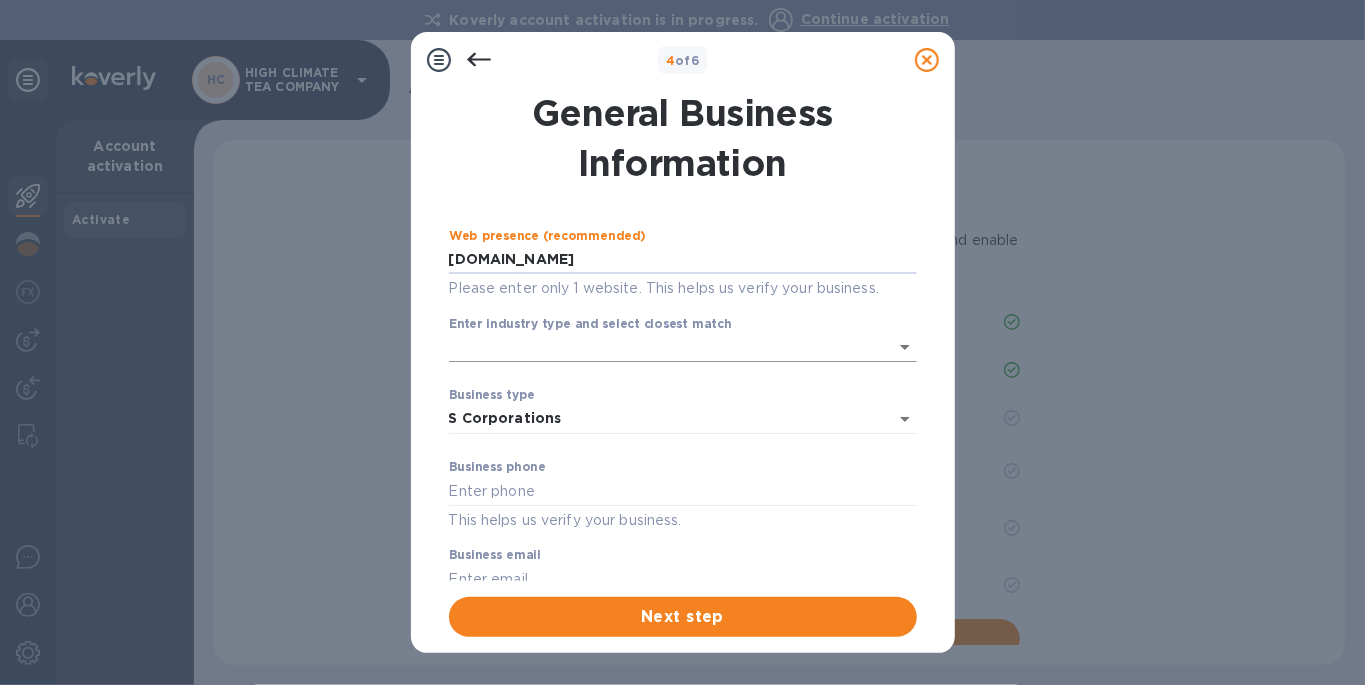 type on "highclimatetea.com" 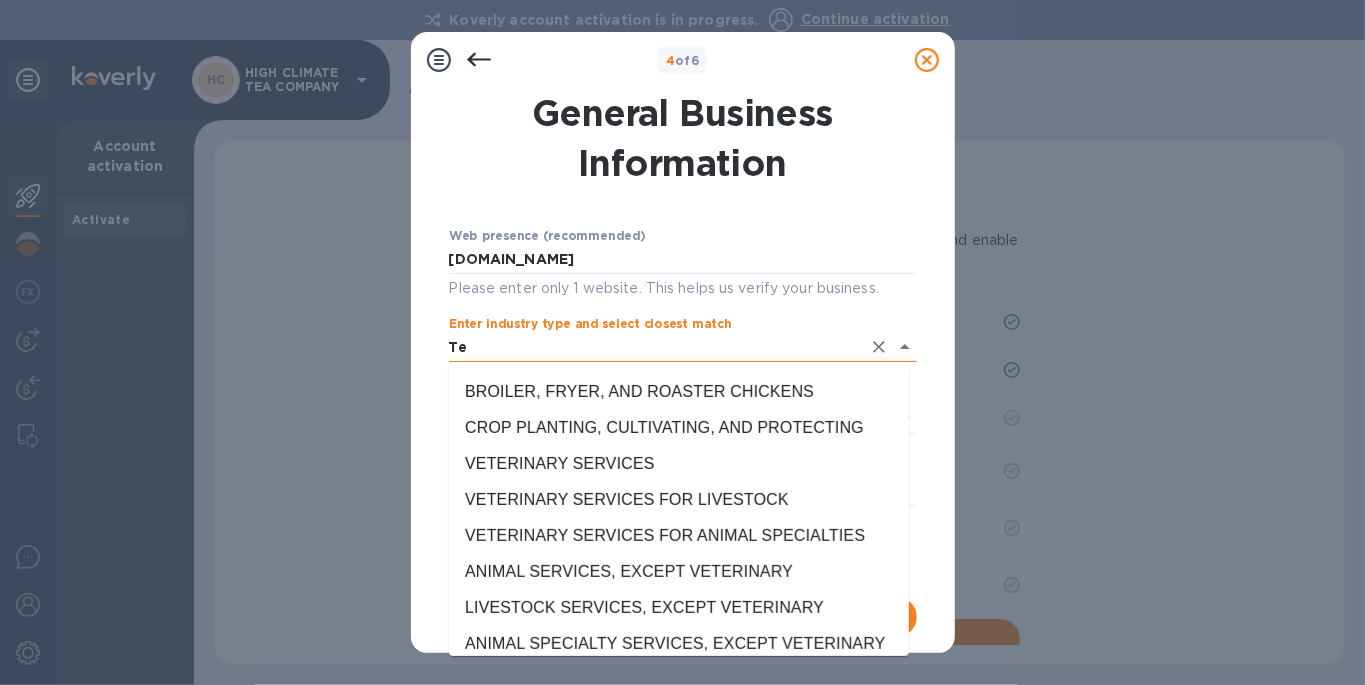 type on "T" 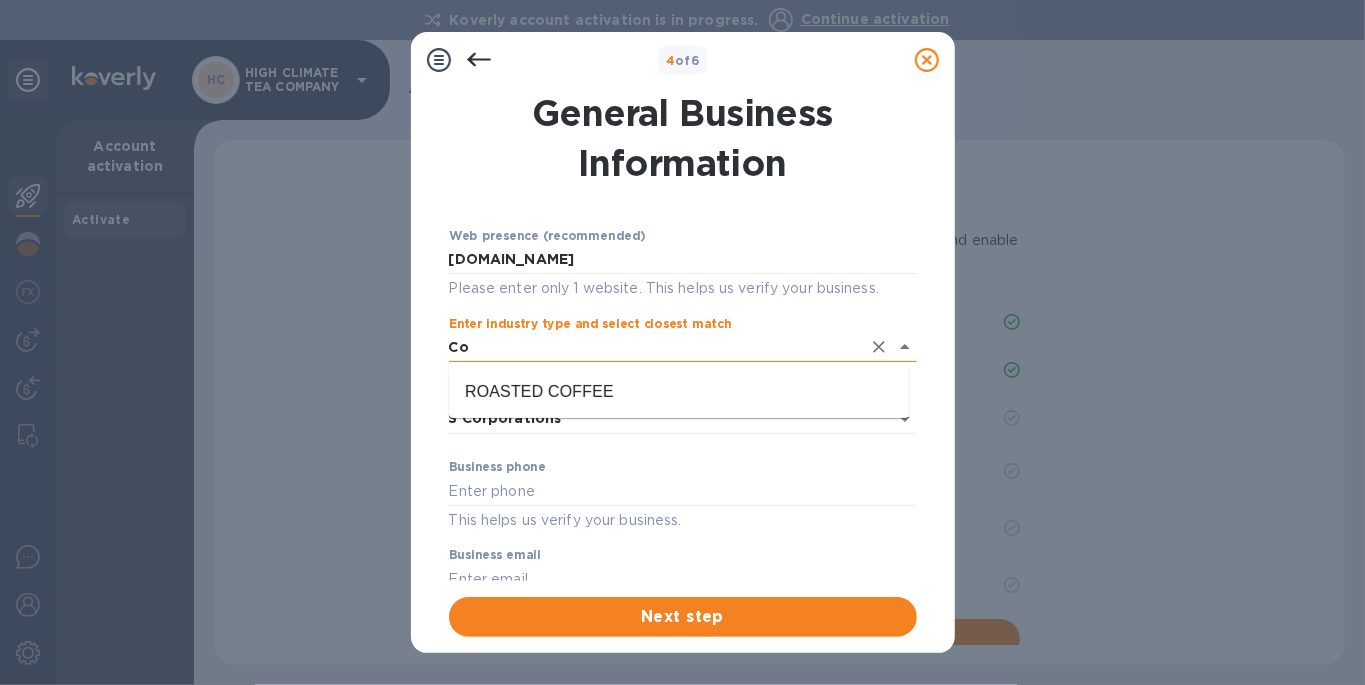 type on "C" 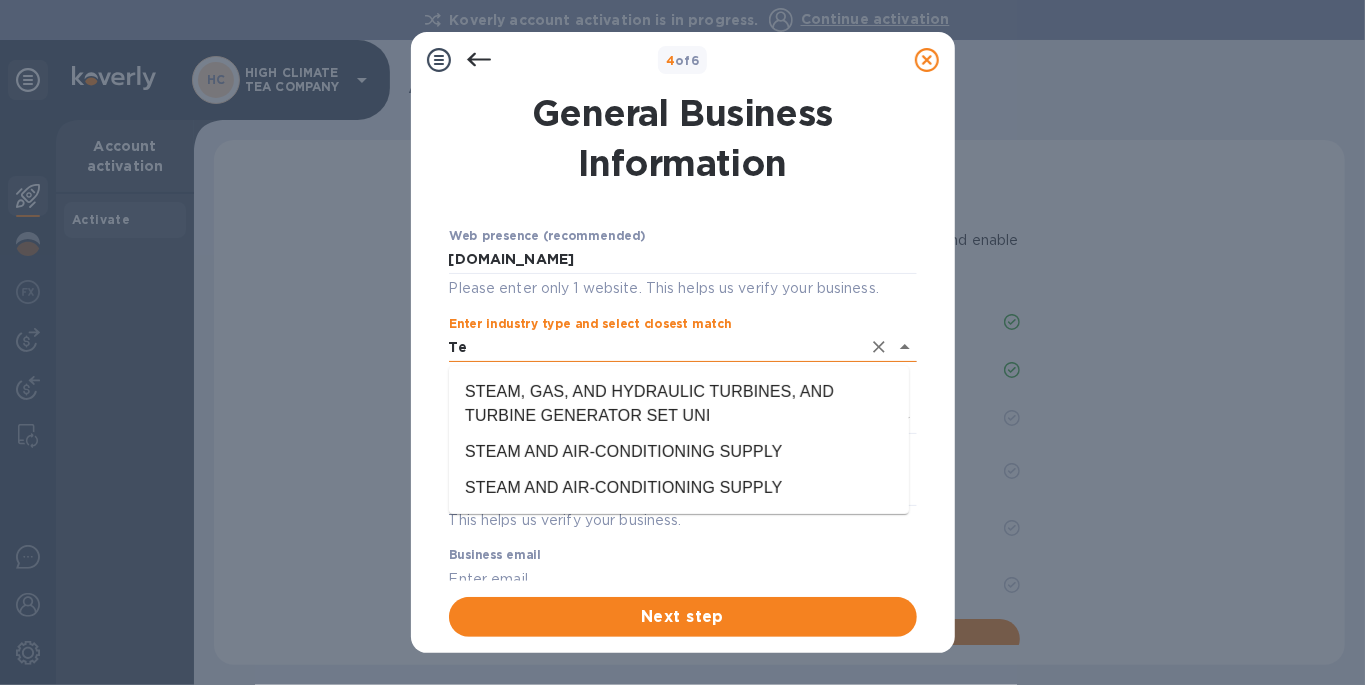 type on "T" 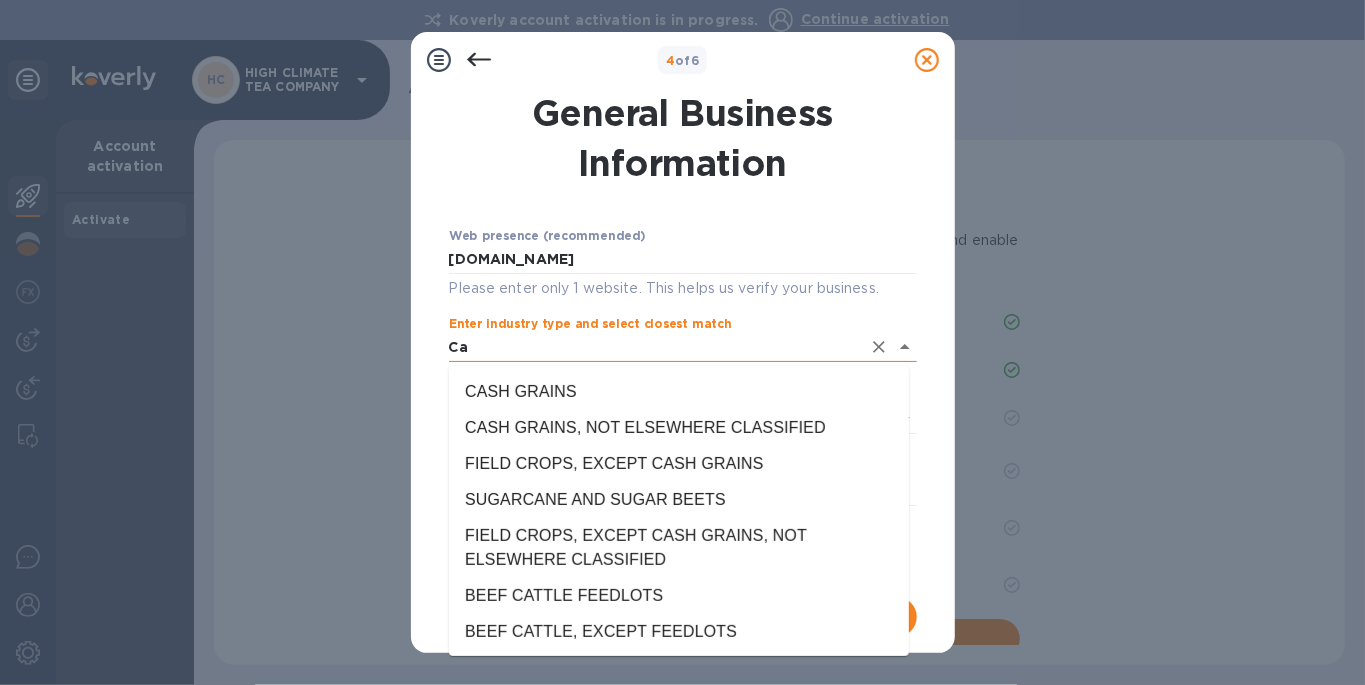 type on "C" 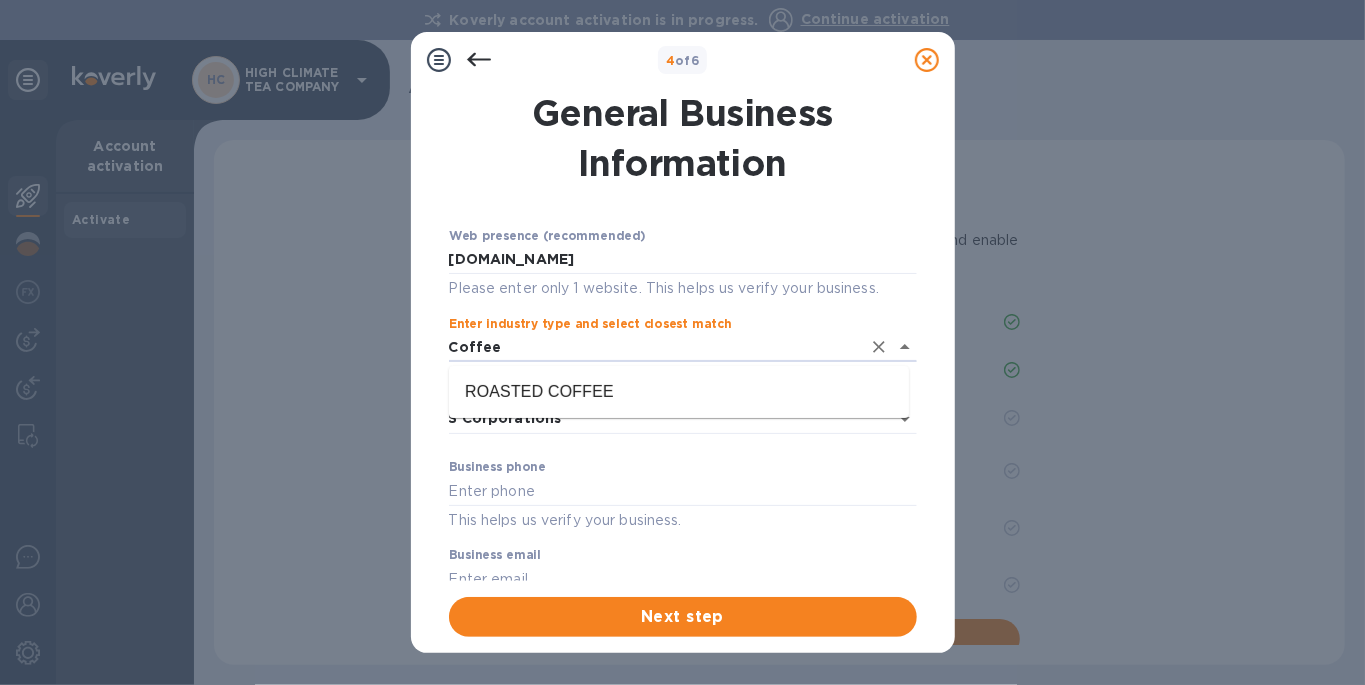 click on "ROASTED COFFEE" at bounding box center (679, 392) 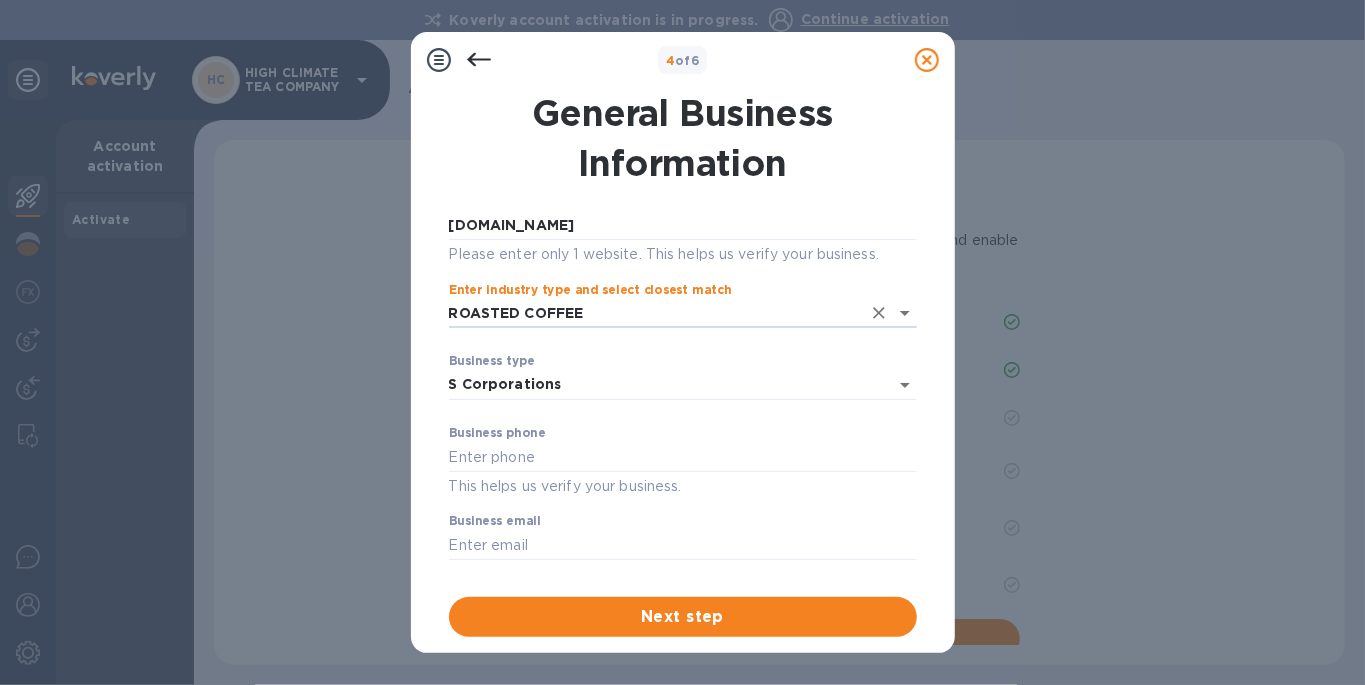 scroll, scrollTop: 231, scrollLeft: 0, axis: vertical 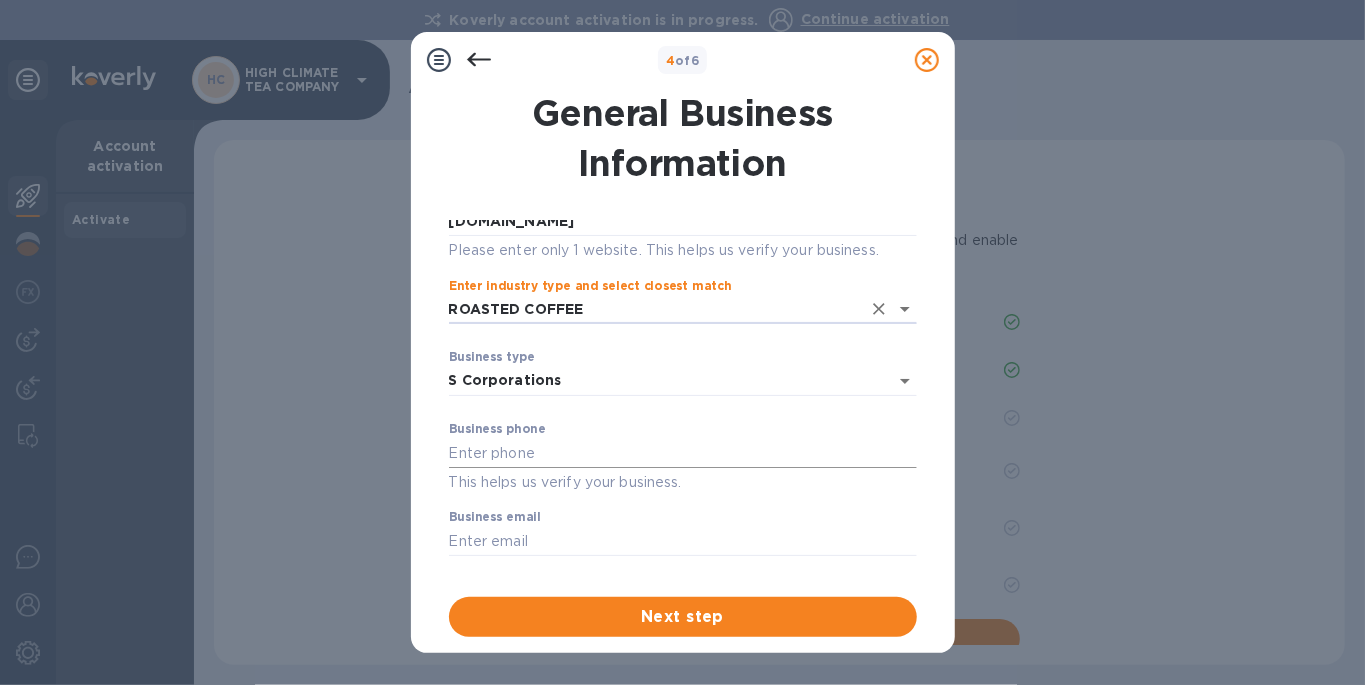 type on "ROASTED COFFEE" 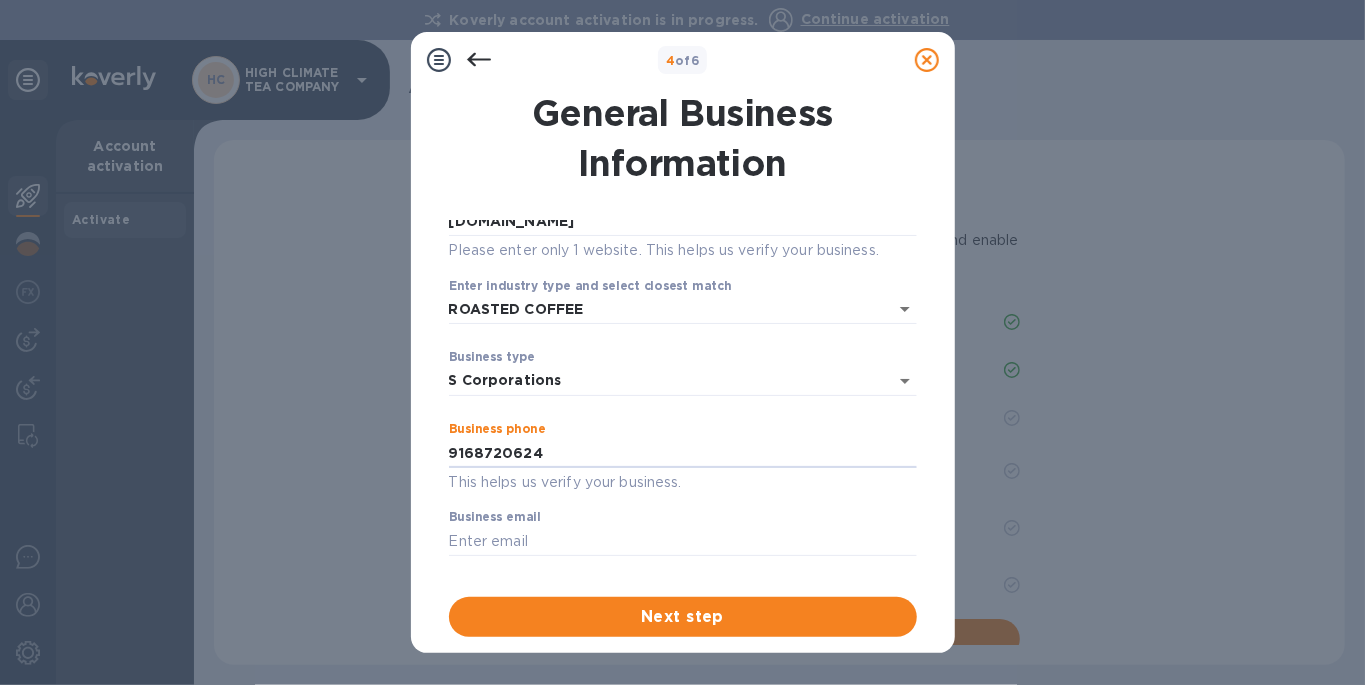 type on "9168720624" 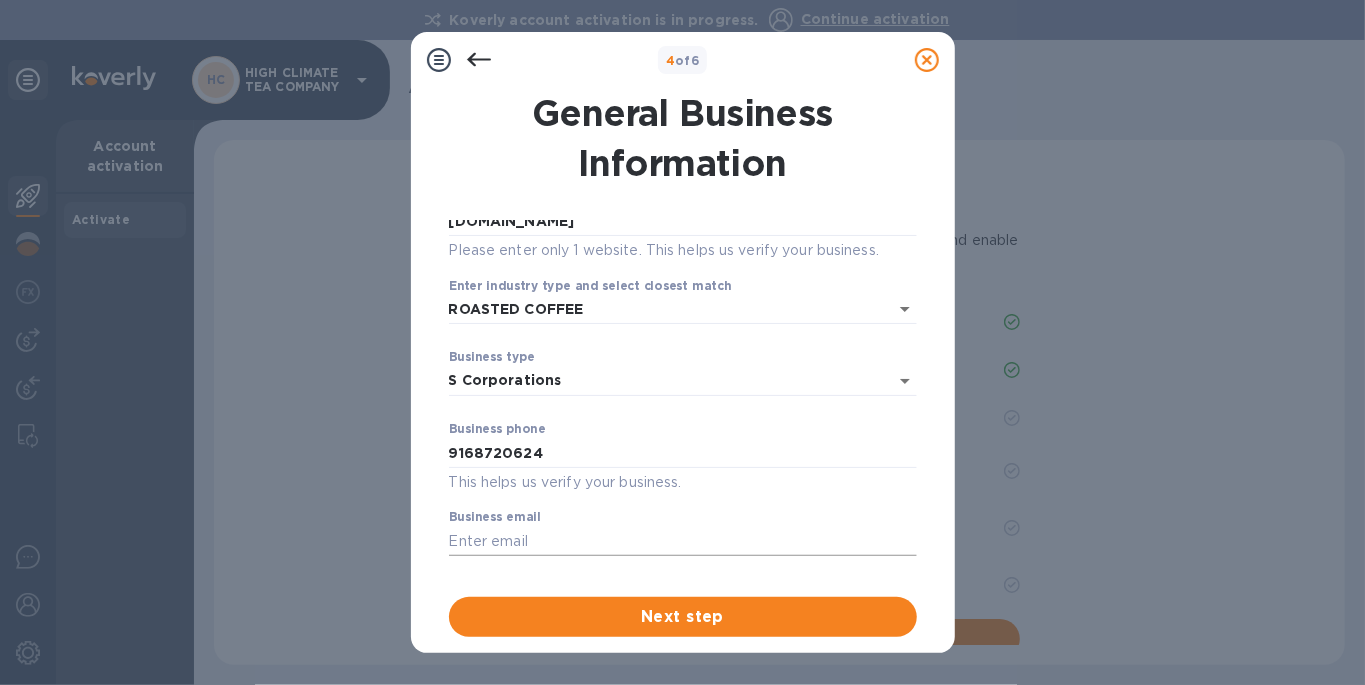 click at bounding box center [683, 541] 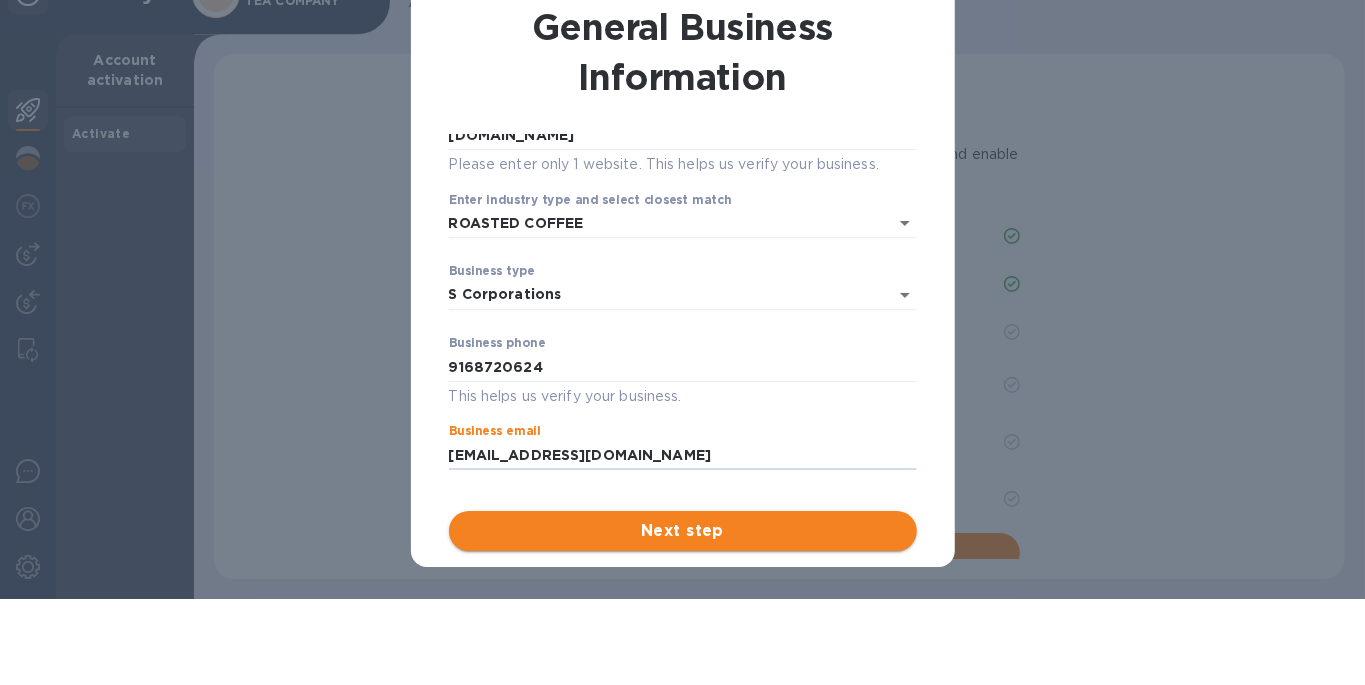 type on "highclimatetea@gmail.com" 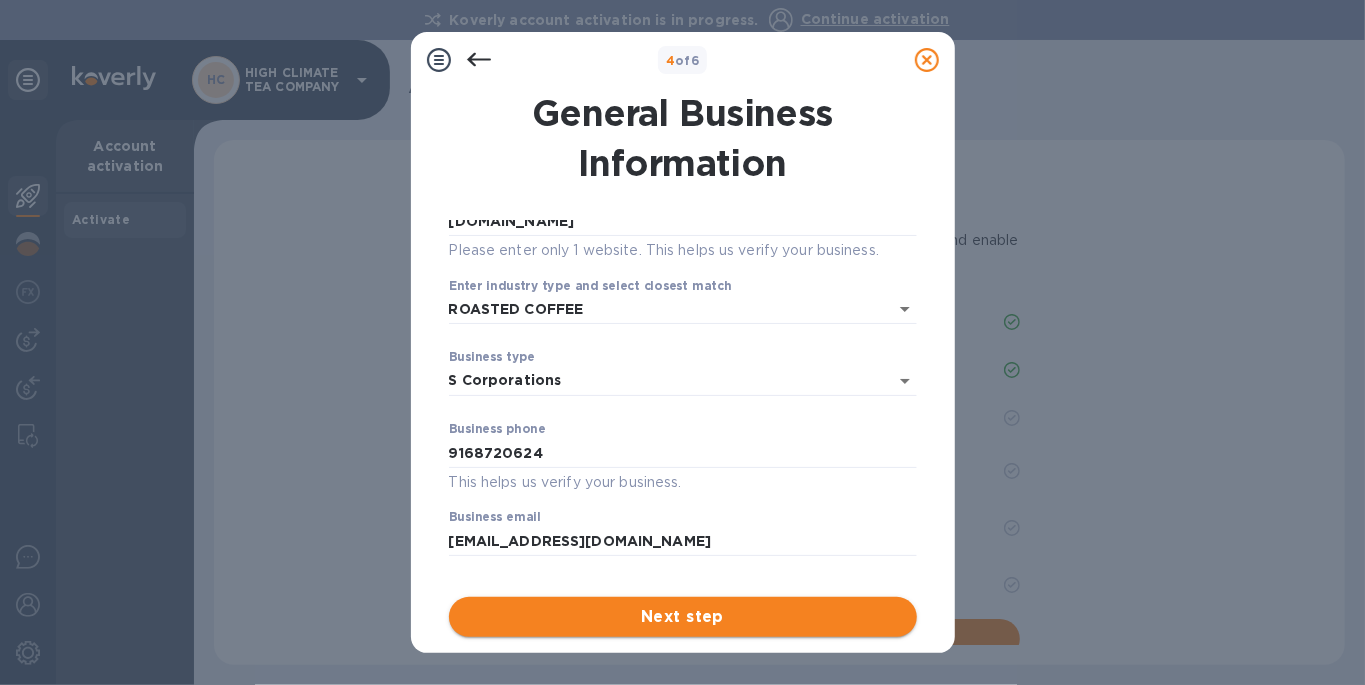 click on "Next step" at bounding box center (683, 617) 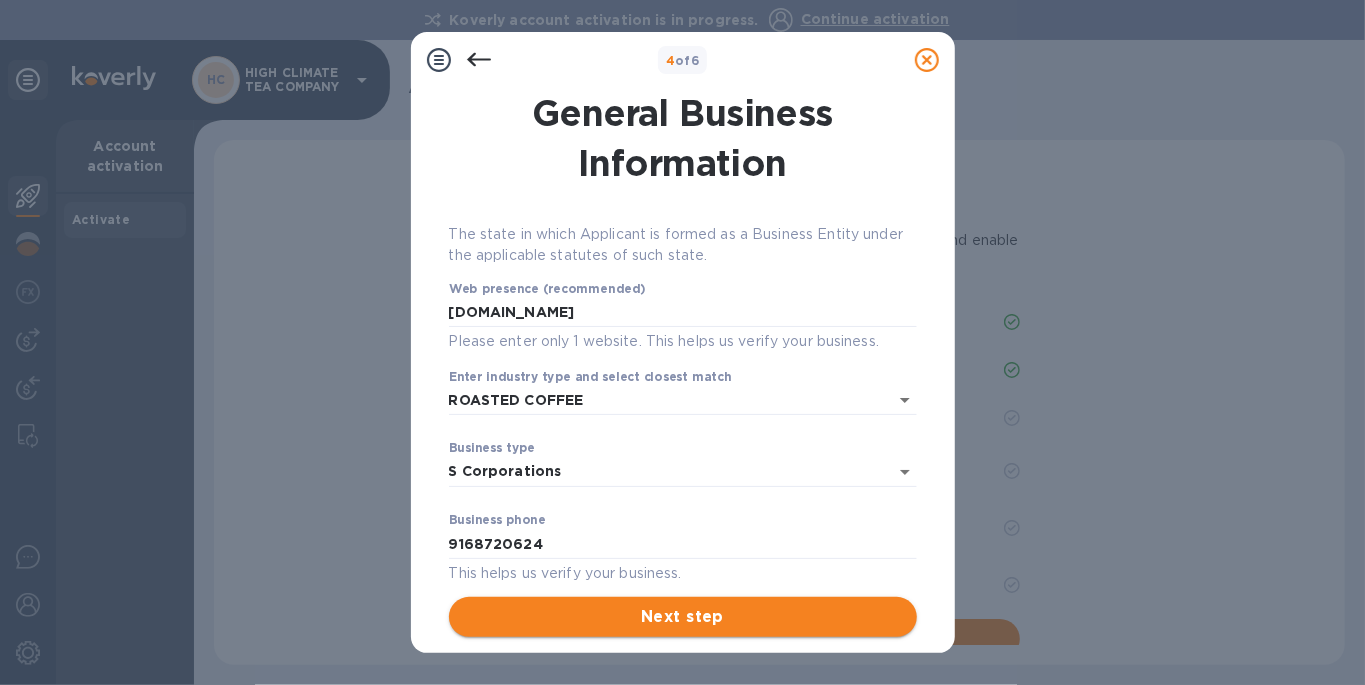 scroll, scrollTop: 0, scrollLeft: 0, axis: both 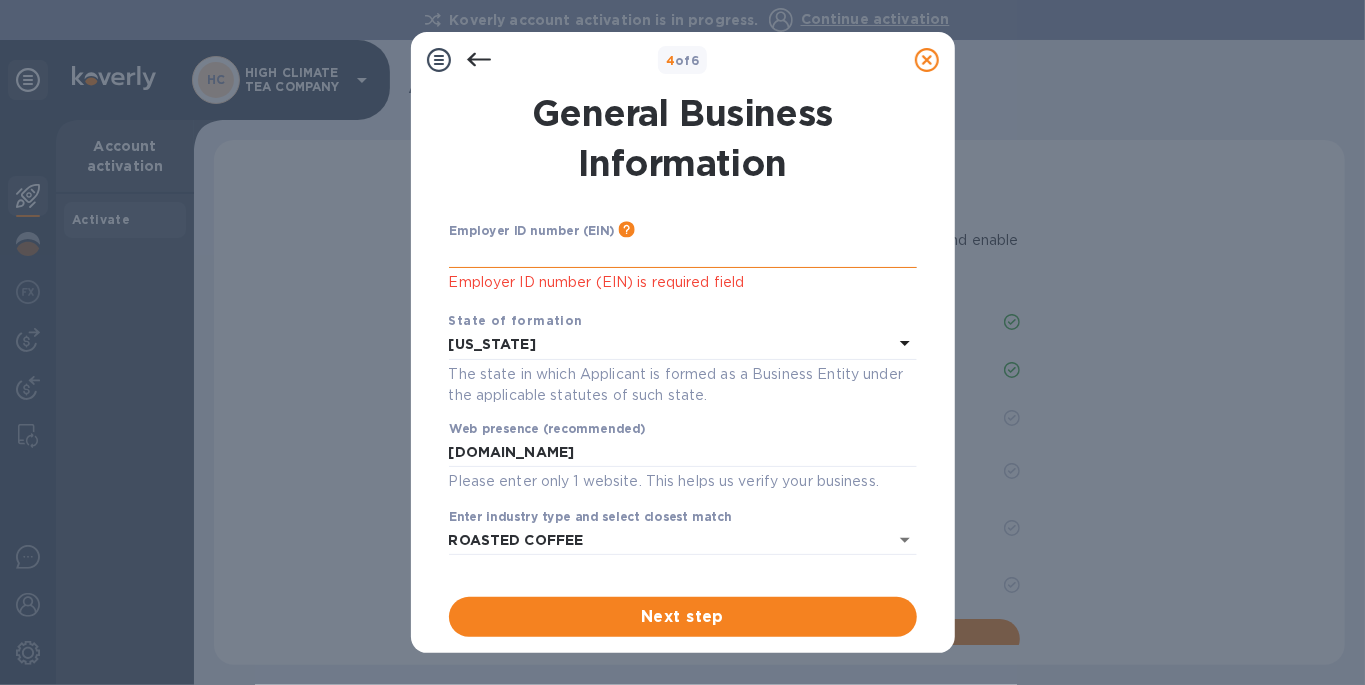 click at bounding box center (683, 253) 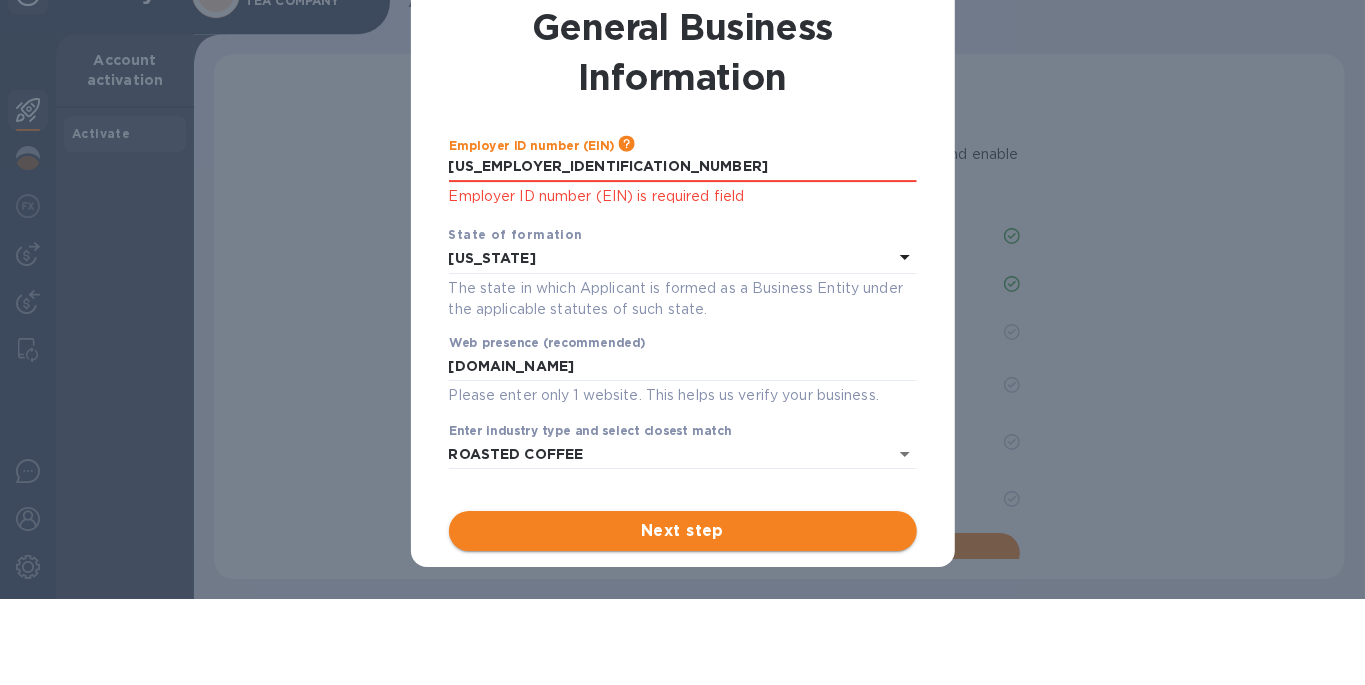 click on "Next step" at bounding box center [683, 532] 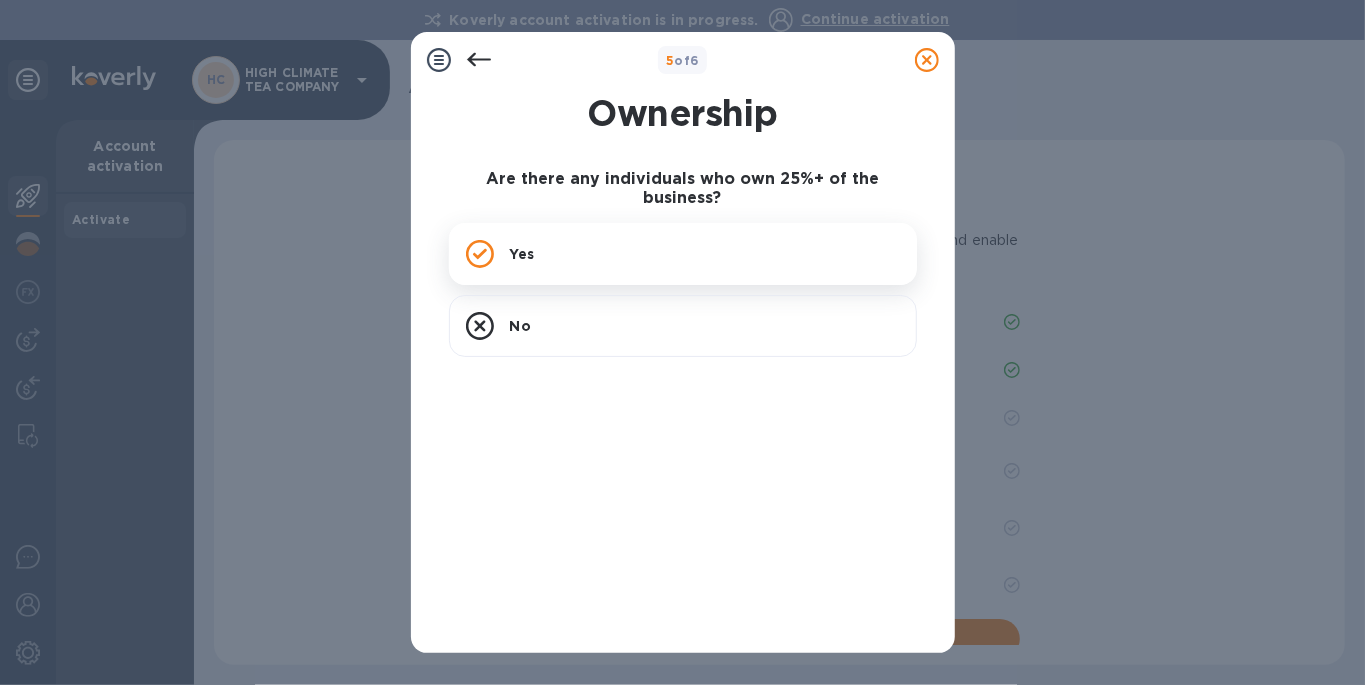click on "Yes" at bounding box center [683, 254] 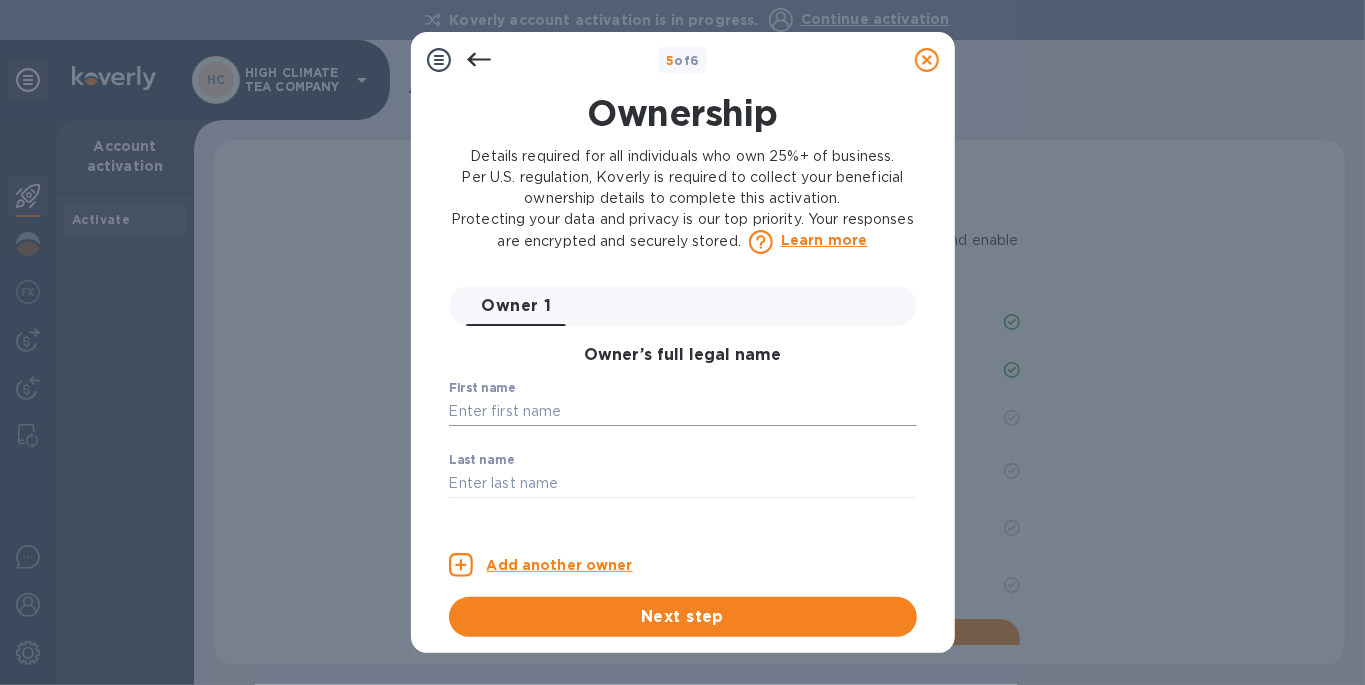 click at bounding box center [683, 412] 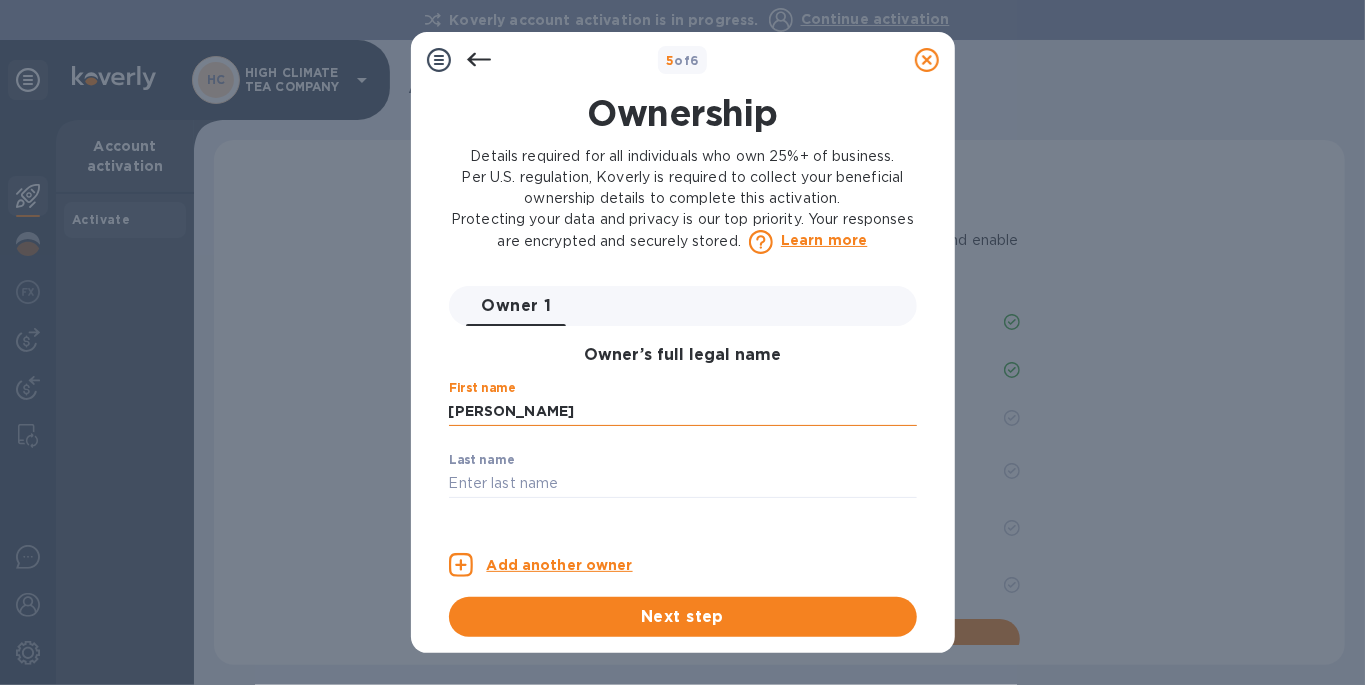 type on "Joseph" 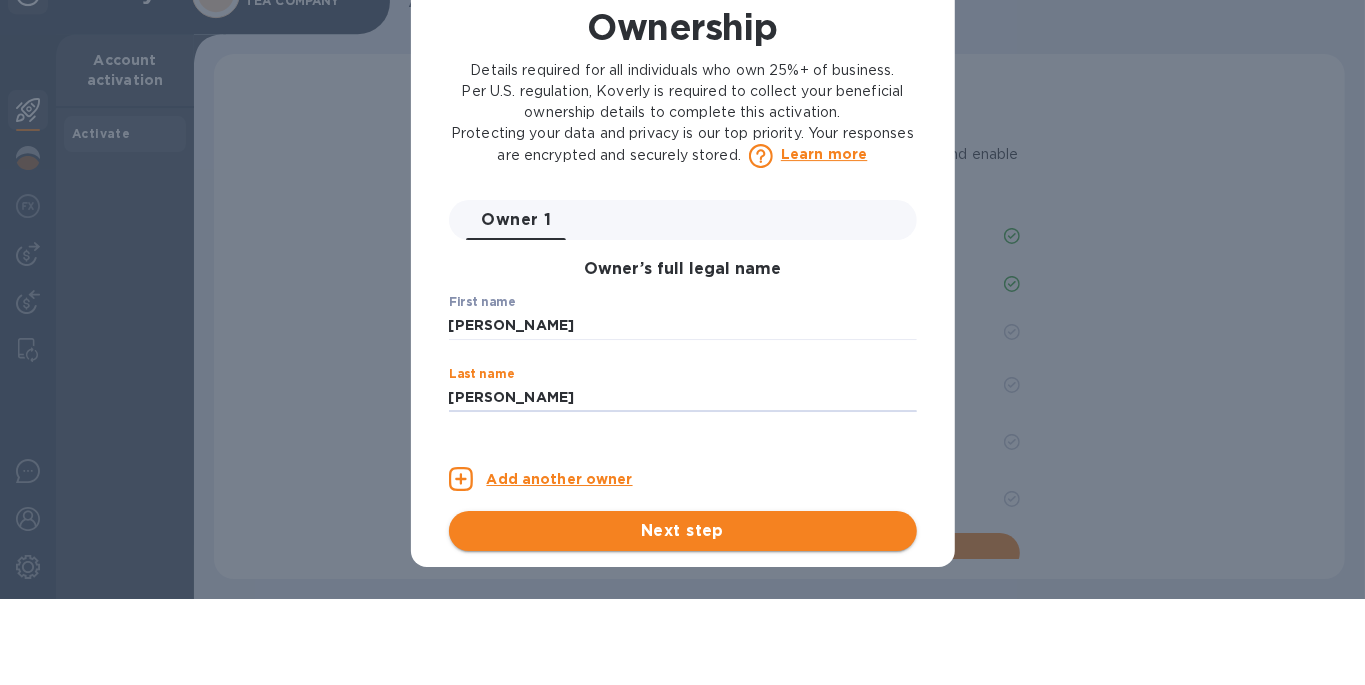 type on "Strickland" 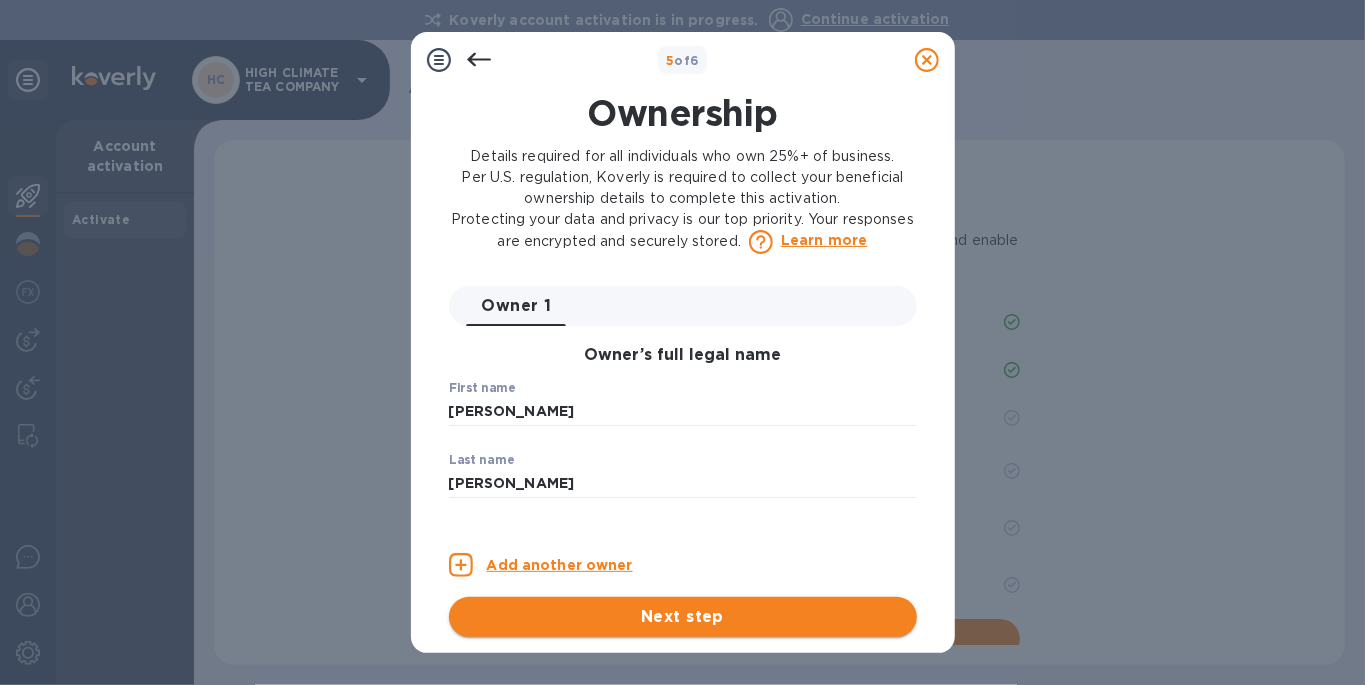 click on "Next step" at bounding box center [683, 617] 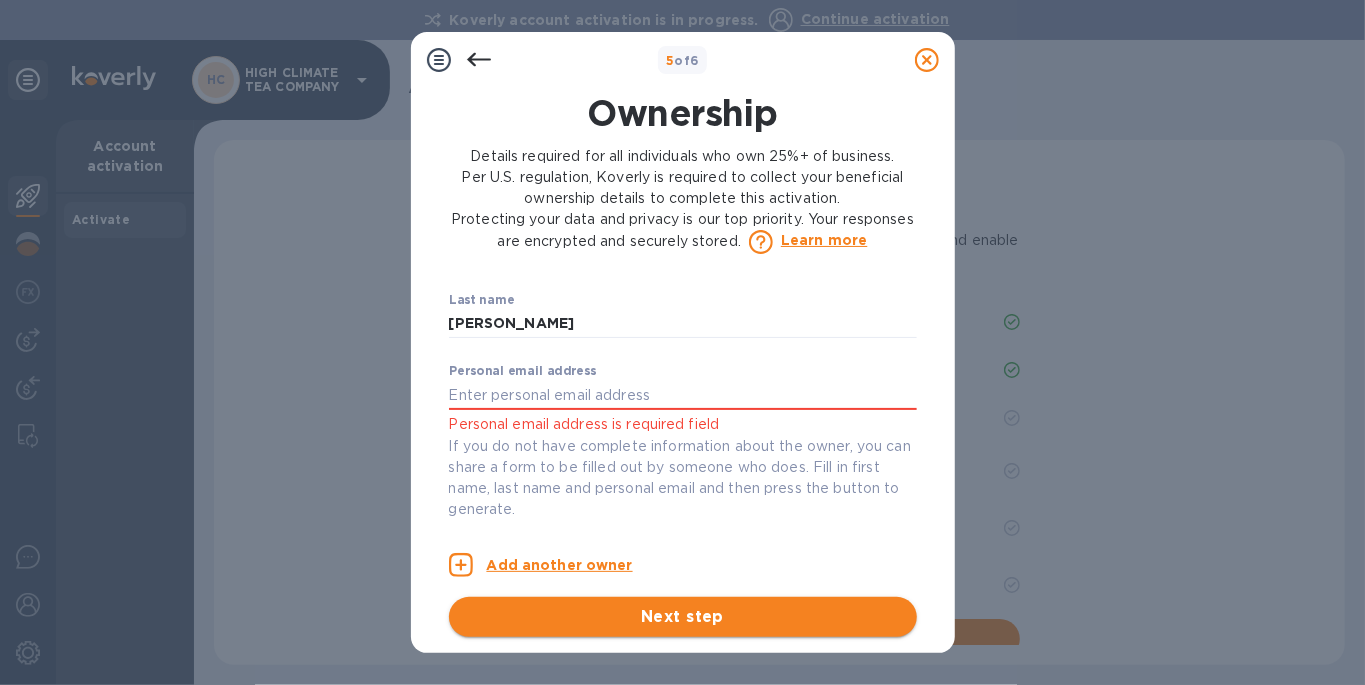 scroll, scrollTop: 160, scrollLeft: 0, axis: vertical 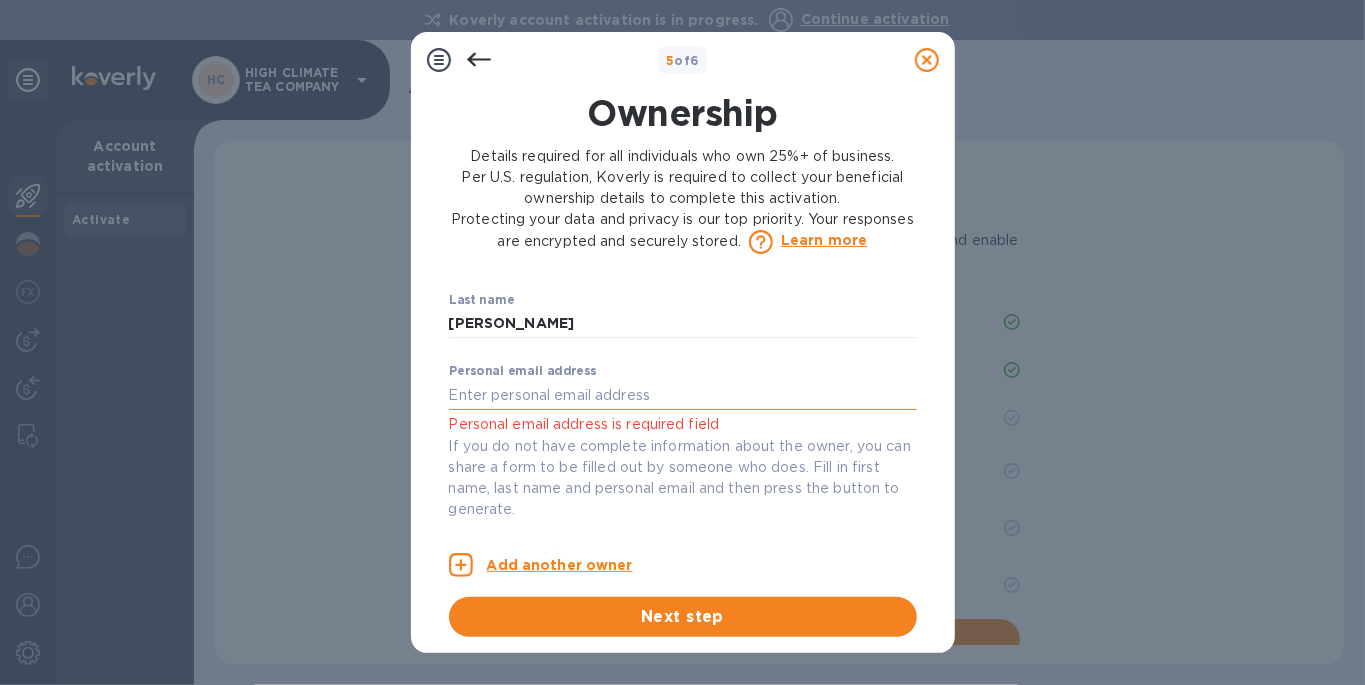 click at bounding box center (683, 395) 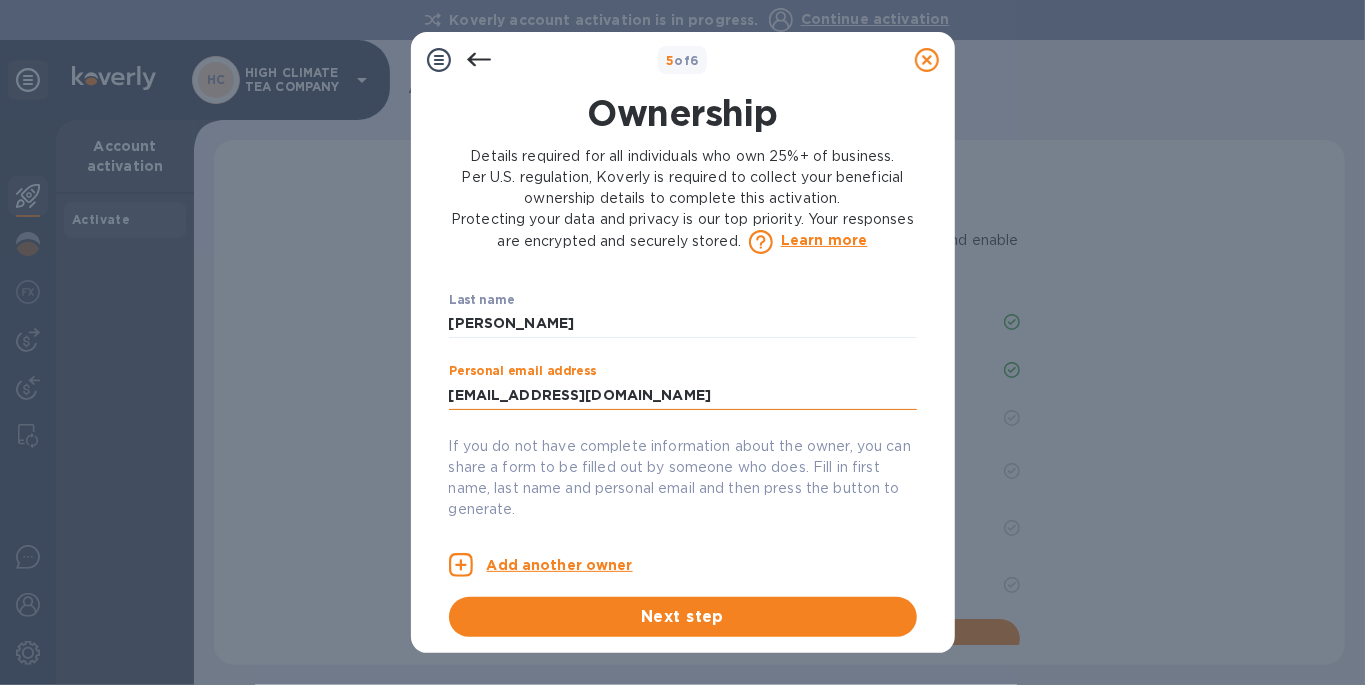 type on "hunterstrickland37@gmail.com" 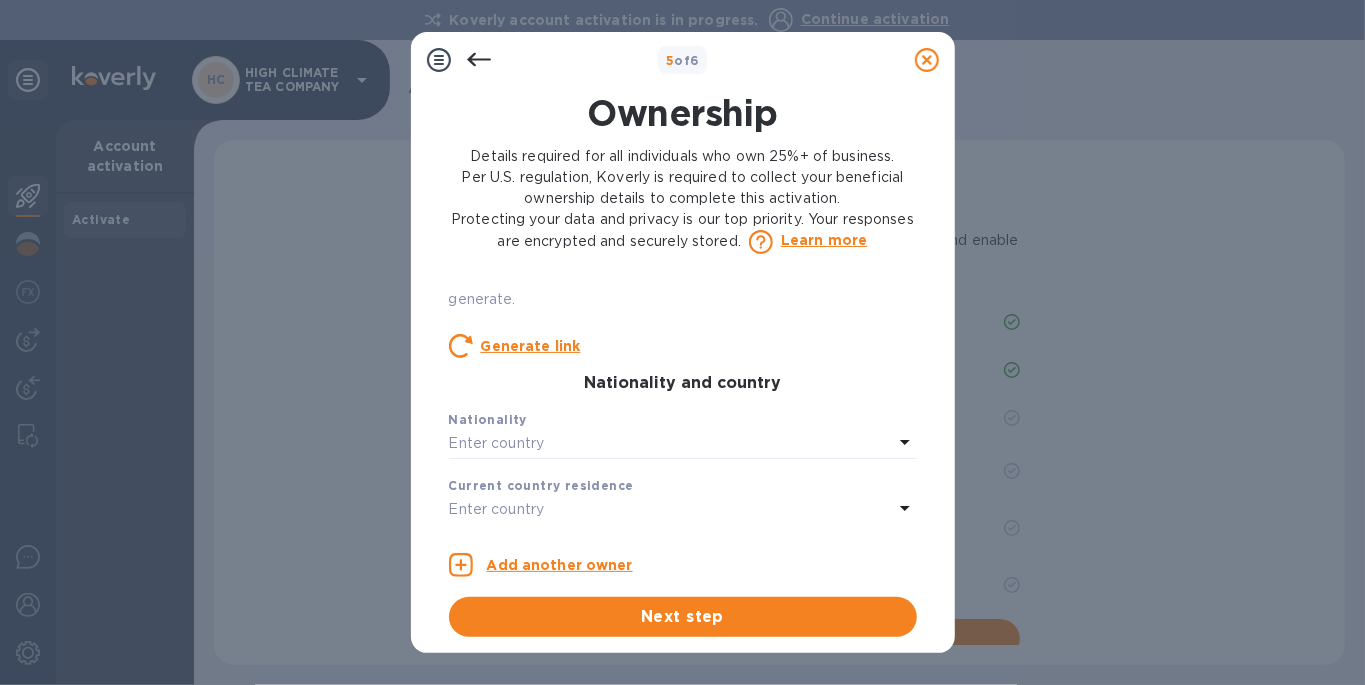 scroll, scrollTop: 418, scrollLeft: 0, axis: vertical 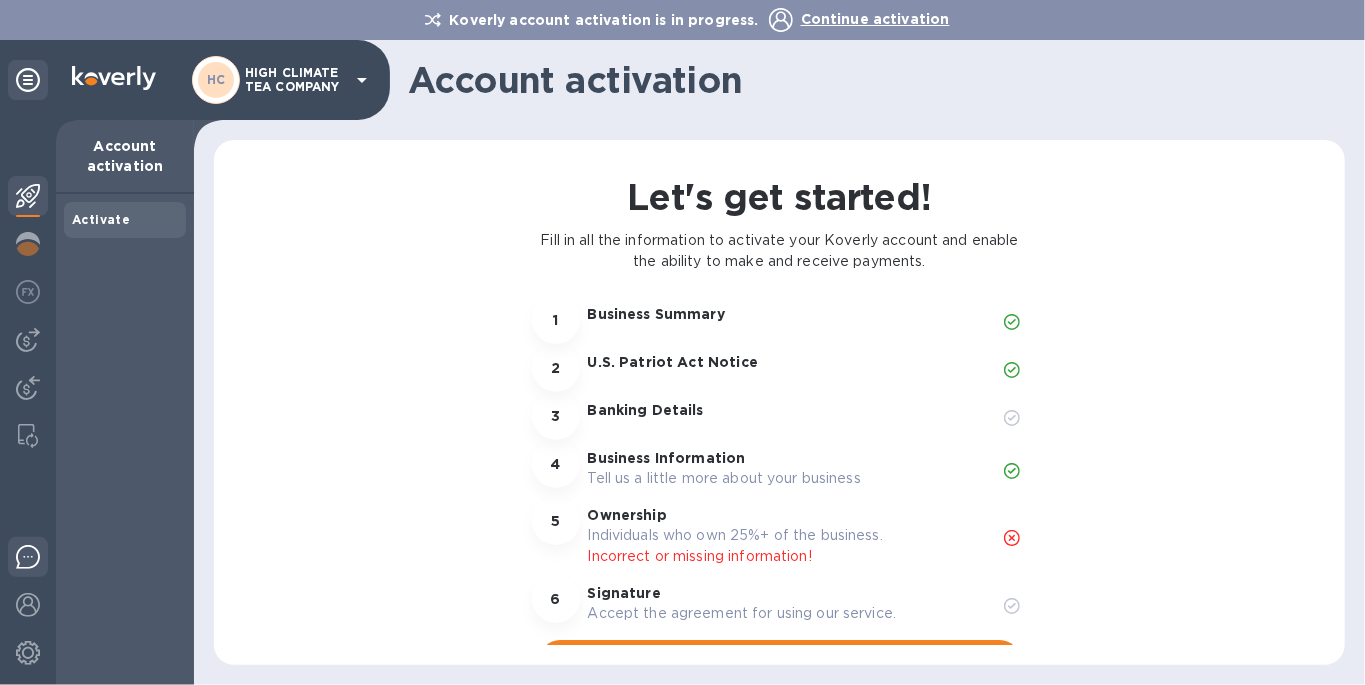 click at bounding box center (28, 557) 